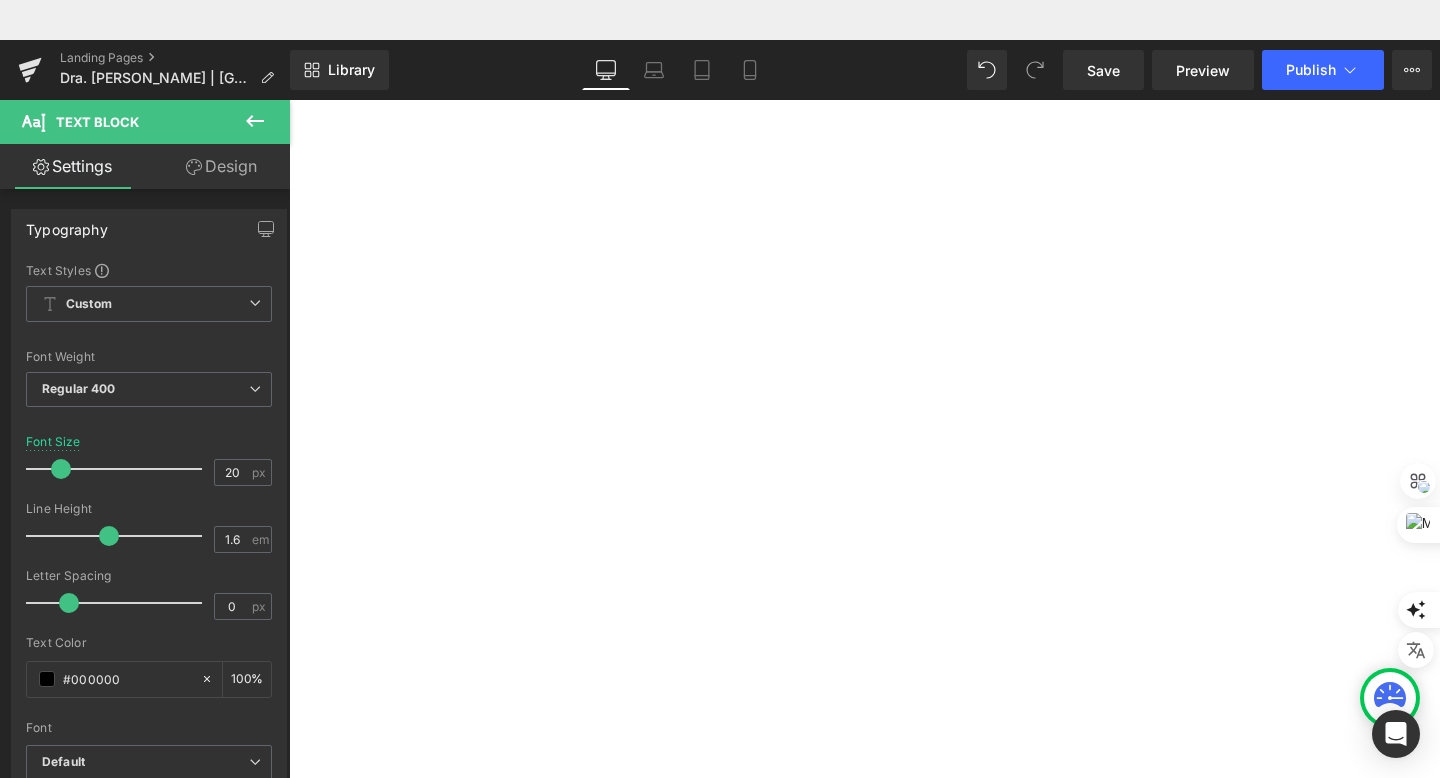 scroll, scrollTop: 0, scrollLeft: 0, axis: both 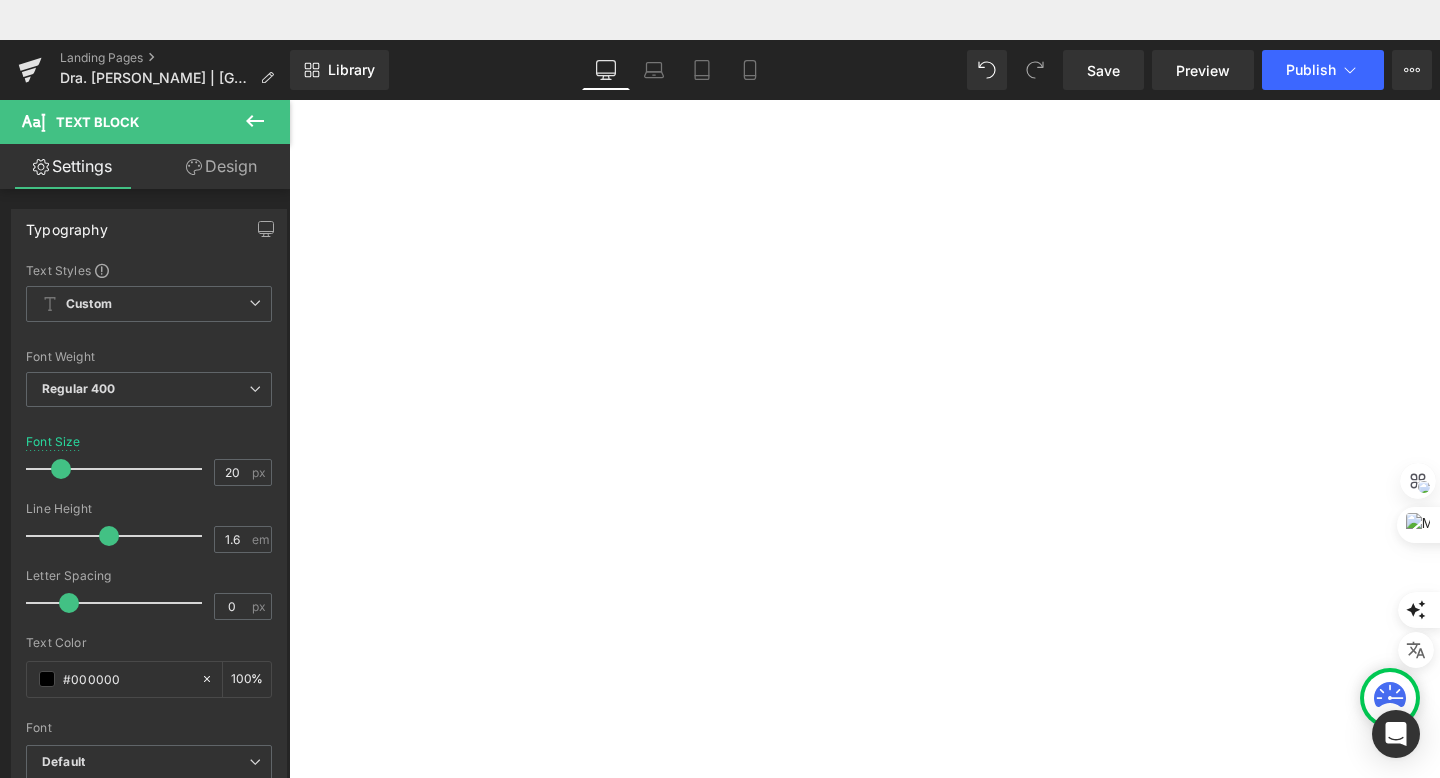 type 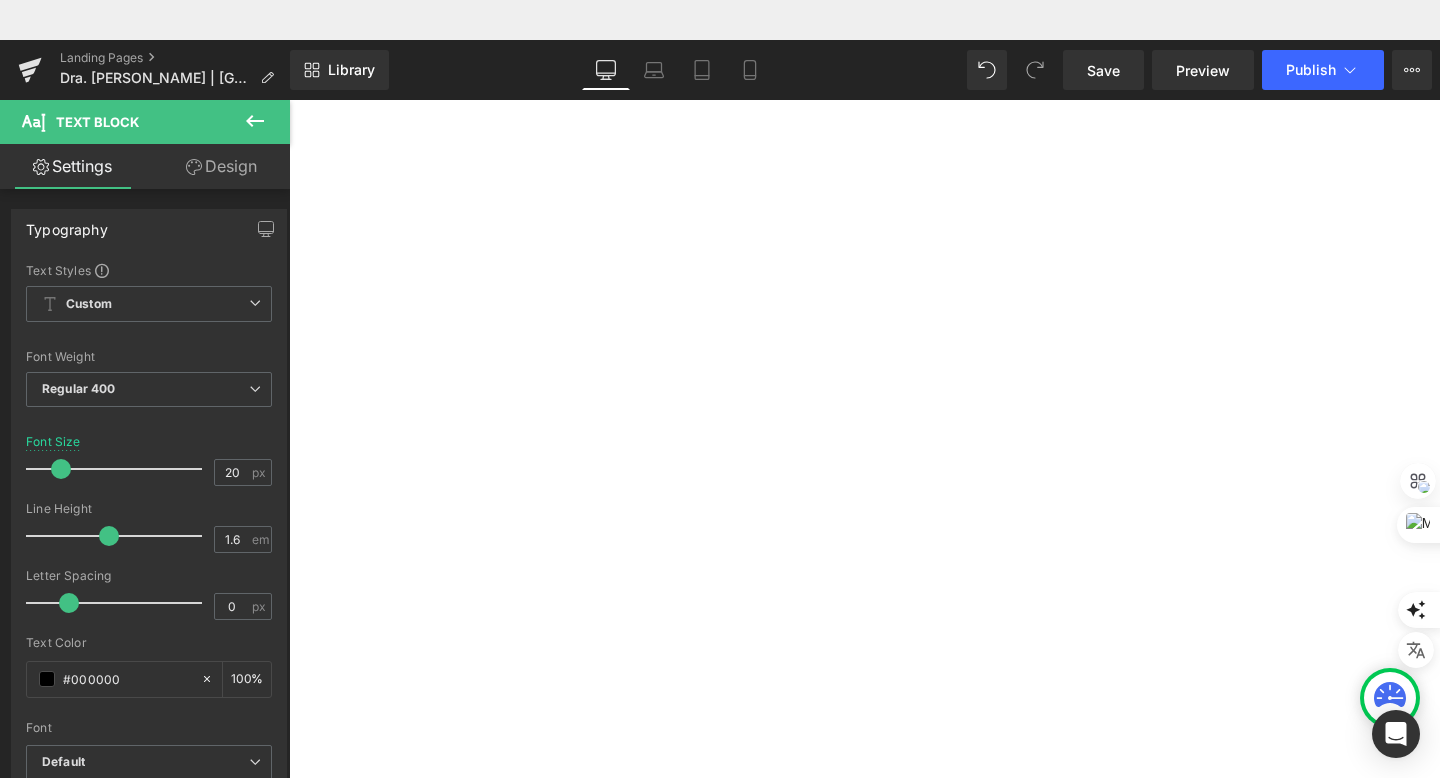 scroll, scrollTop: 1011, scrollLeft: 0, axis: vertical 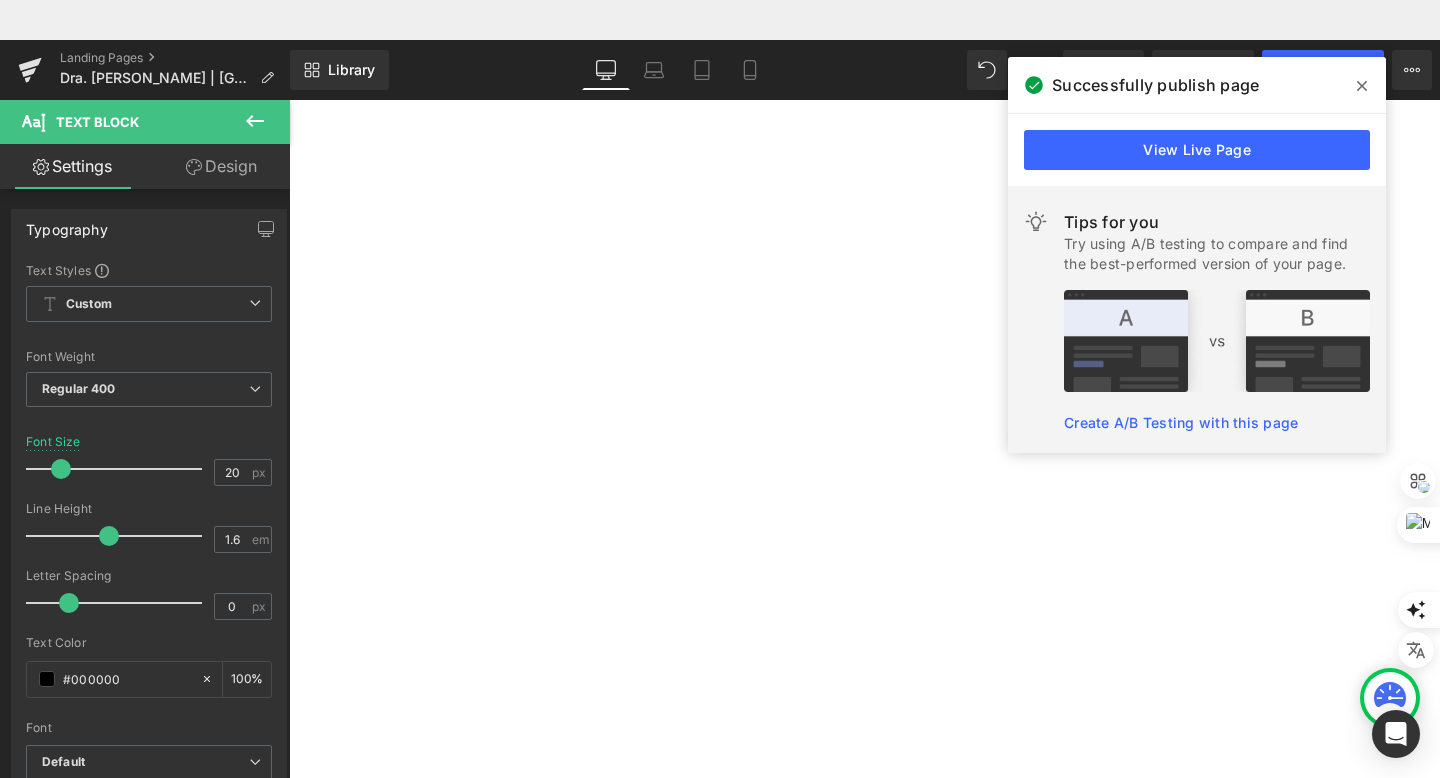 click 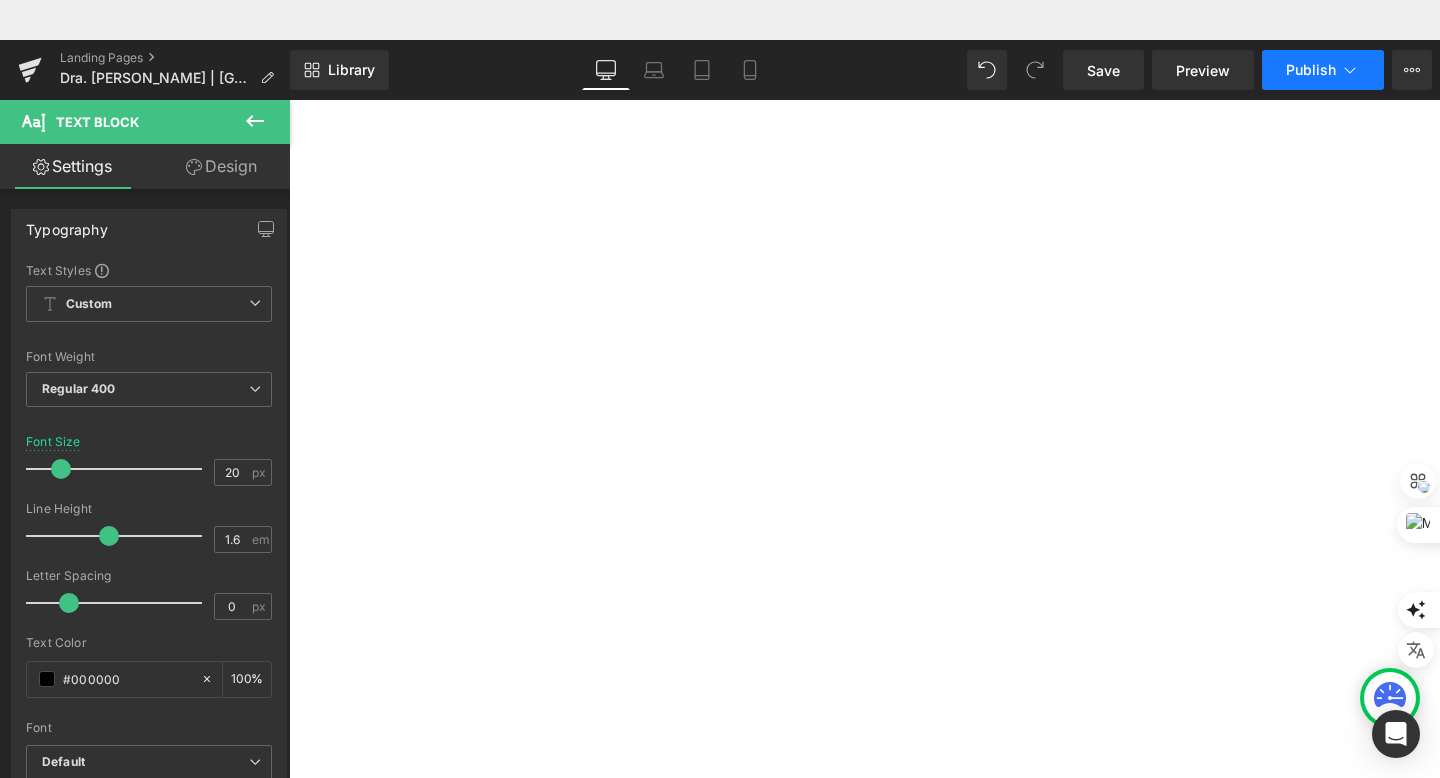 click on "Publish" at bounding box center (1311, 70) 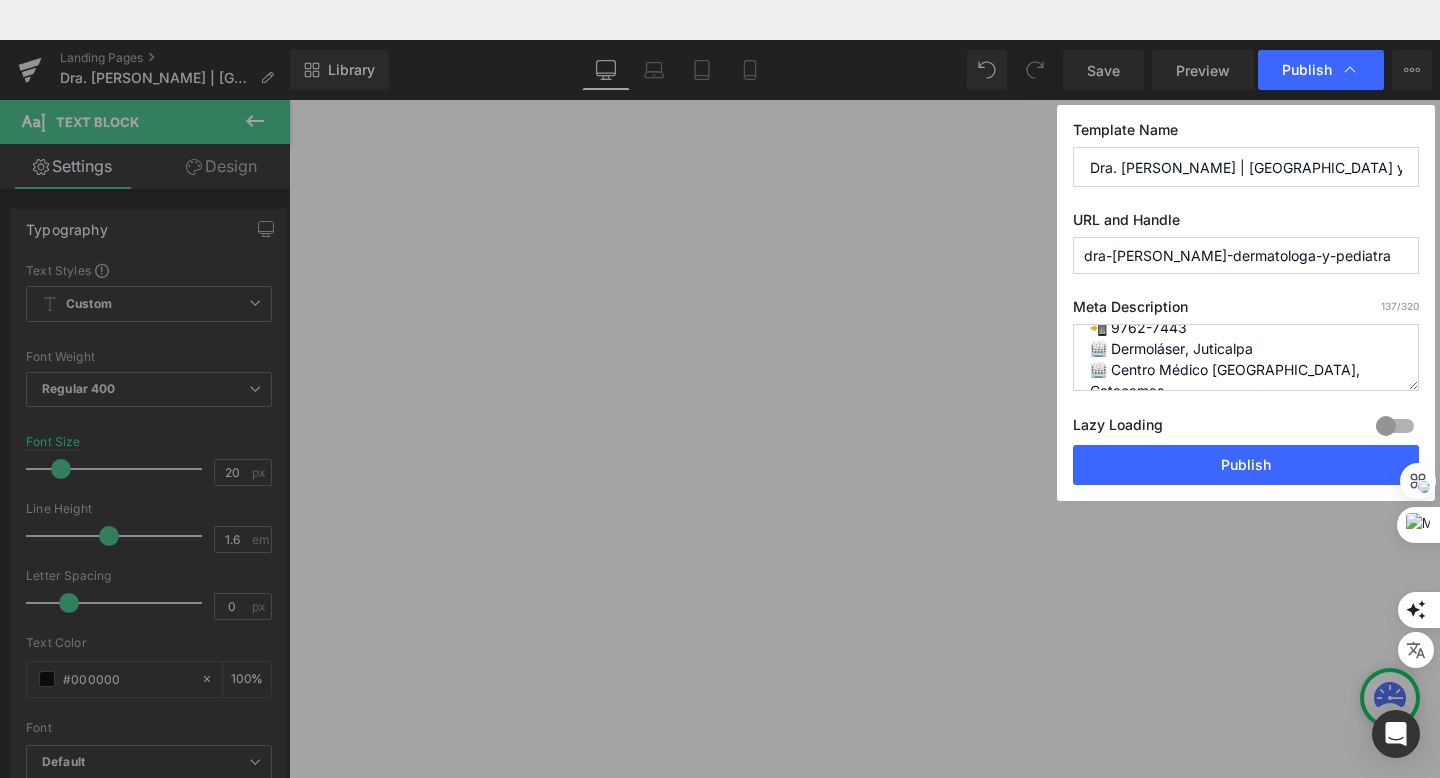 scroll, scrollTop: 37, scrollLeft: 0, axis: vertical 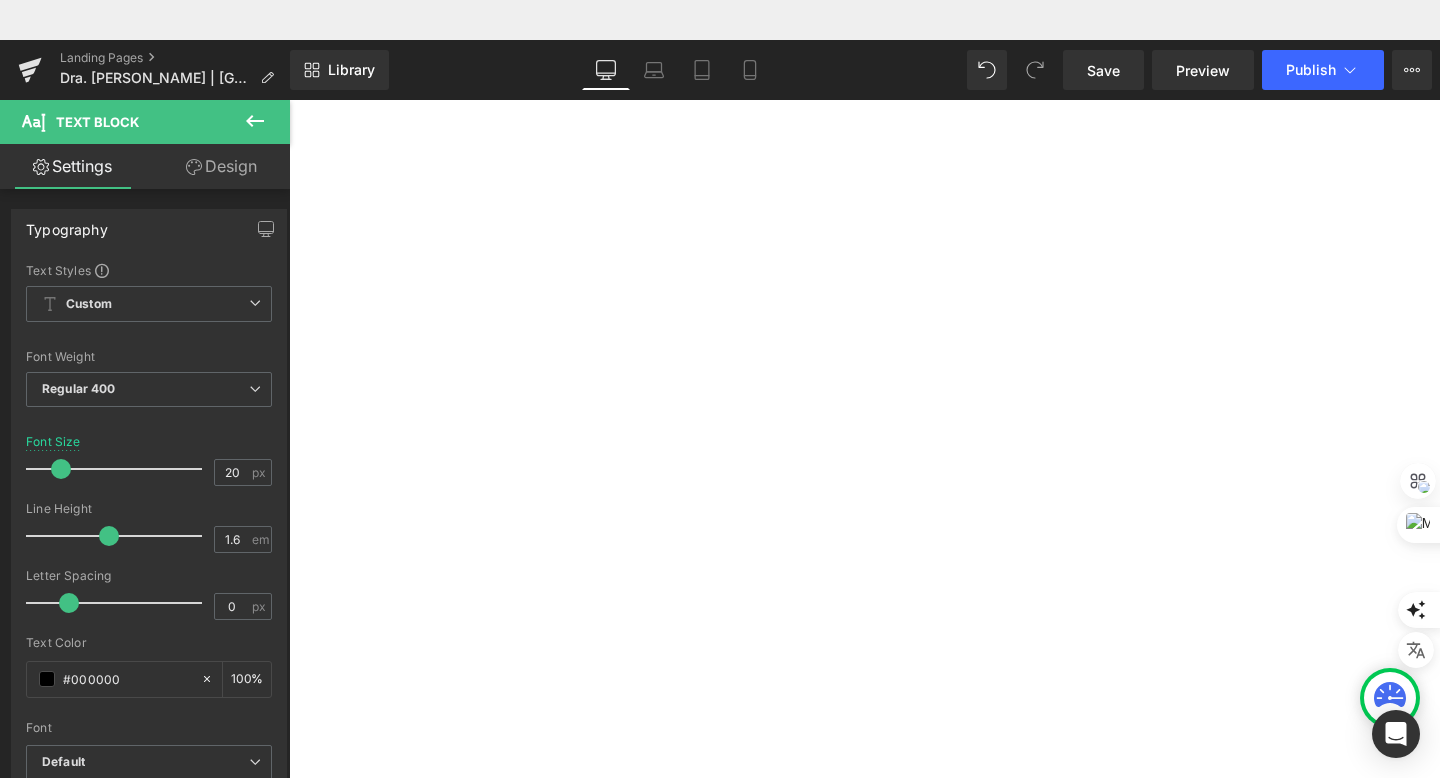 click on "-Preescolares, Escolares y Adolescentes hasta 17 años." at bounding box center (289, 60) 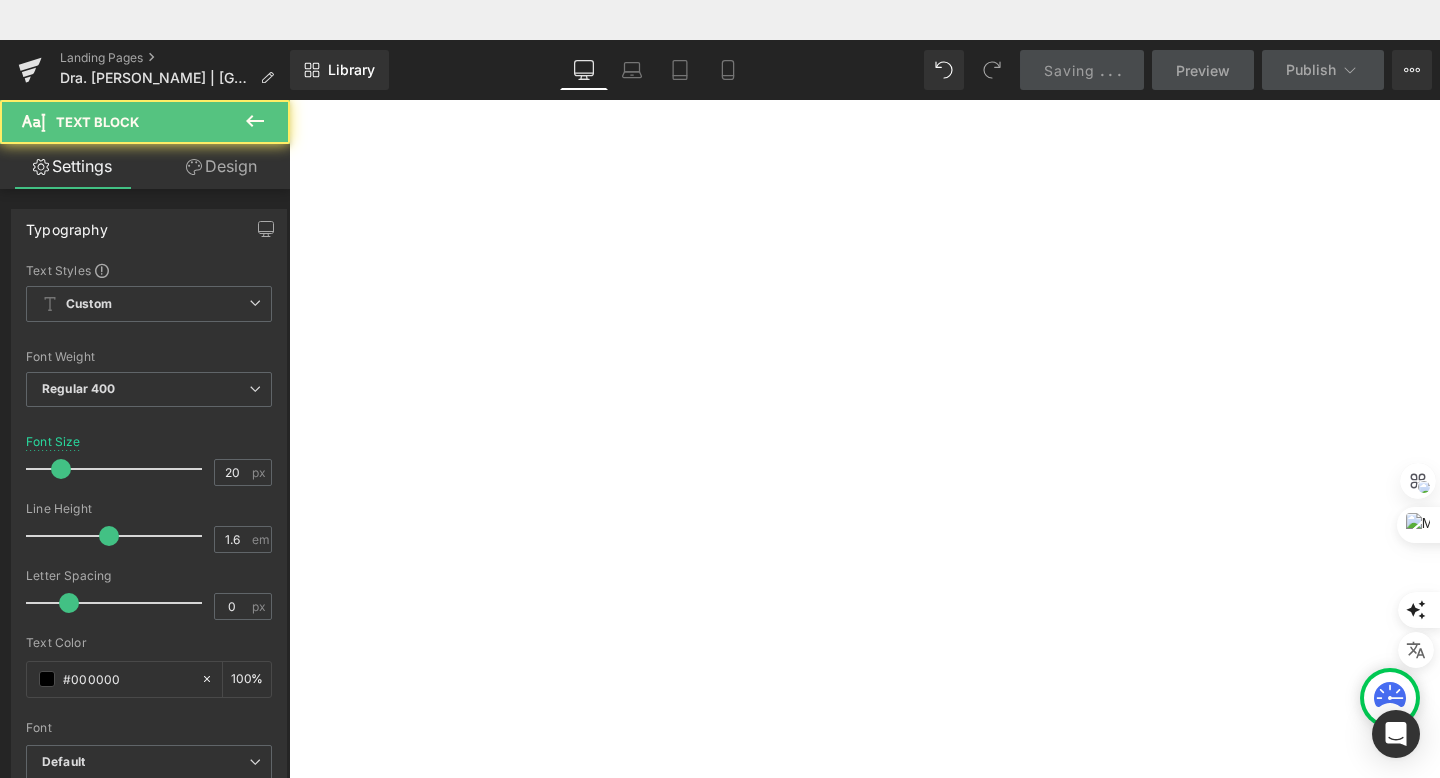 click on "-Preescolares, Escolares y Adolescentes hasta 18 años." at bounding box center [289, 60] 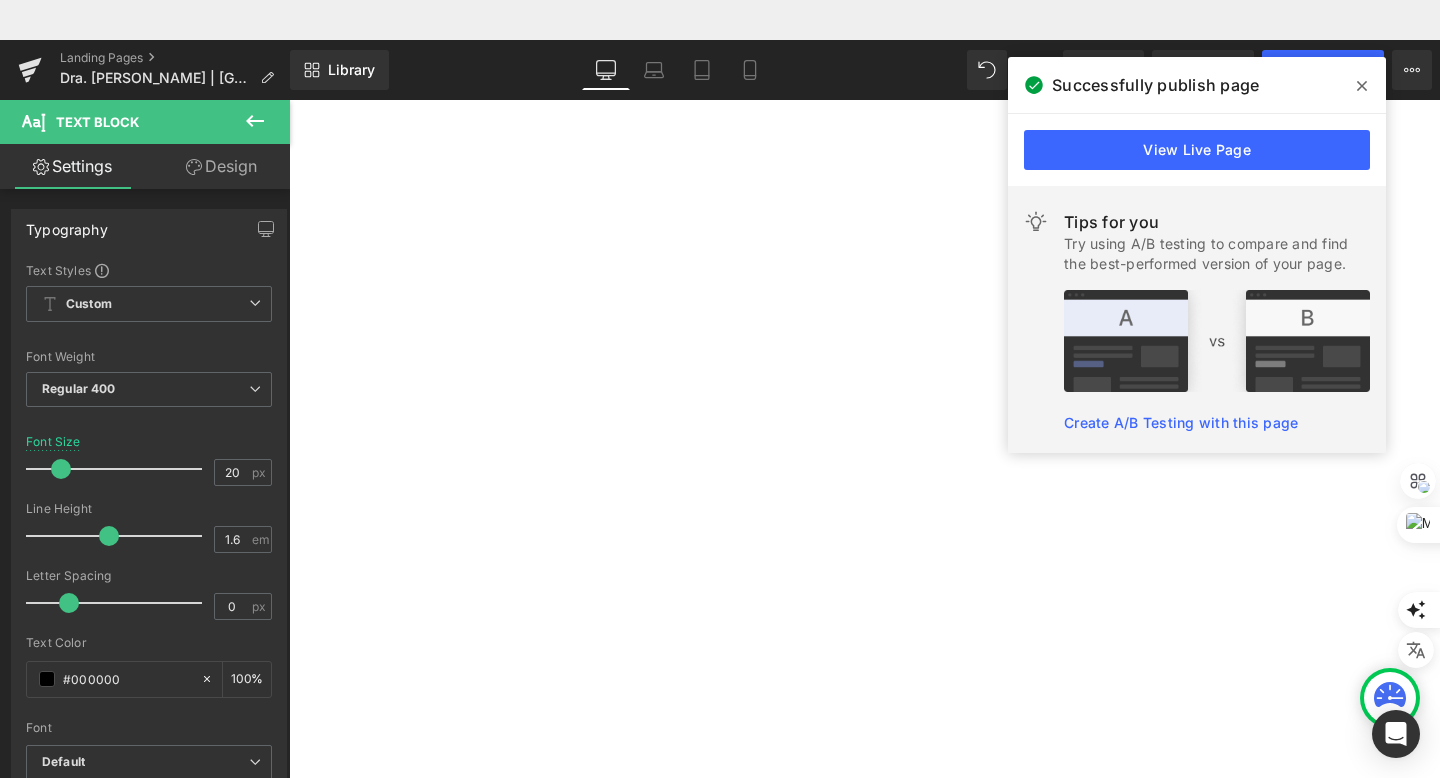 click on "Evaluación, diagnóstico y tratamiento [PERSON_NAME], i" at bounding box center [289, 60] 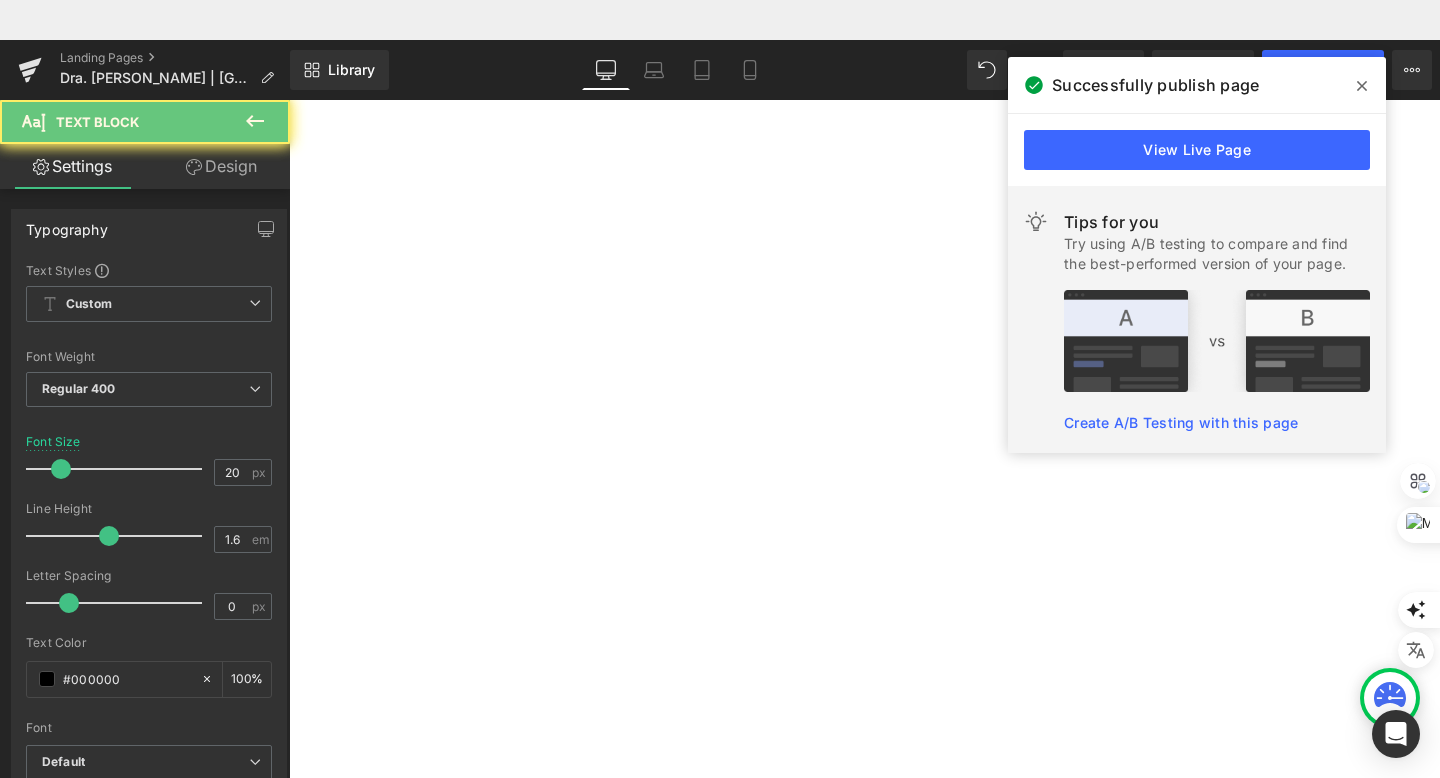 scroll, scrollTop: 396, scrollLeft: 0, axis: vertical 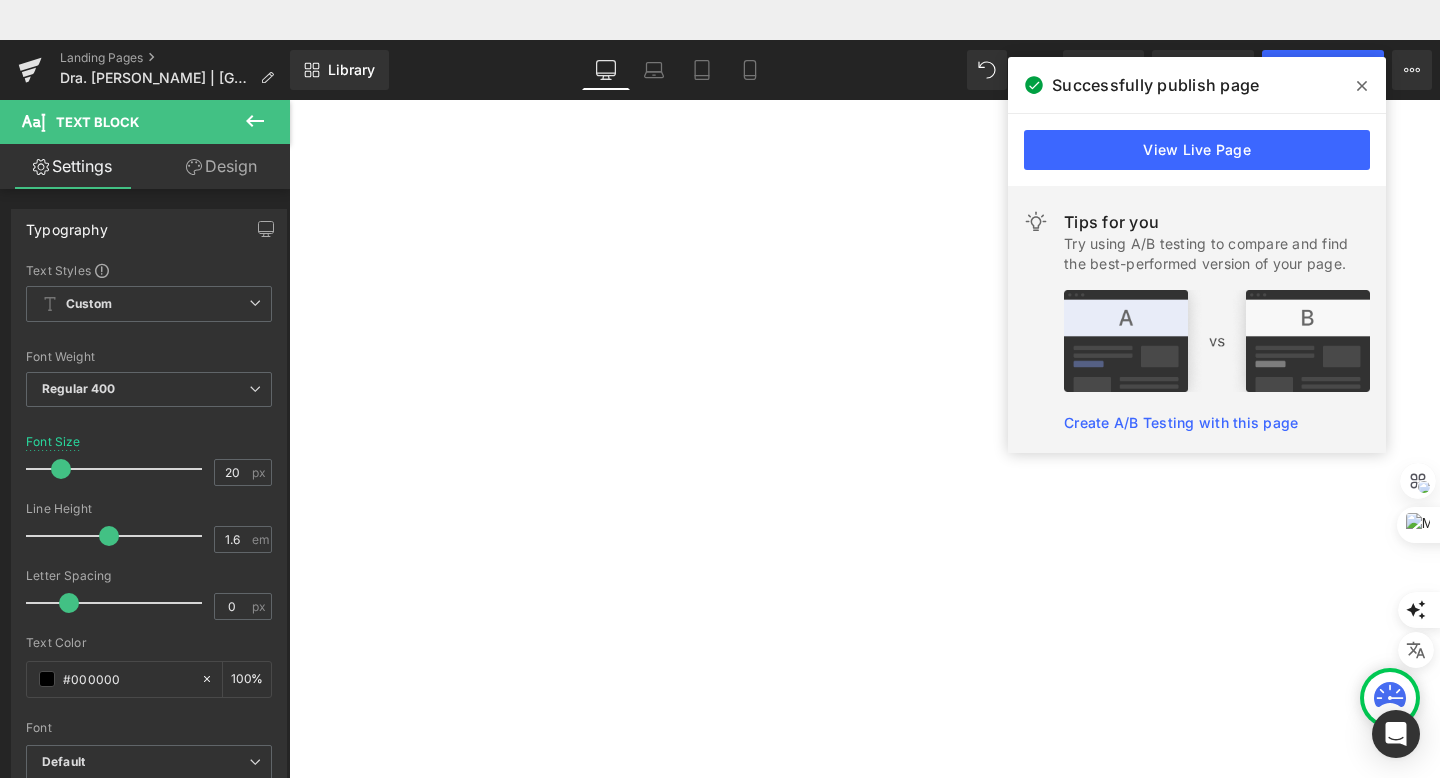 click on "lceras, Cá" at bounding box center (289, 60) 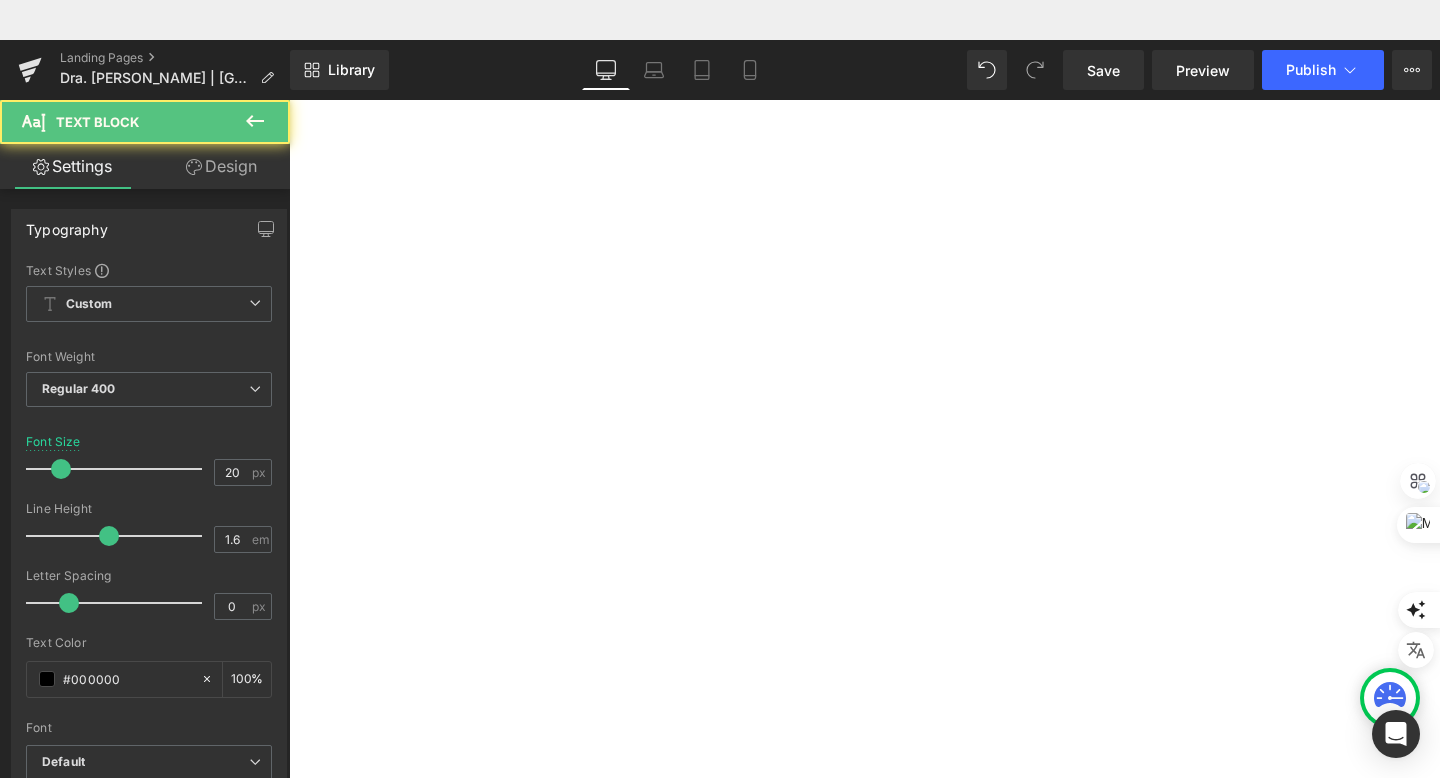 click on "✅  Procedimientos cosméticos : Peeling, [MEDICAL_DATA], DERMAPEN, Aplicación de [MEDICAL_DATA], Rellenos faciales, [MEDICAL_DATA] capilar, y mucho más." at bounding box center (289, 60) 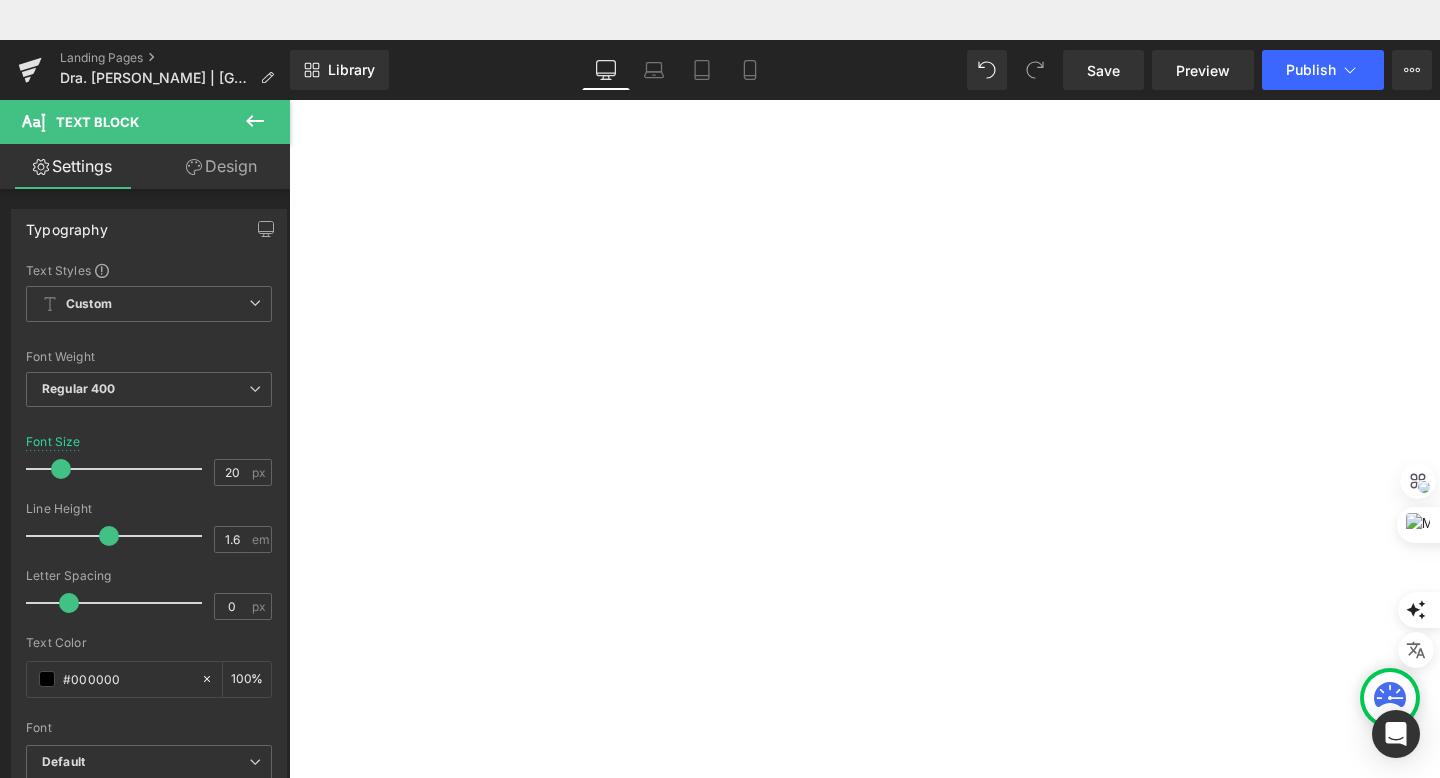 click on "✅  Procedimientos cosméticos : Peeling, [MEDICAL_DATA], DERMAPEN, Rejuvenecimiento facial con [MEDICAL_DATA] y Ácido Hialurónico, Rellenos faciales, [MEDICAL_DATA] capilar, y mucho más." at bounding box center (289, 60) 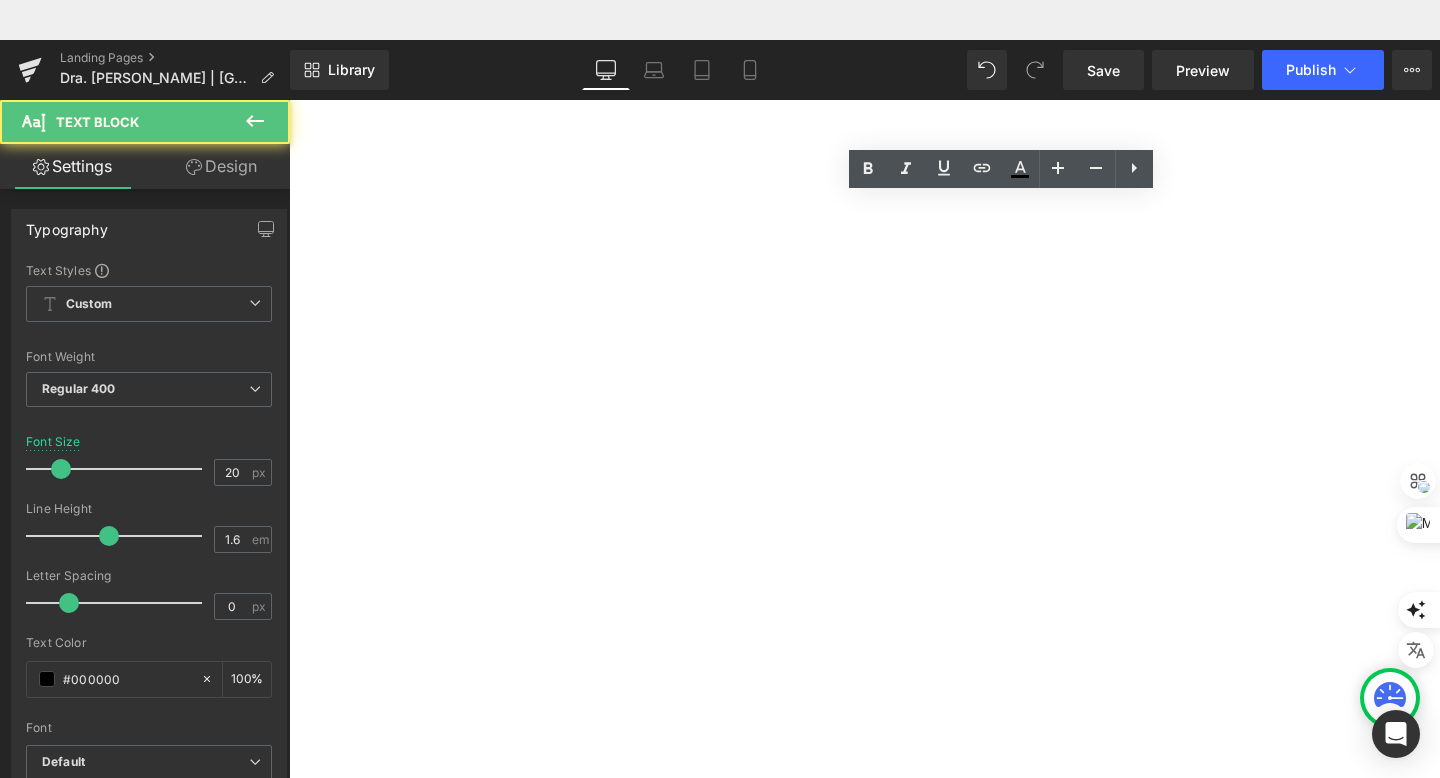 click on "✅  Procedimientos cosméticos : Peeling, [MEDICAL_DATA], DERMAPEN, Rejuvenecimiento facial con [MEDICAL_DATA] y Ácido Hialurónico, Rellenos faciales, [MEDICAL_DATA] capilar, y mucho más." at bounding box center (289, 60) 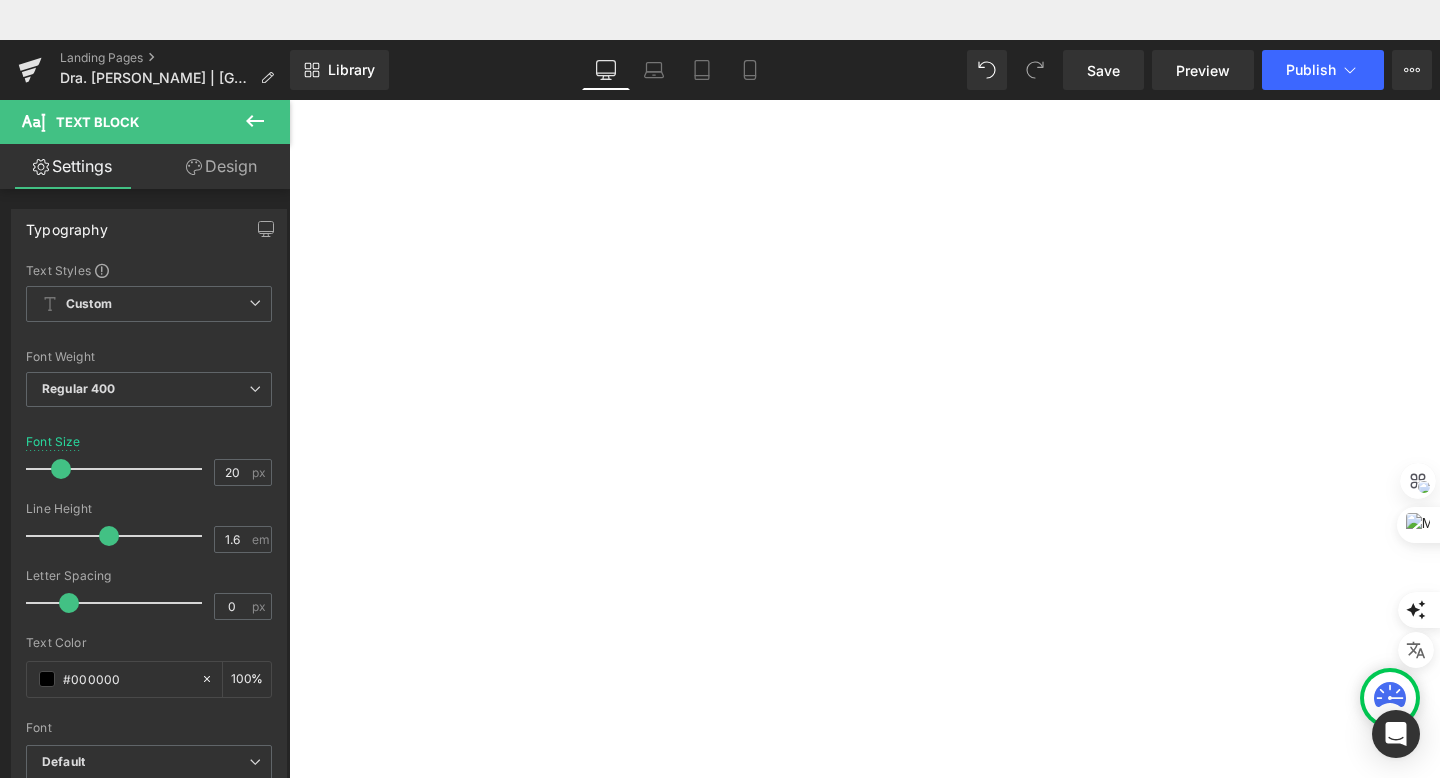 click on "✅  Procedimientos cosméticos : Peeling, [MEDICAL_DATA], DERMAPEN, Rejuvenecimiento facial con [MEDICAL_DATA] y Ácido Hialurónico, Rellenos faciales, y mucho más." at bounding box center [289, 60] 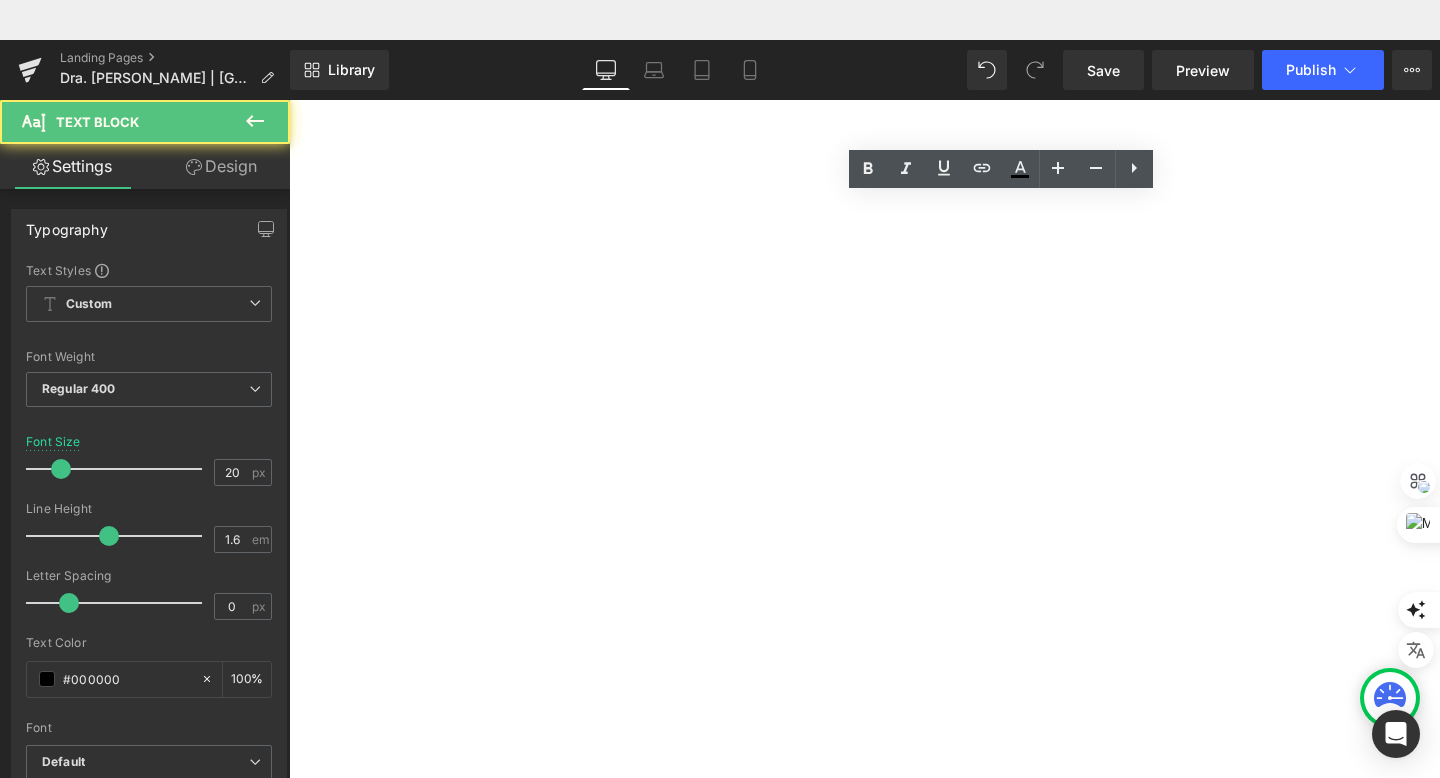 click on "✅  Procedimientos cosméticos : Peeling, [MEDICAL_DATA], DERMAPEN, Rejuvenecimiento facial con [MEDICAL_DATA] y Ácido Hialurónico, Rellenos faciales, y mucho más." at bounding box center (289, 60) 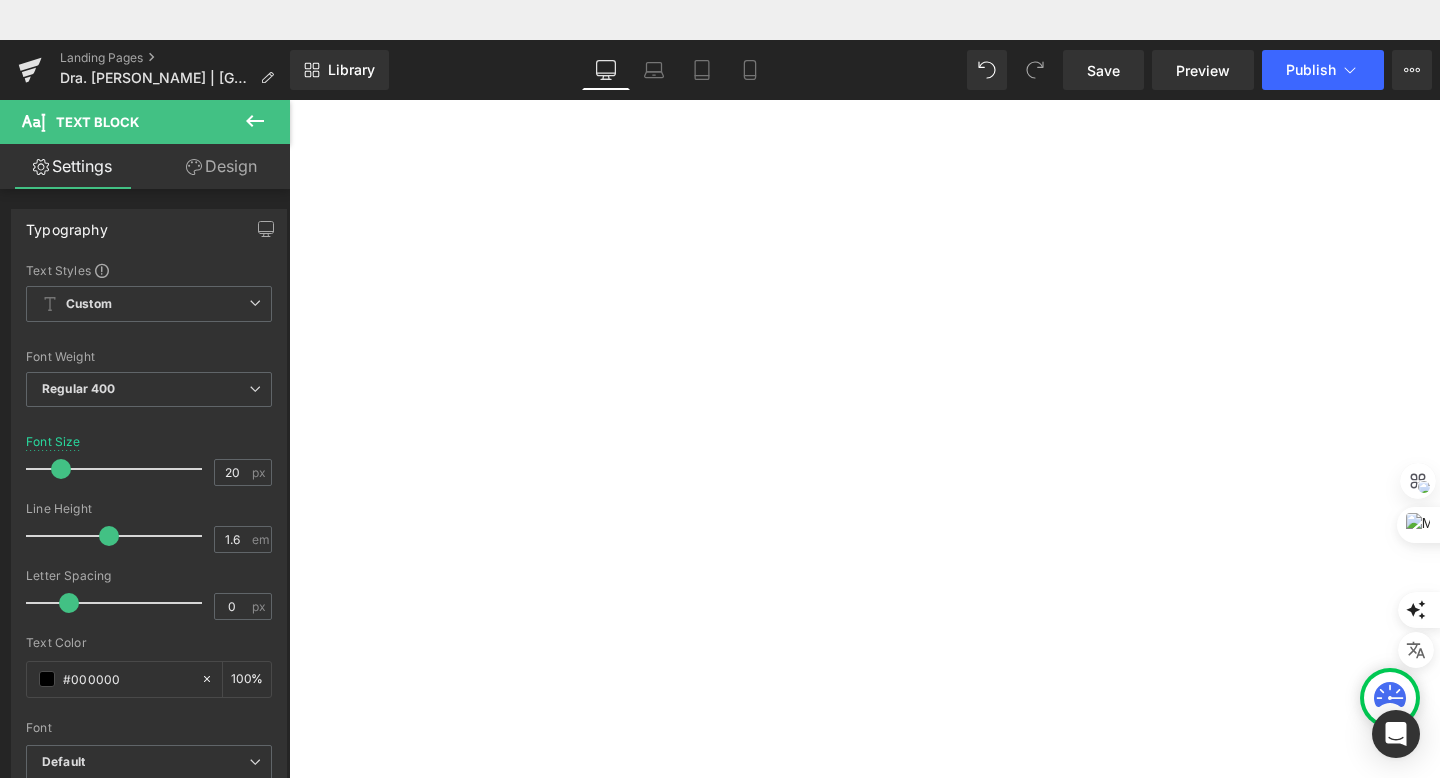 click on "Procedimientos cosméticos" at bounding box center (289, 60) 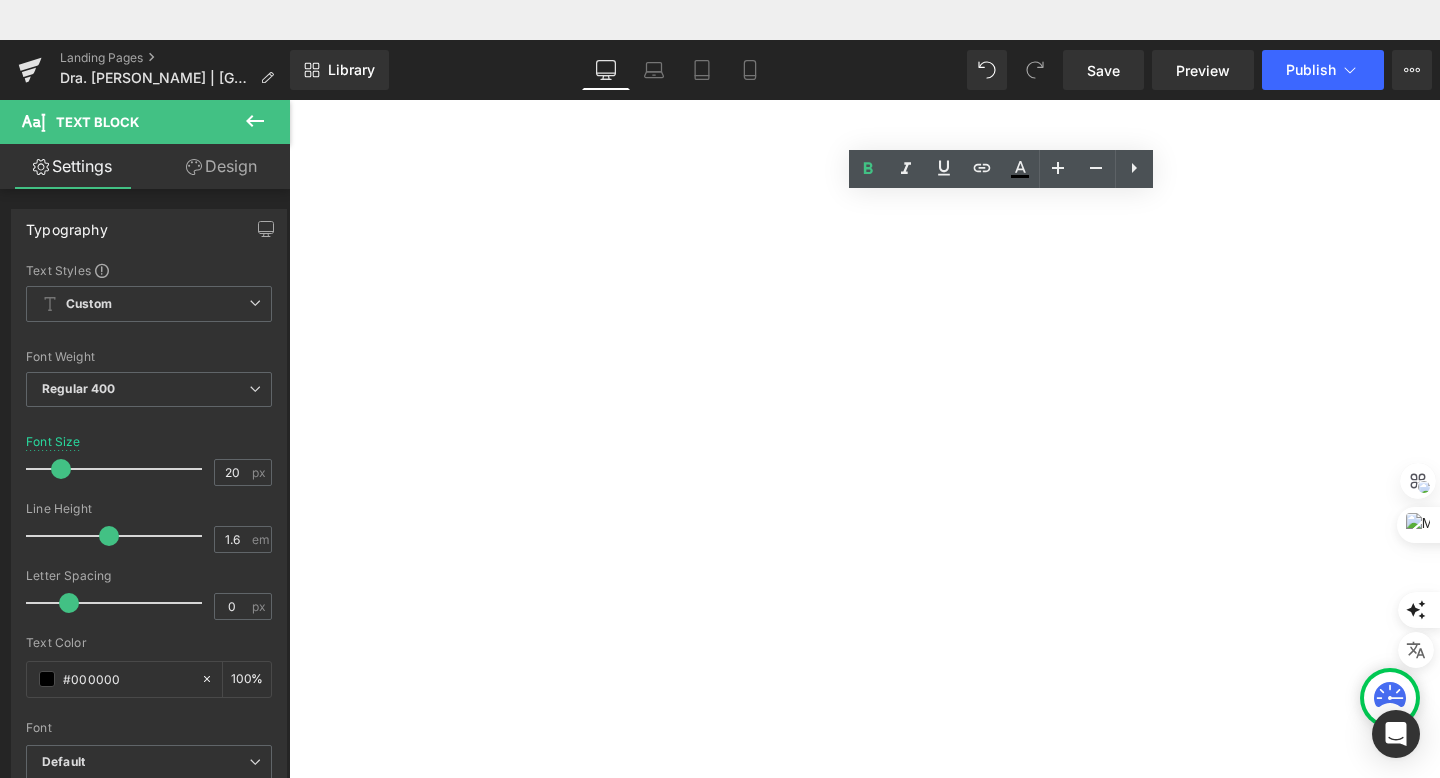 click on "Procedimientos cosméticos" at bounding box center [289, 60] 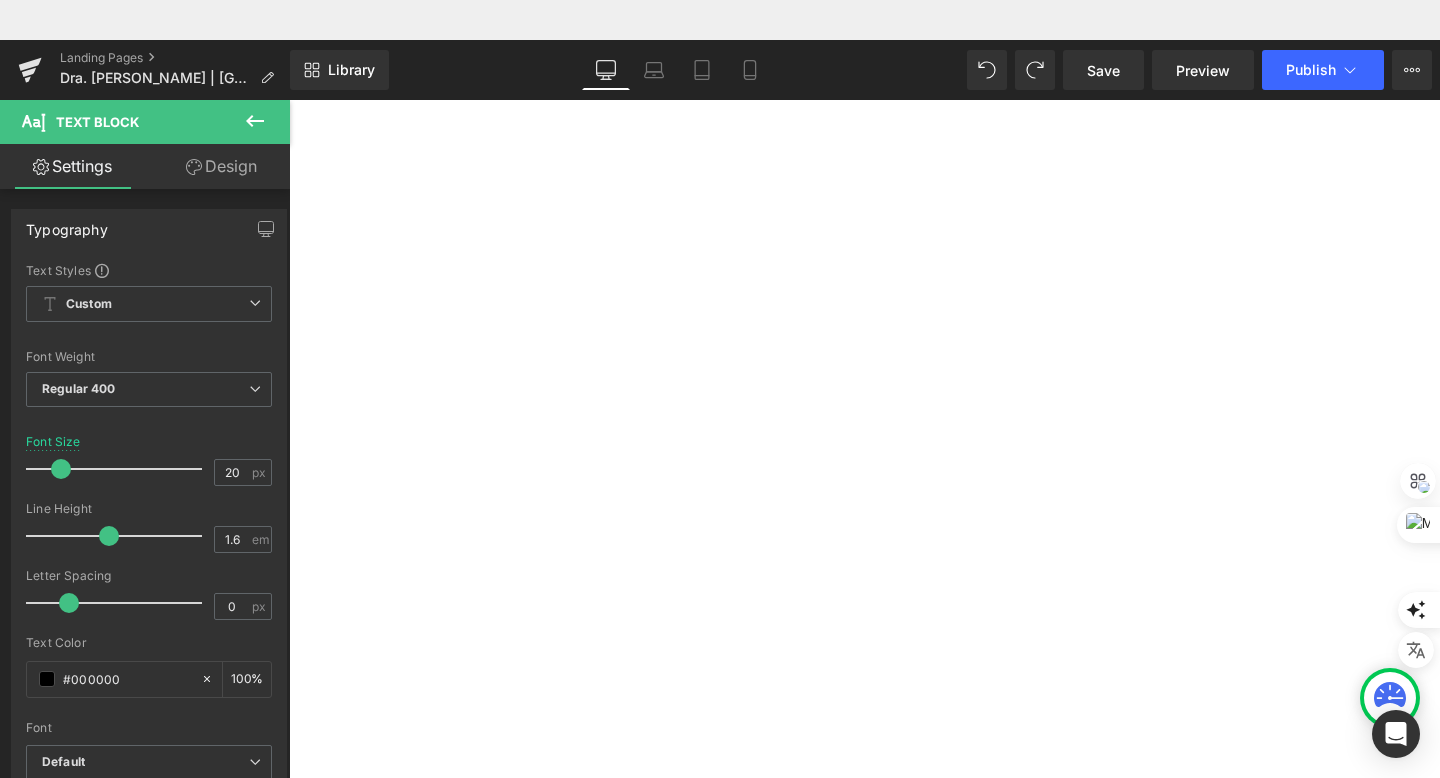 scroll, scrollTop: 407, scrollLeft: 0, axis: vertical 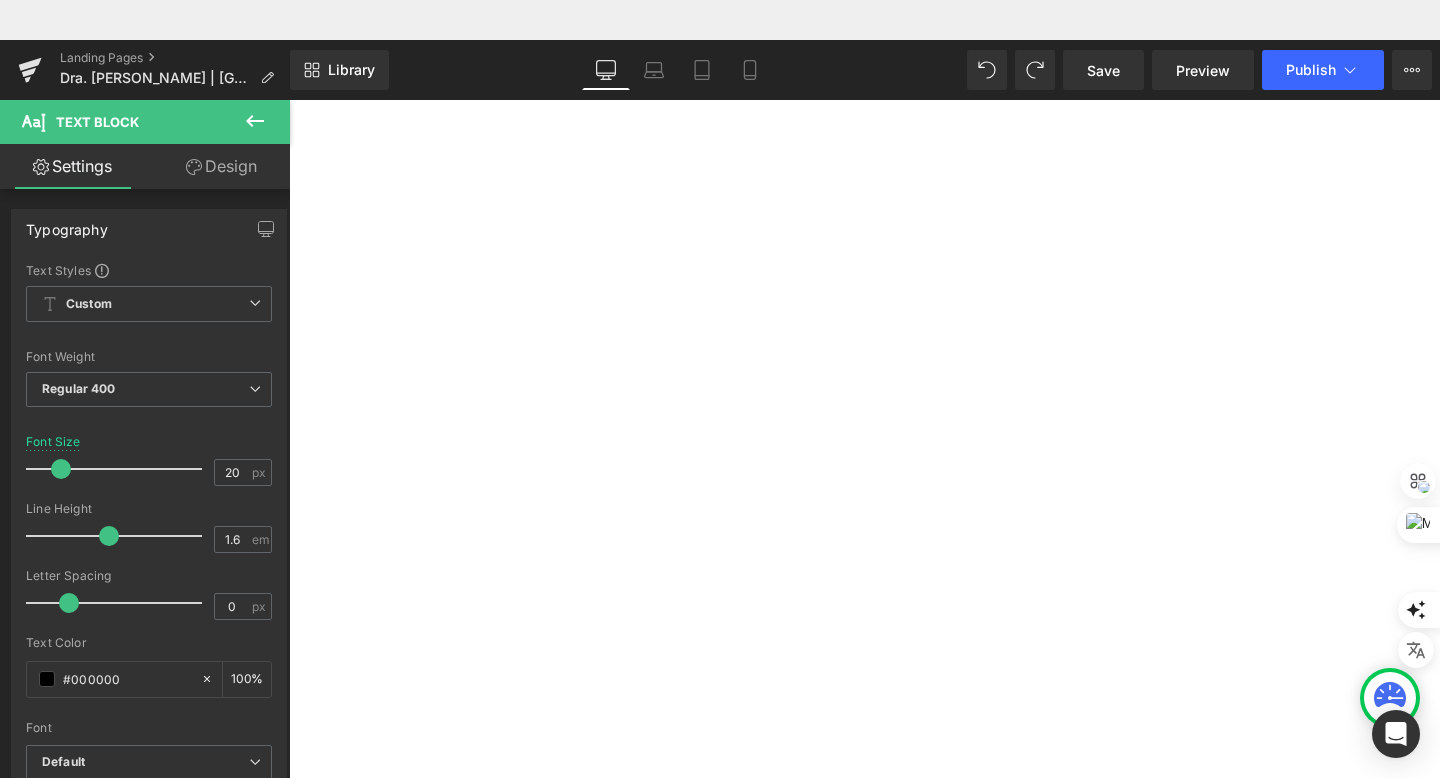 click on "✅  Consulta Especializada en Pediatría:" at bounding box center (289, 60) 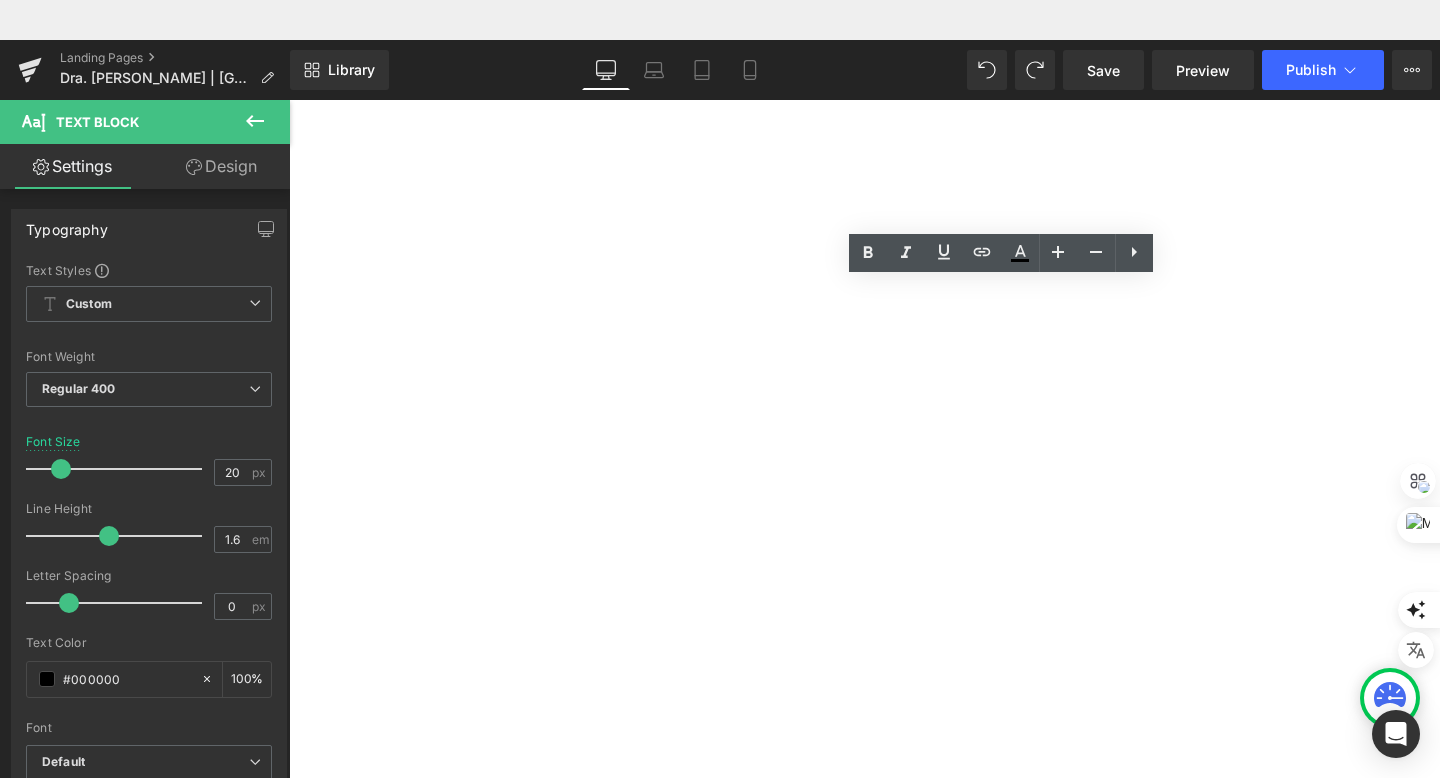 scroll, scrollTop: 282, scrollLeft: 0, axis: vertical 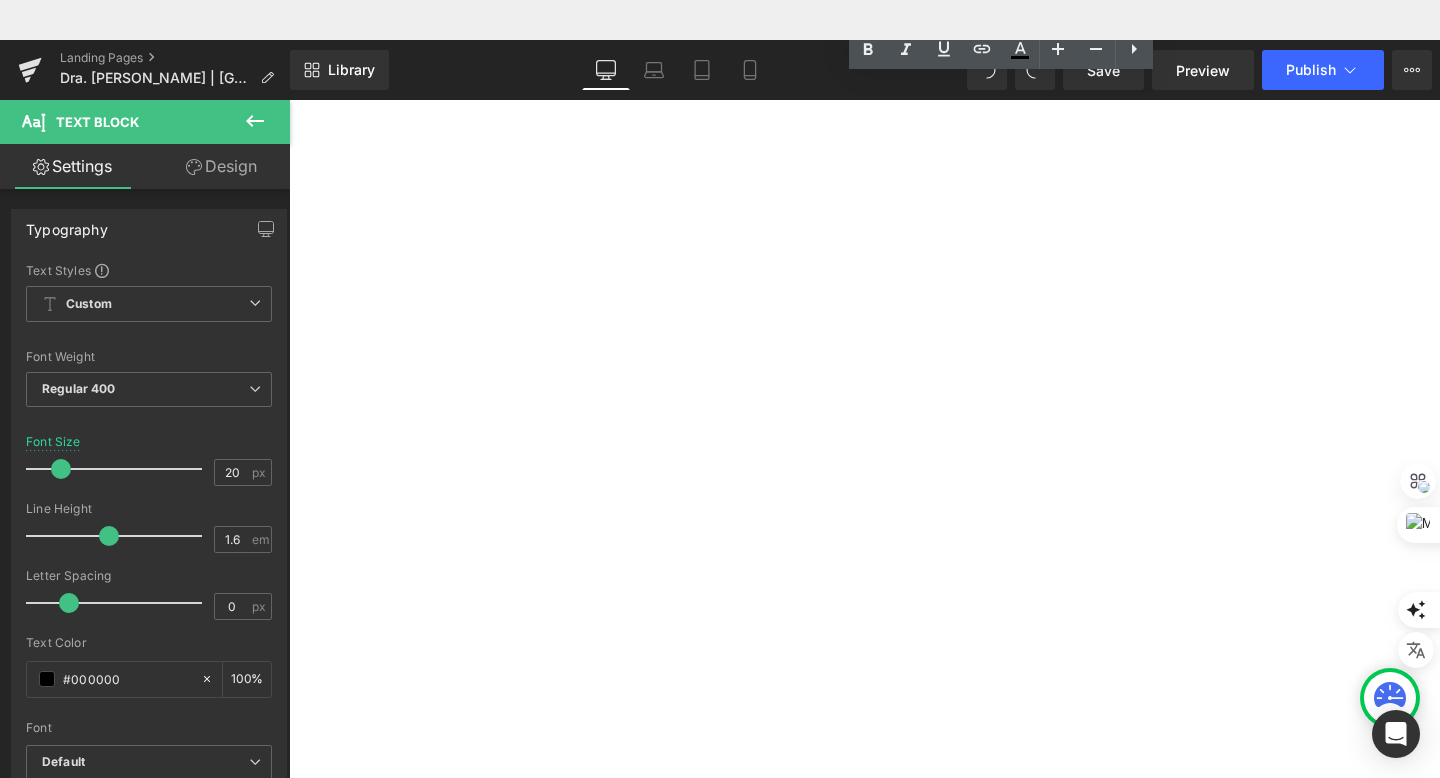 click on "✅" at bounding box center [289, 60] 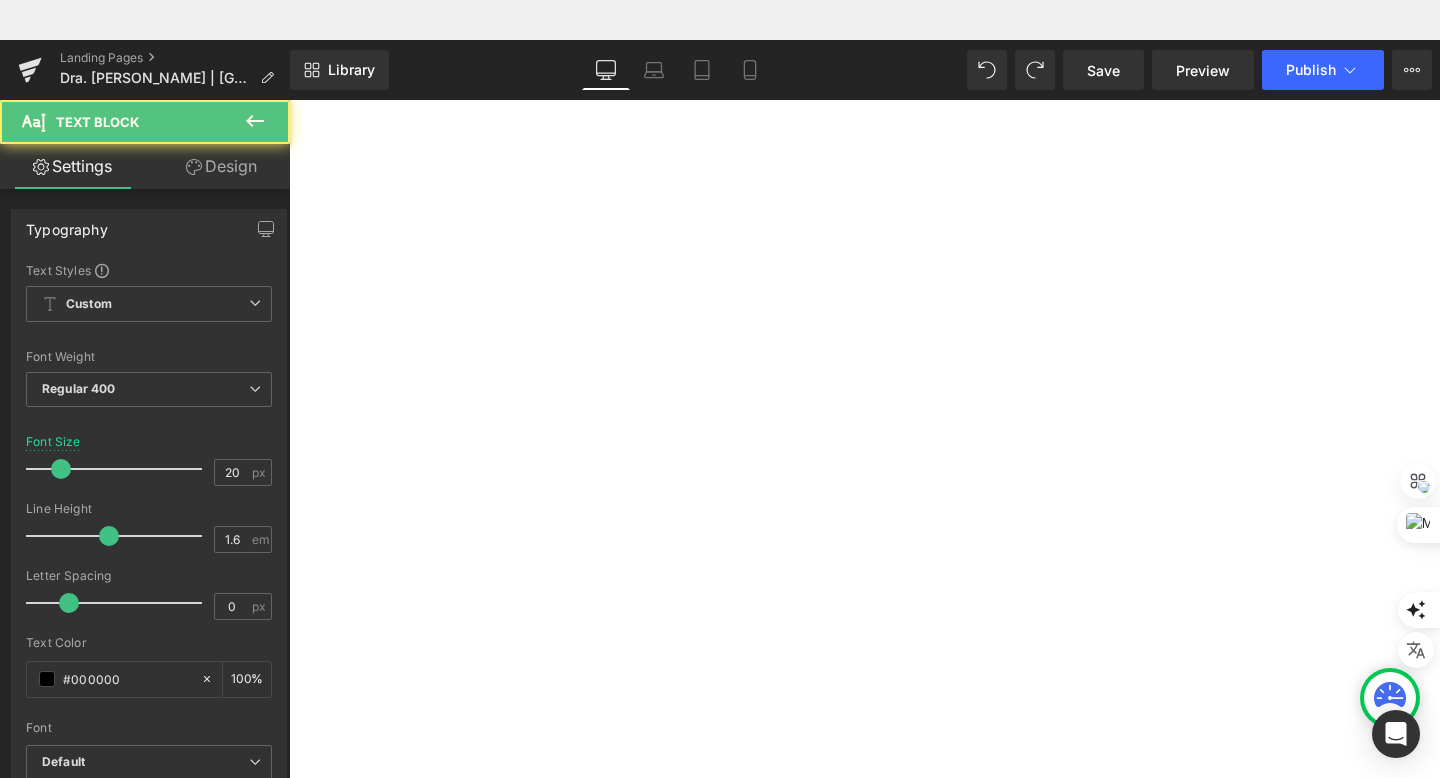 copy on "✅" 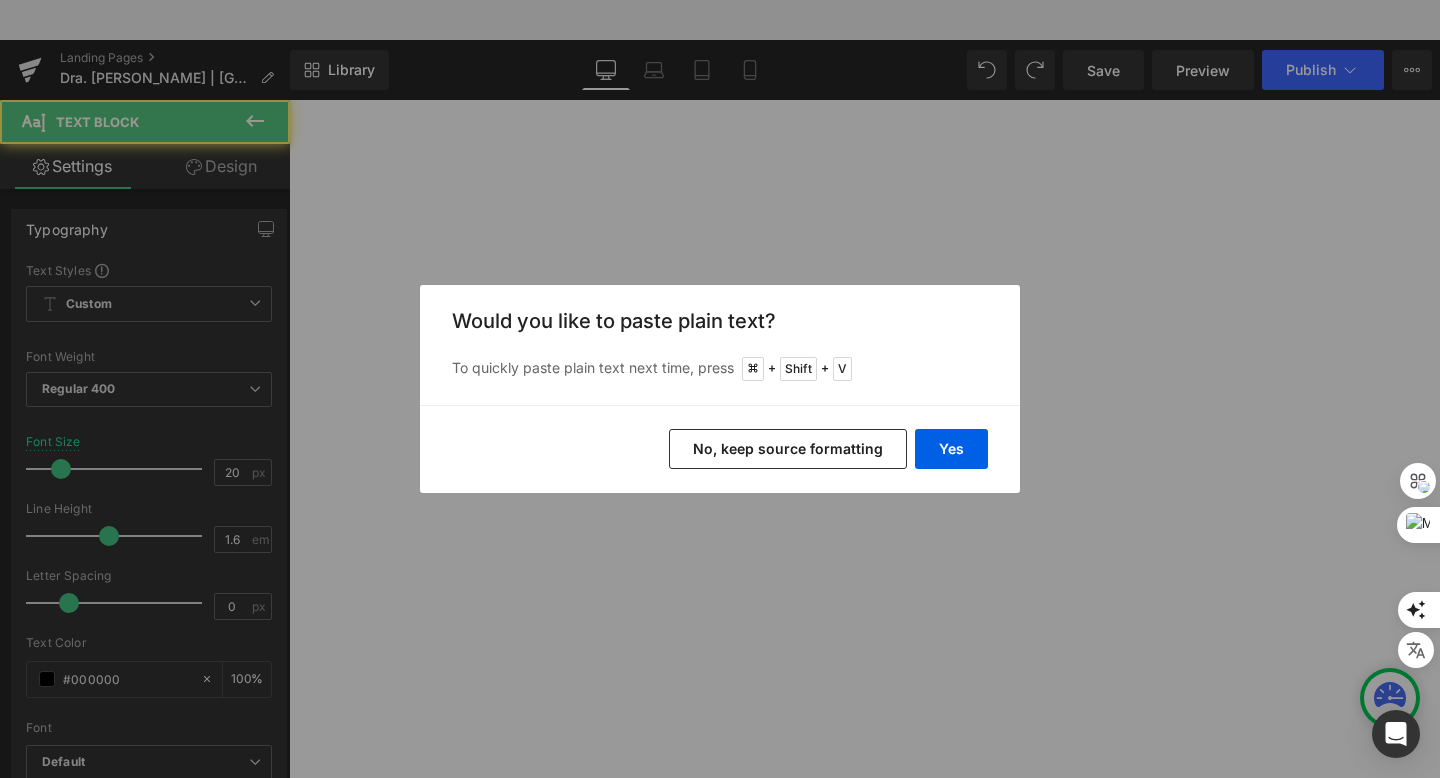 click on "No, keep source formatting" at bounding box center [788, 449] 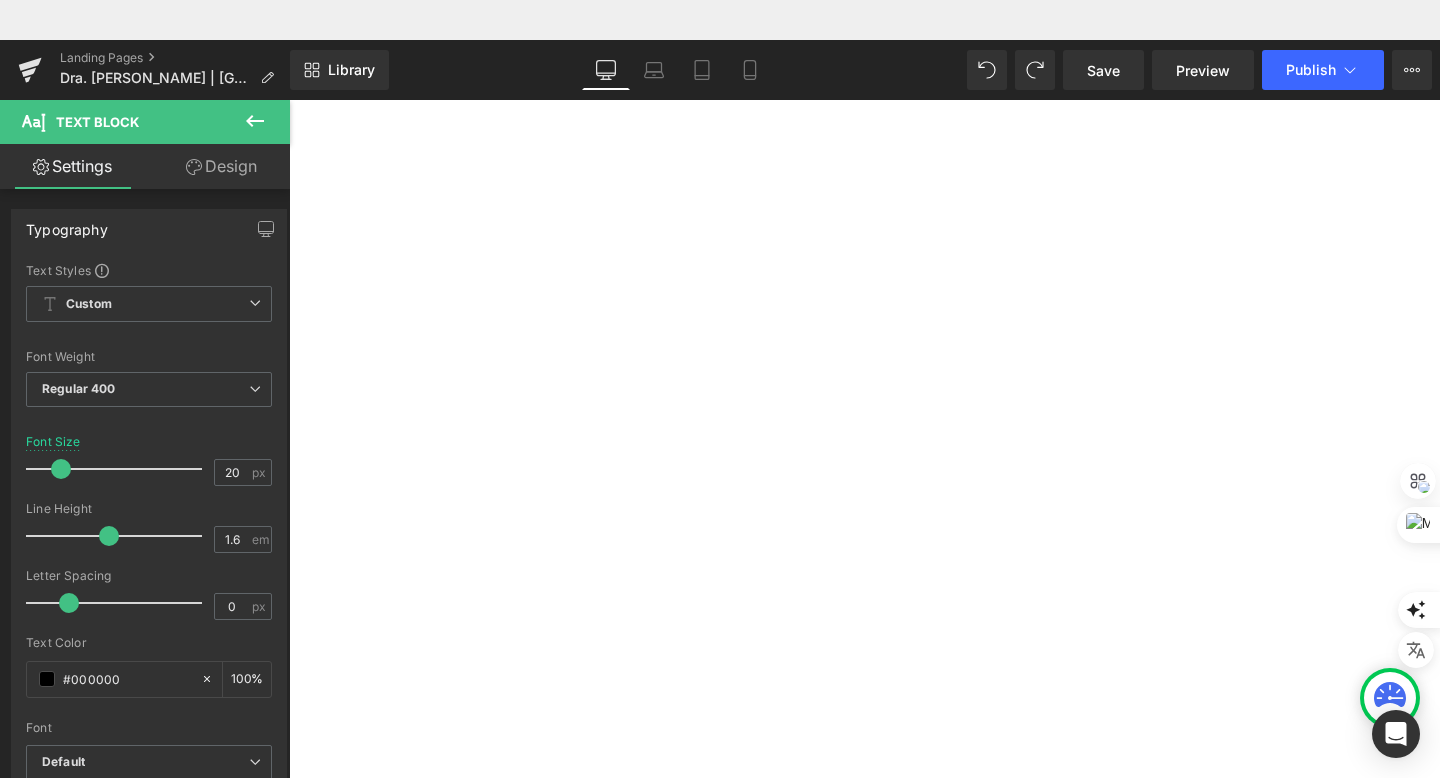 click on "Procedimientos cosméticos" at bounding box center [289, 60] 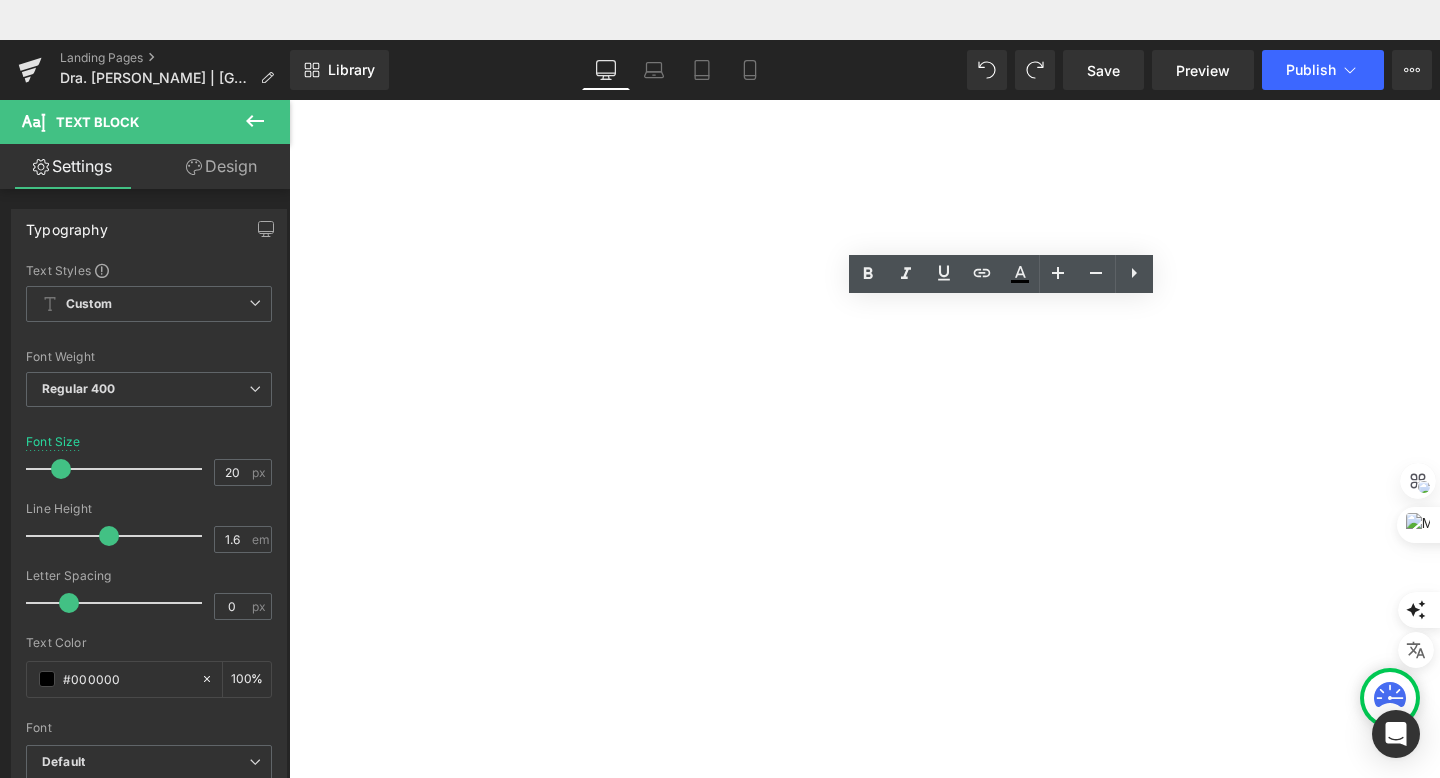 scroll, scrollTop: 16, scrollLeft: 0, axis: vertical 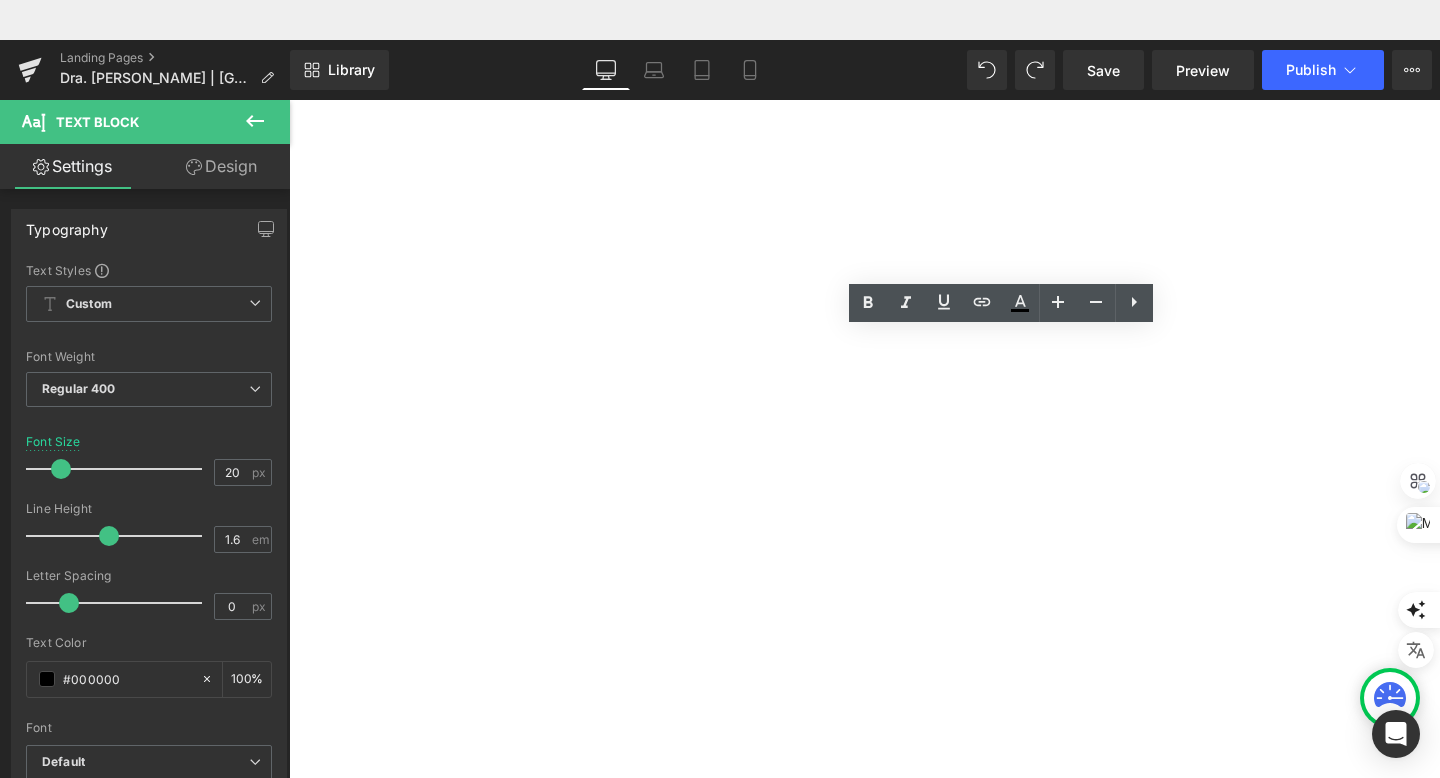 click on "Procedimientos cosméticos" at bounding box center [289, 60] 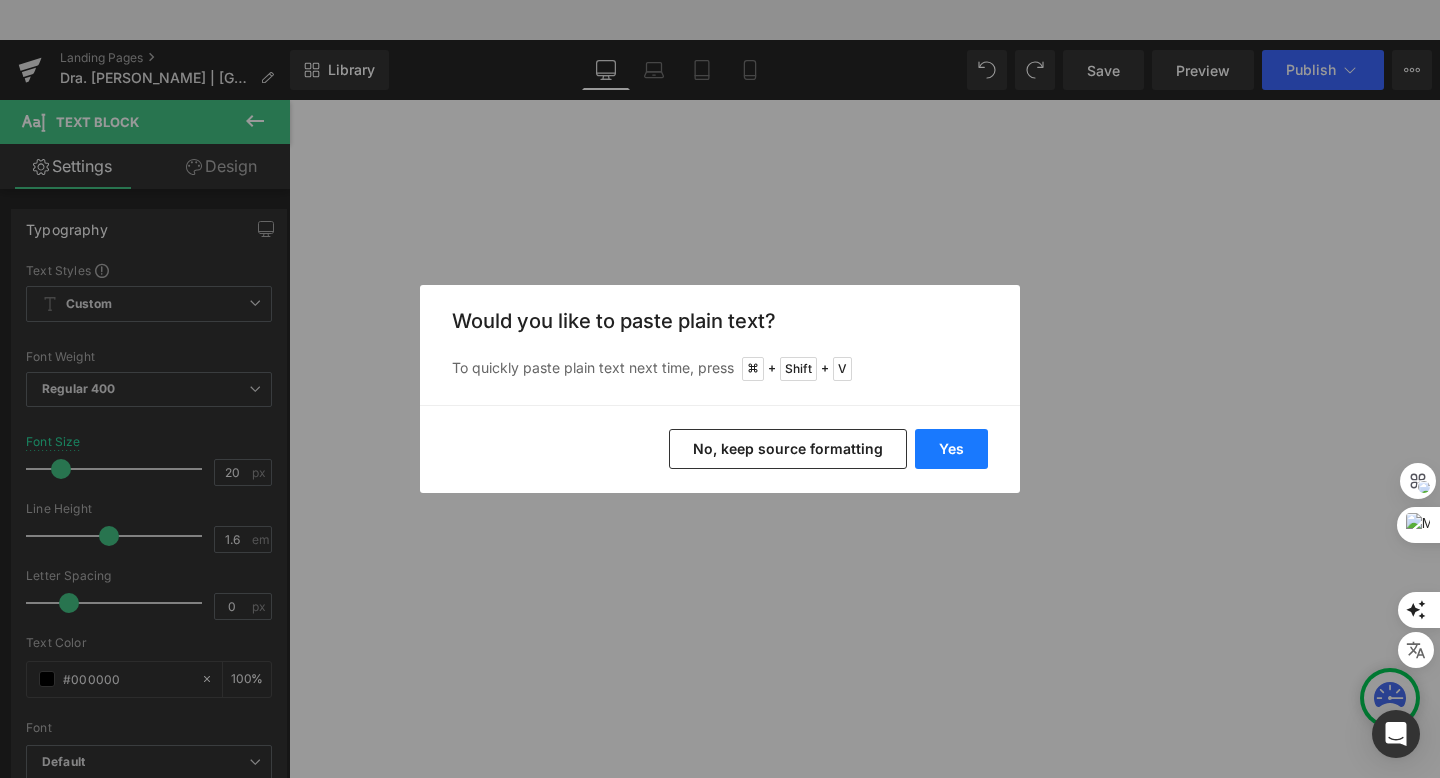 drag, startPoint x: 941, startPoint y: 449, endPoint x: 683, endPoint y: 410, distance: 260.93103 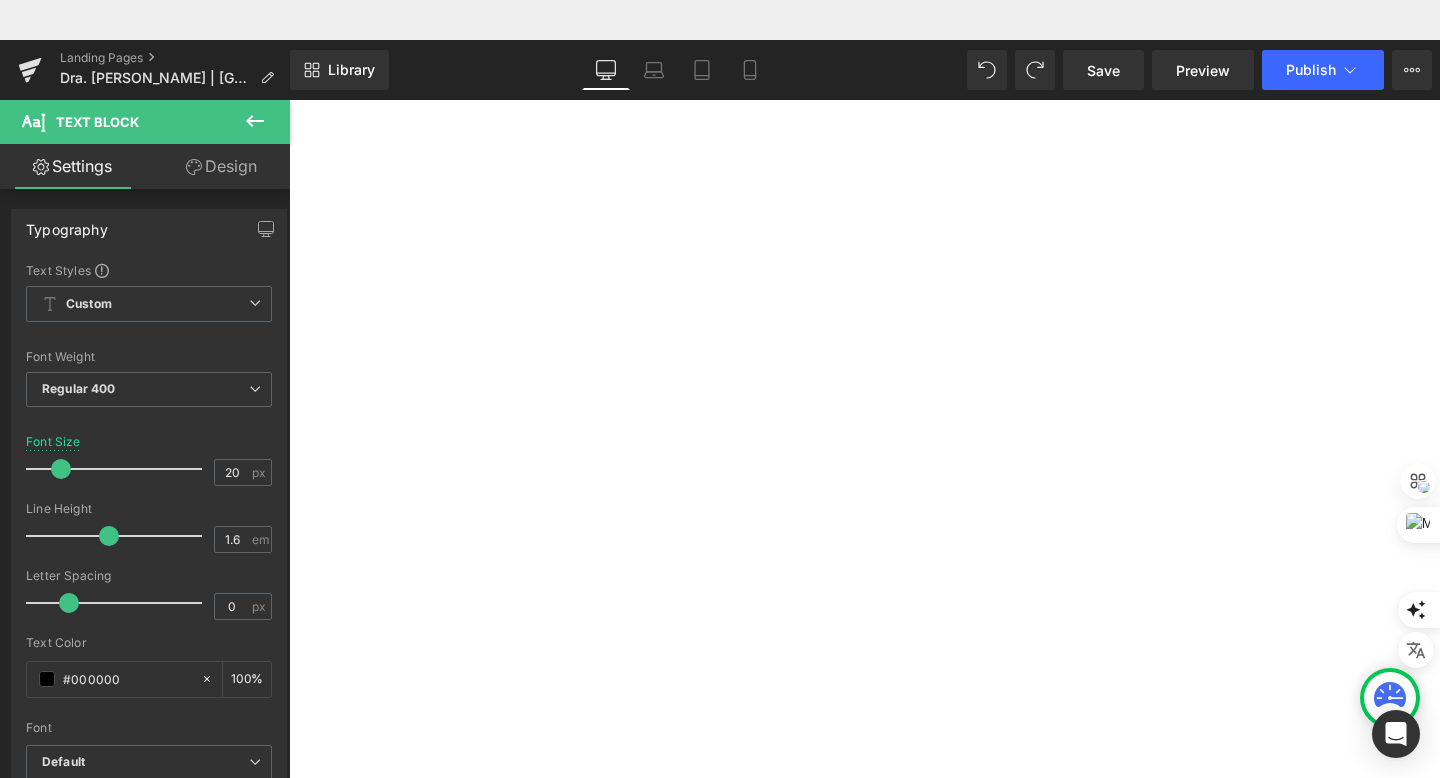 scroll, scrollTop: 141, scrollLeft: 0, axis: vertical 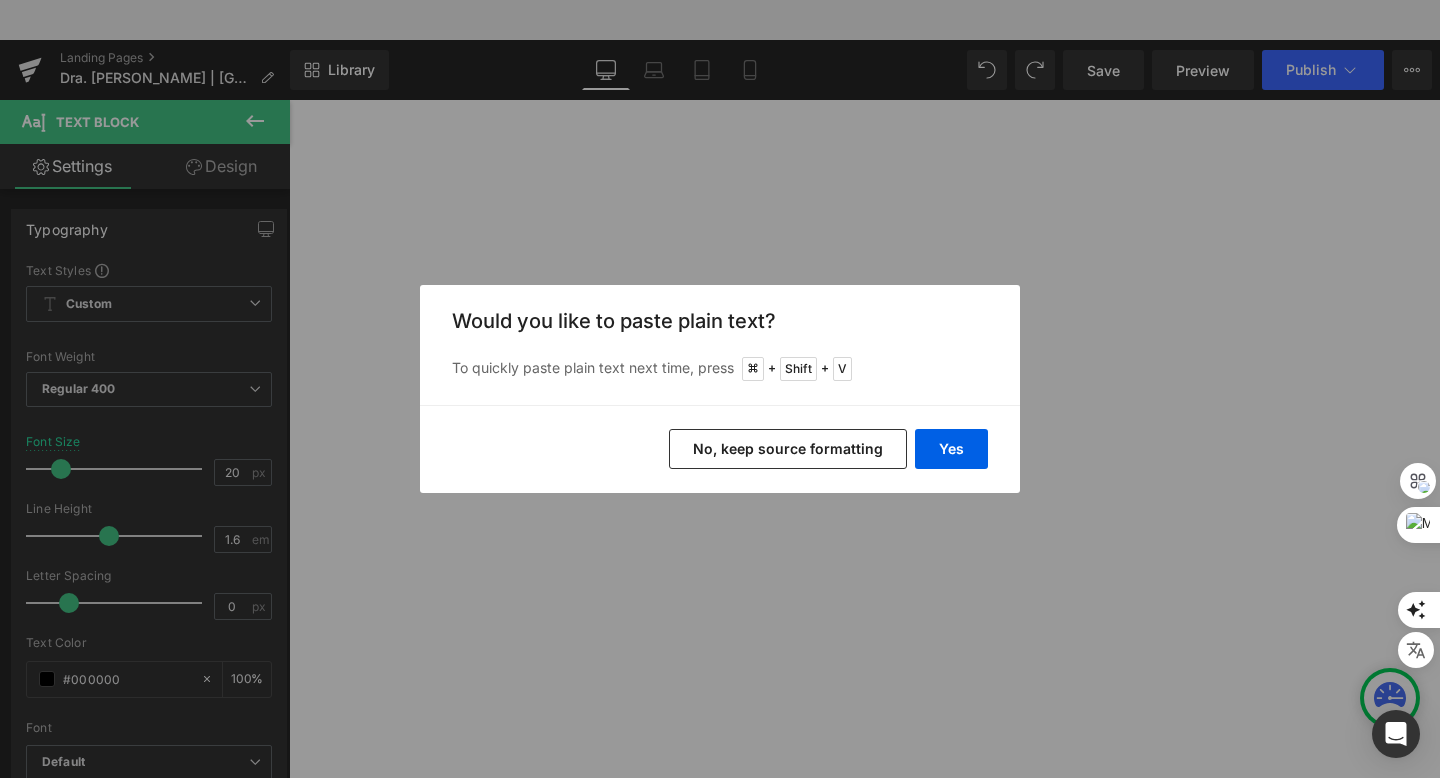 click on "No, keep source formatting" at bounding box center [788, 449] 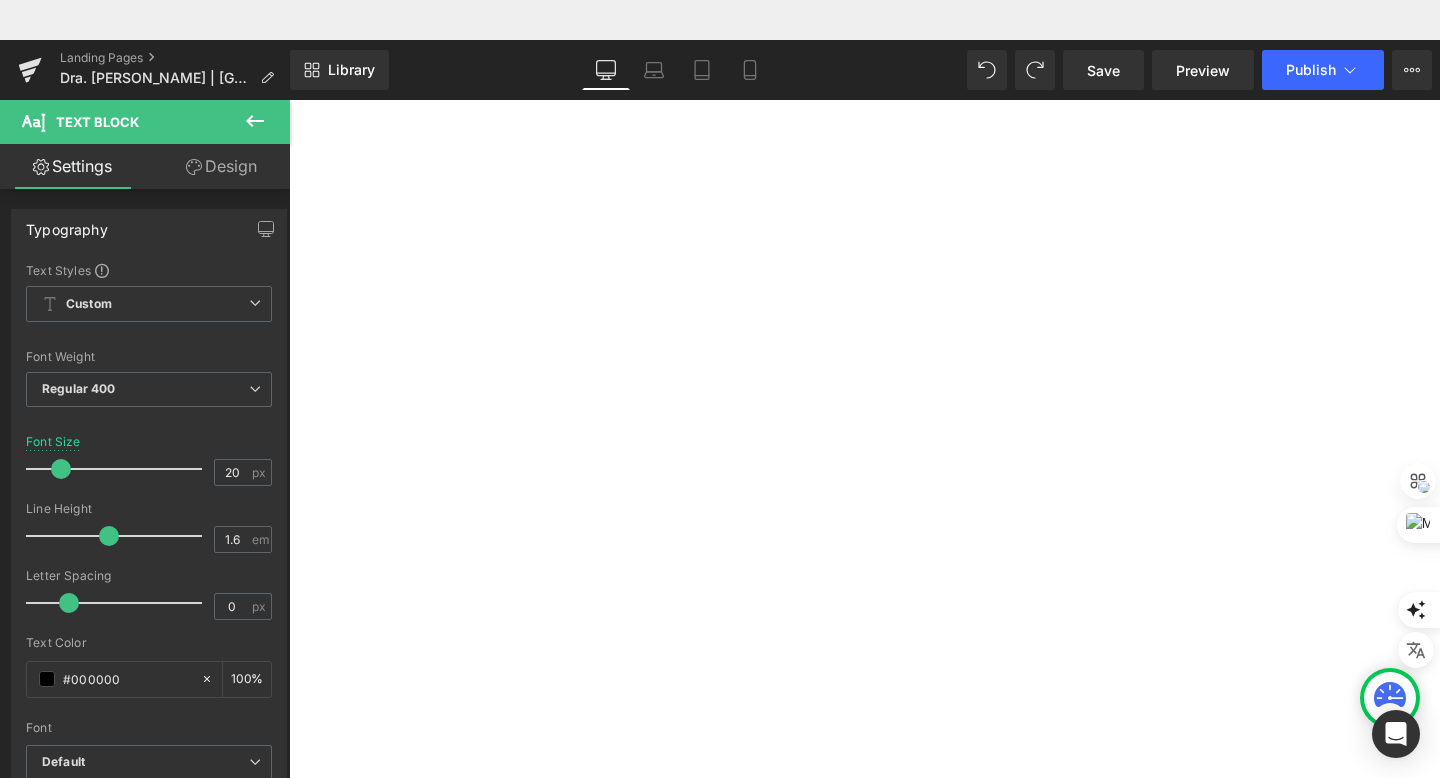 scroll, scrollTop: 215, scrollLeft: 0, axis: vertical 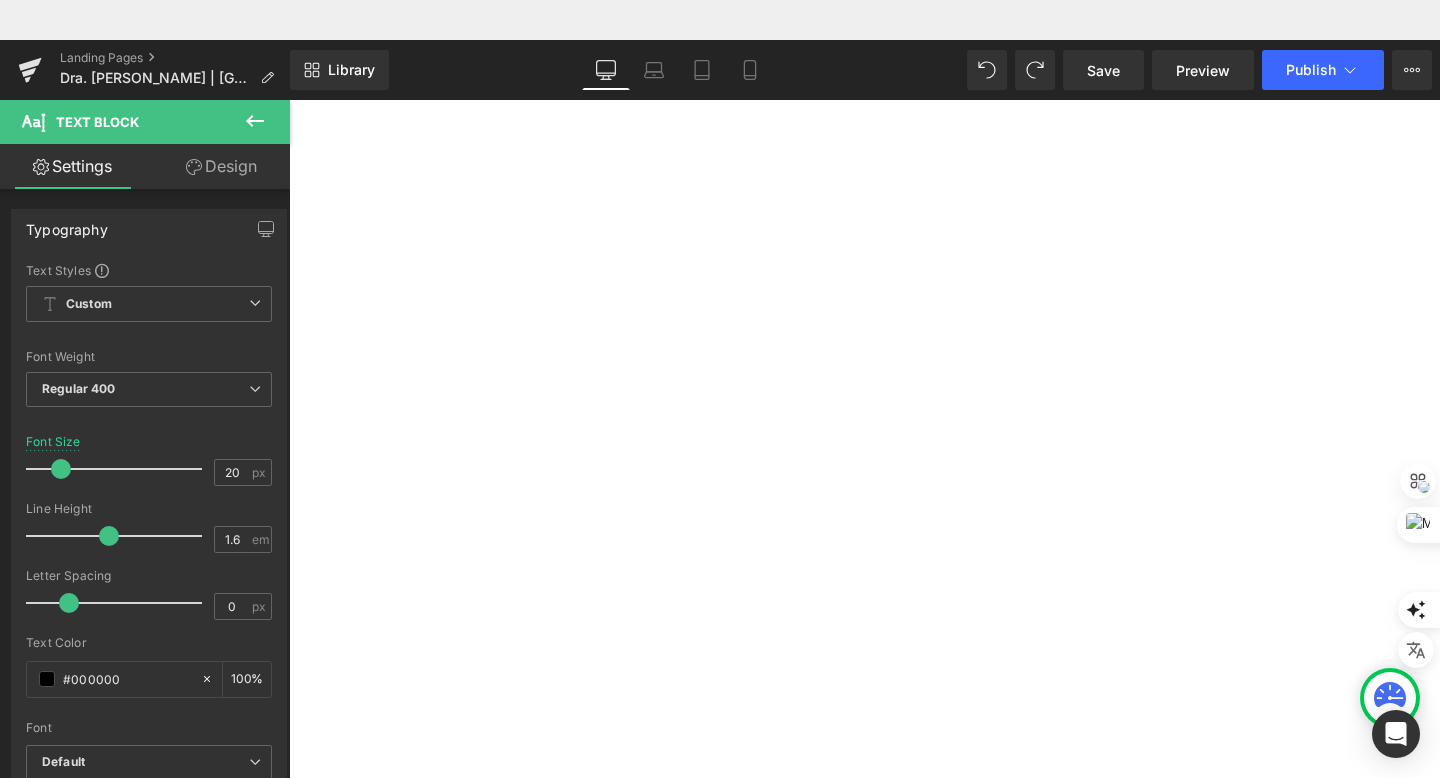 drag, startPoint x: 1427, startPoint y: 573, endPoint x: 735, endPoint y: 524, distance: 693.73267 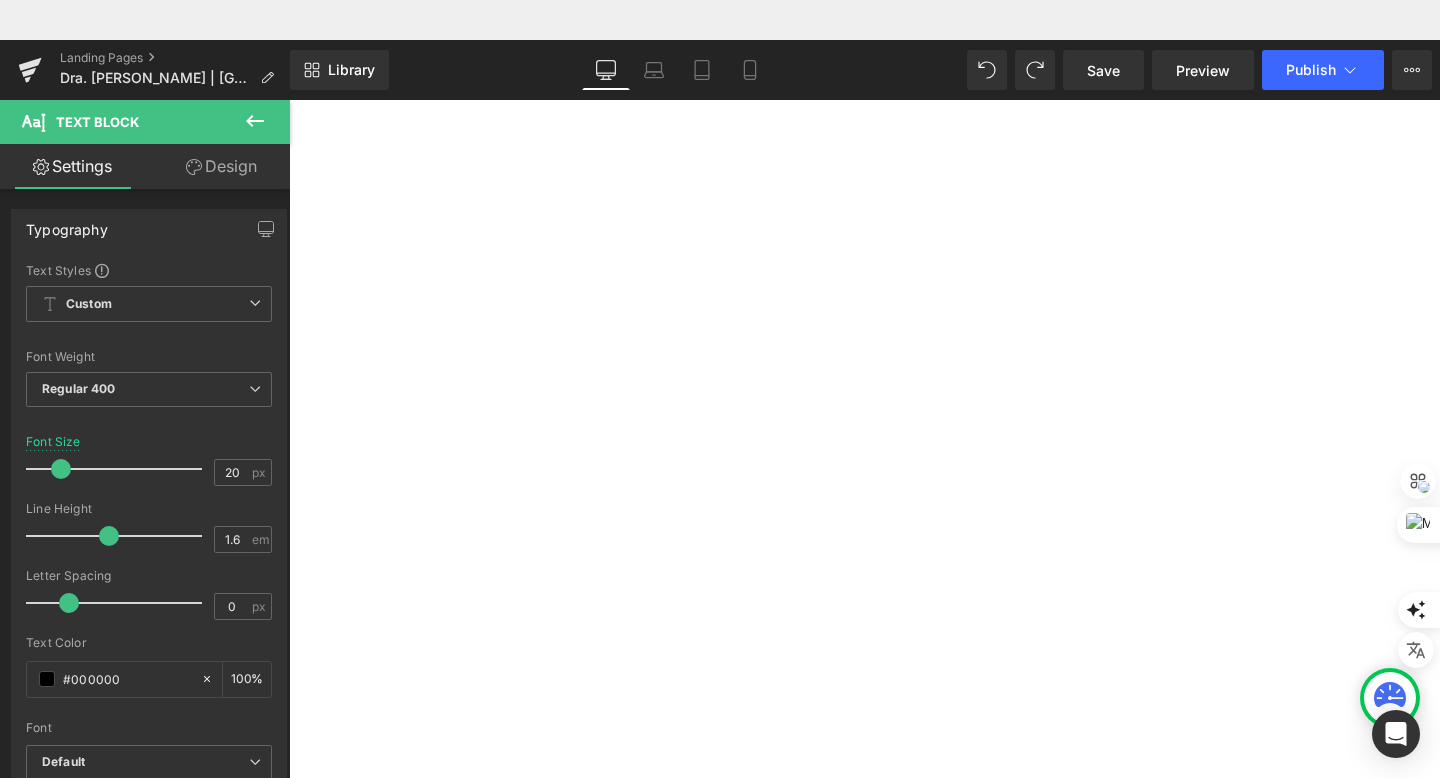 click on "✅ Procedimientos cosméticos : Peeling, [MEDICAL_DATA], DERMAPEN, Rejuvenecimiento facial con [MEDICAL_DATA] y Ácido Hialurónico, Rellenos faciales, y mucho más." at bounding box center (289, 60) 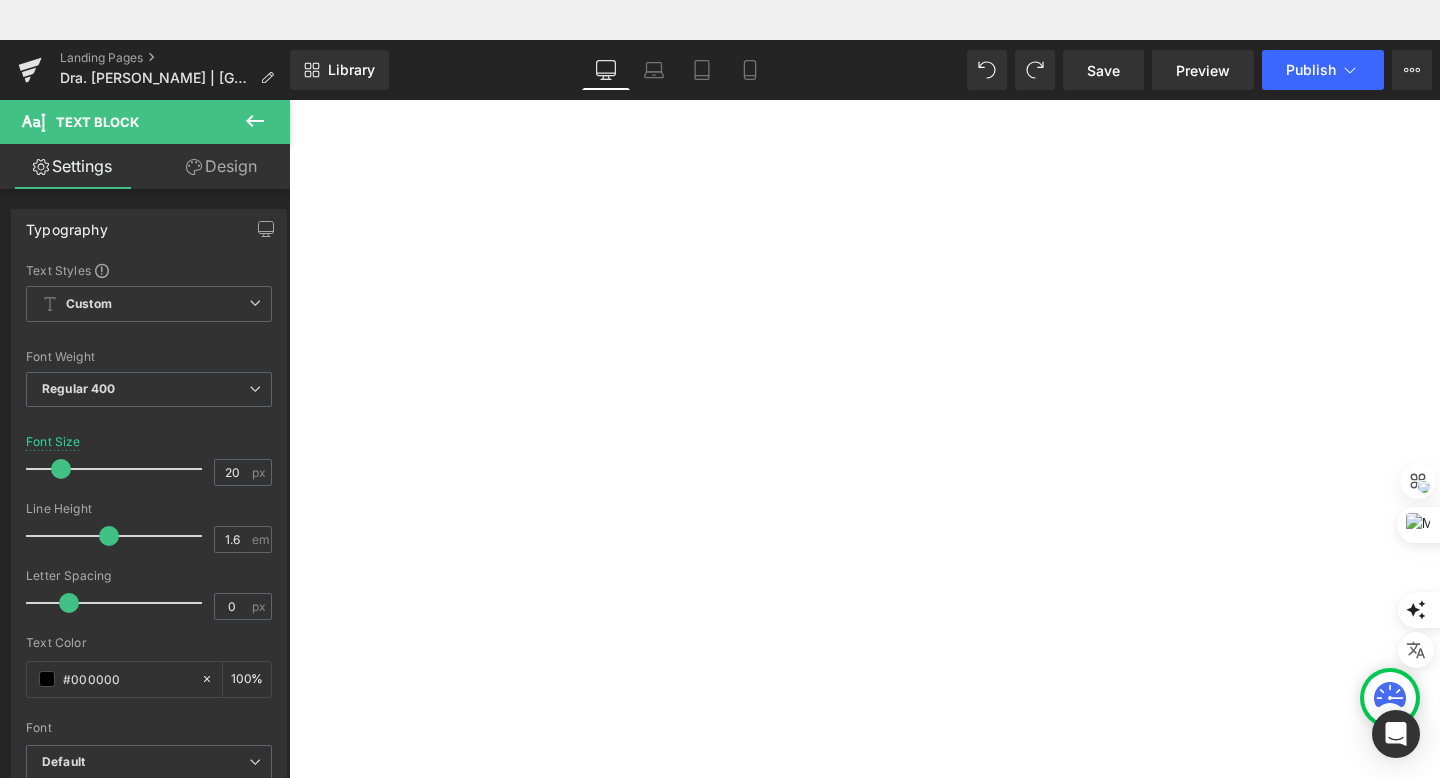 scroll, scrollTop: 316, scrollLeft: 0, axis: vertical 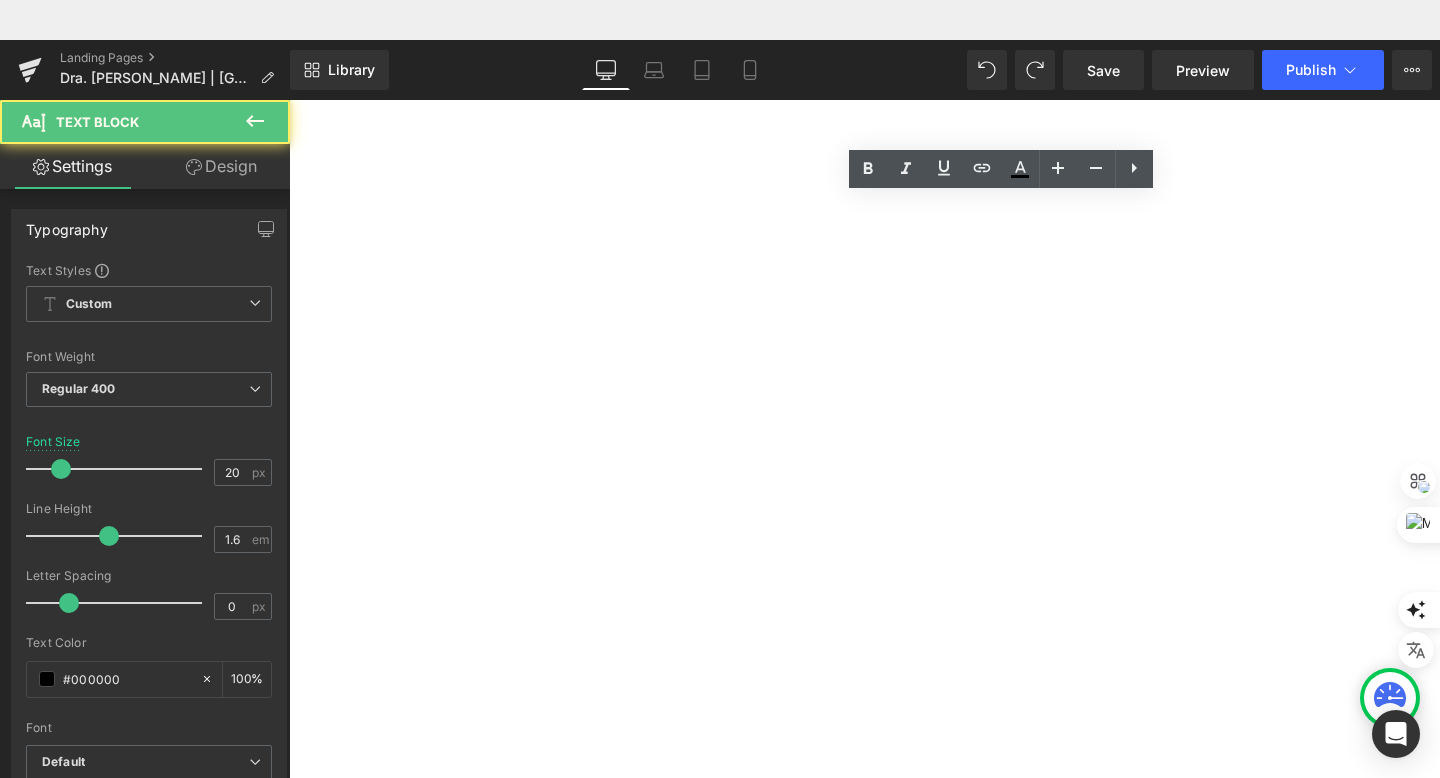 click on "Procedimientos cosméticos : Peeling, [MEDICAL_DATA], DERMAPEN, Rejuvenecimiento facial con [MEDICAL_DATA] y Ácido Hialurónico, Rellenos faciales, y mucho más." at bounding box center [289, 60] 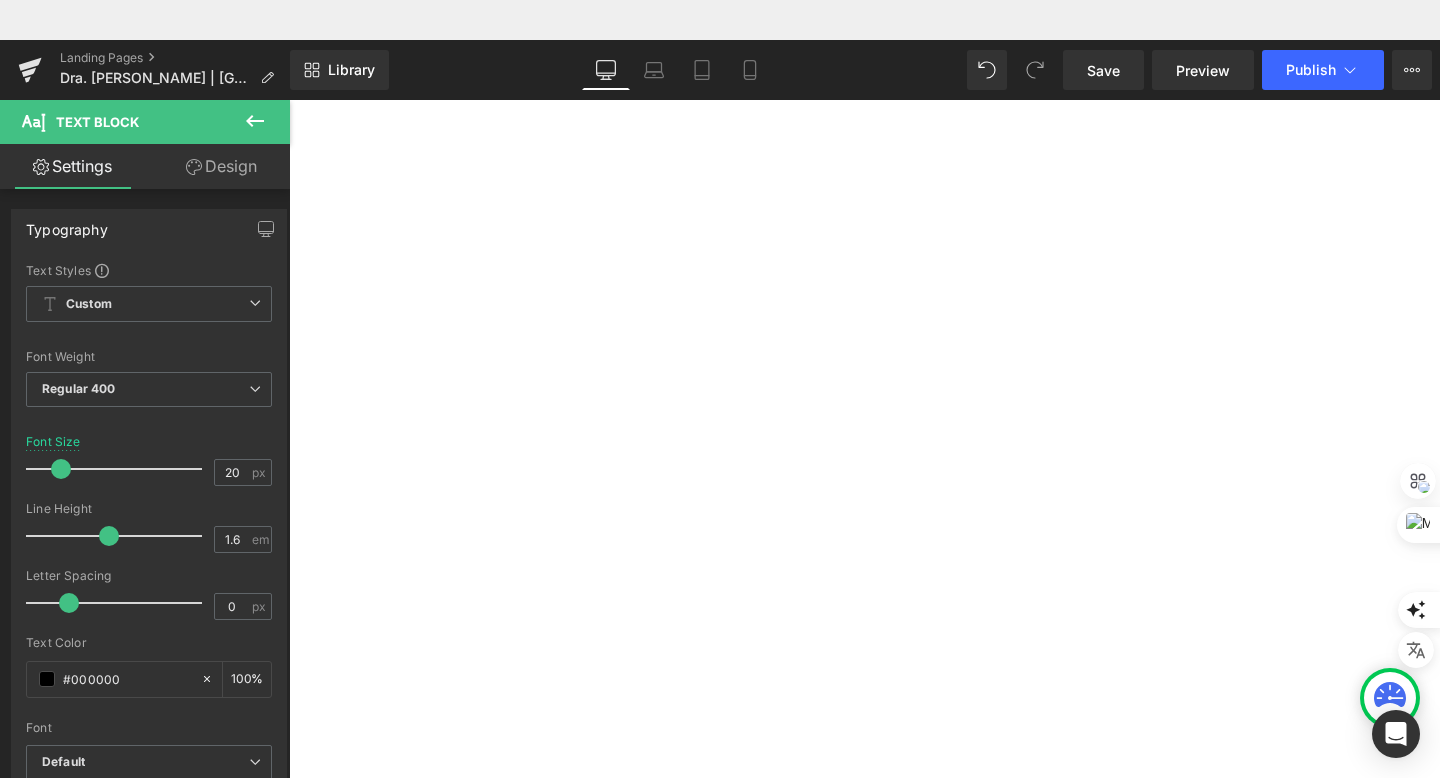 scroll, scrollTop: 313, scrollLeft: 0, axis: vertical 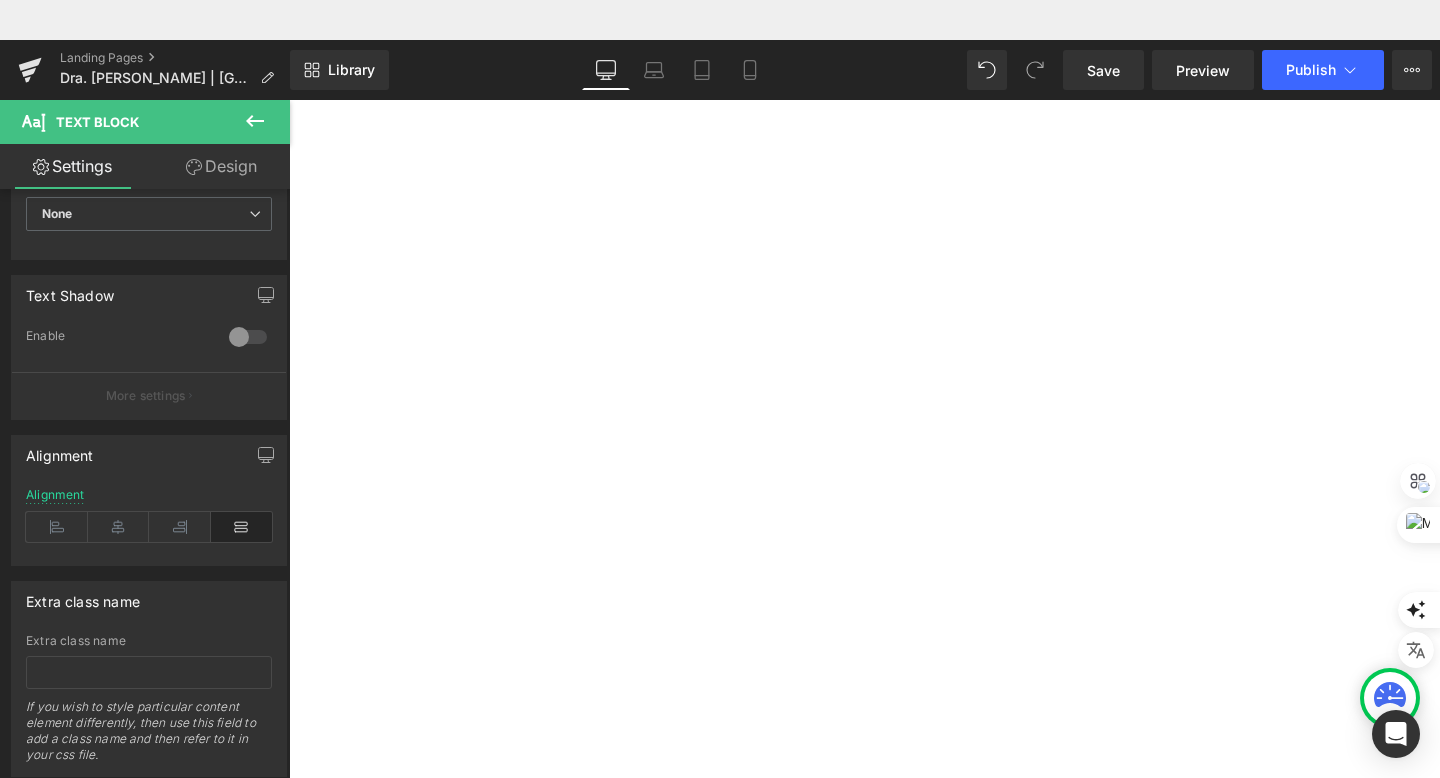 click on "-Recién Nacidos (desde el nacimiento hasta los 28 días de vida)" at bounding box center [289, 60] 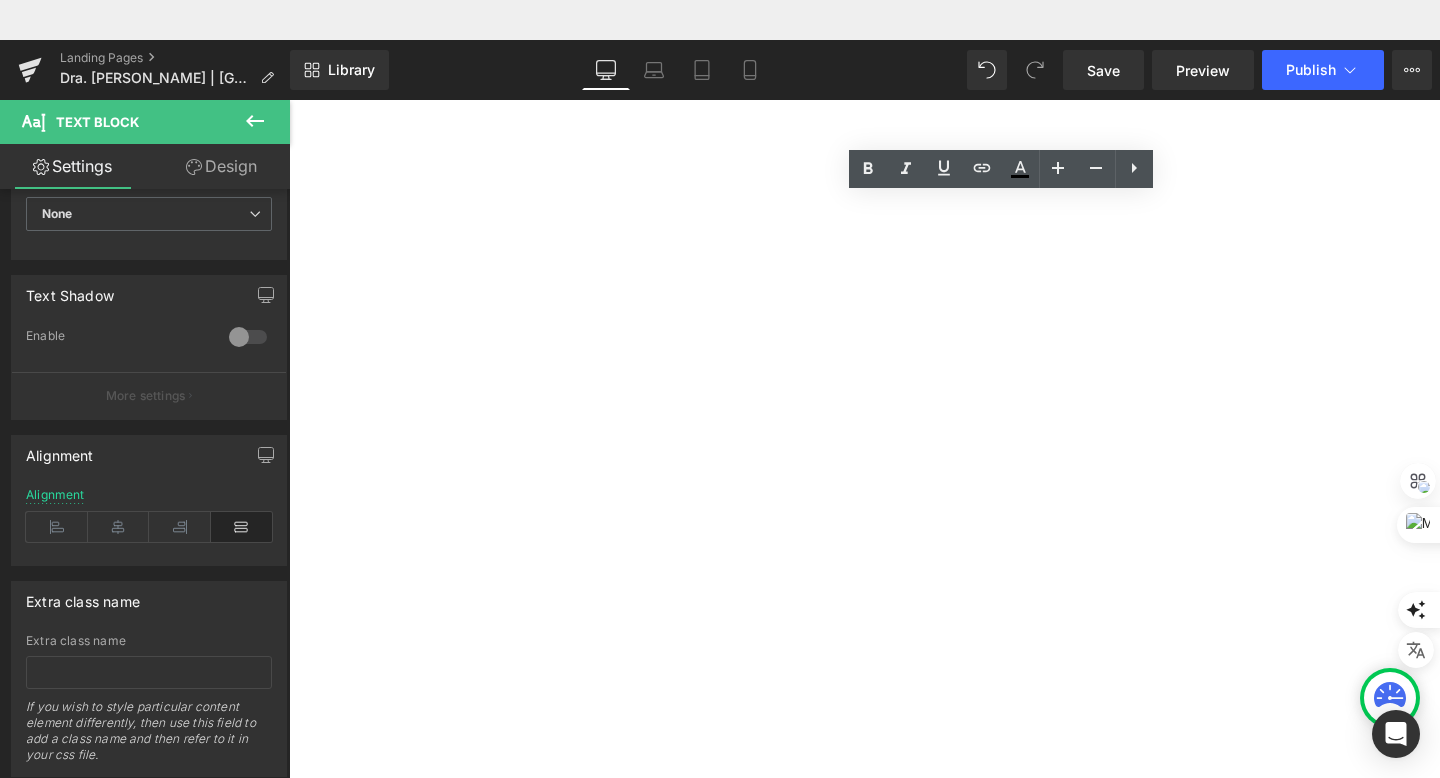 click on "-Lactantes Mayores (1 año a 2 años de vida)" at bounding box center [289, 60] 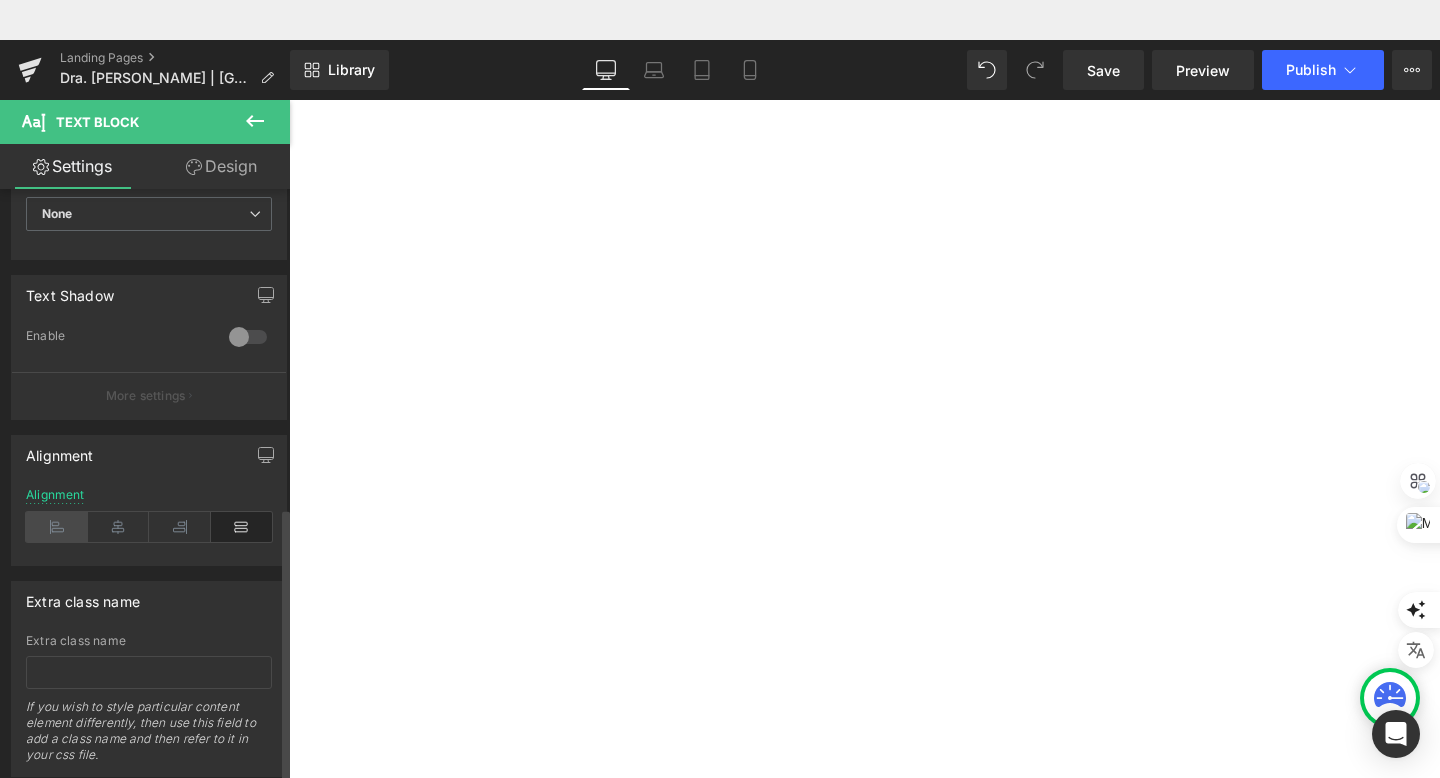 click at bounding box center (57, 527) 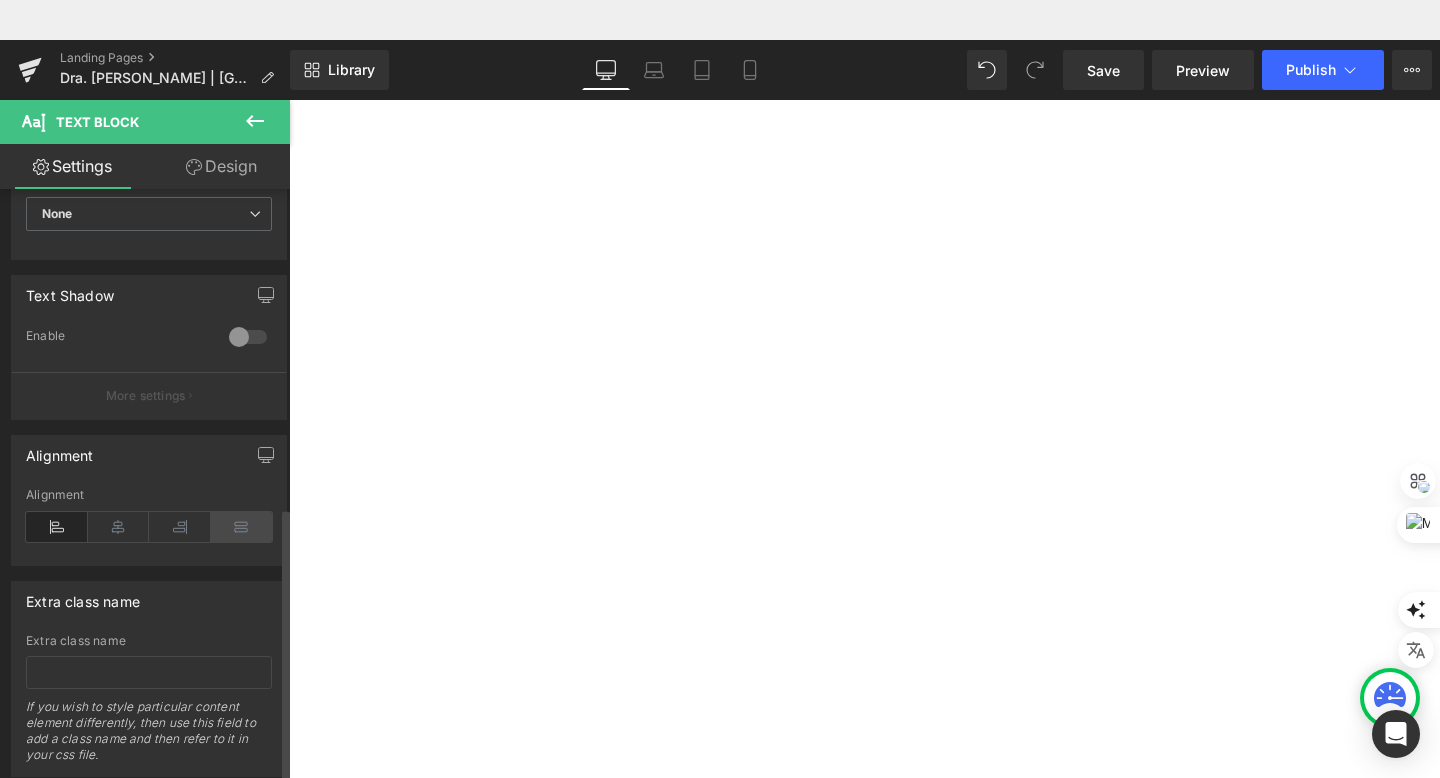 click at bounding box center [242, 527] 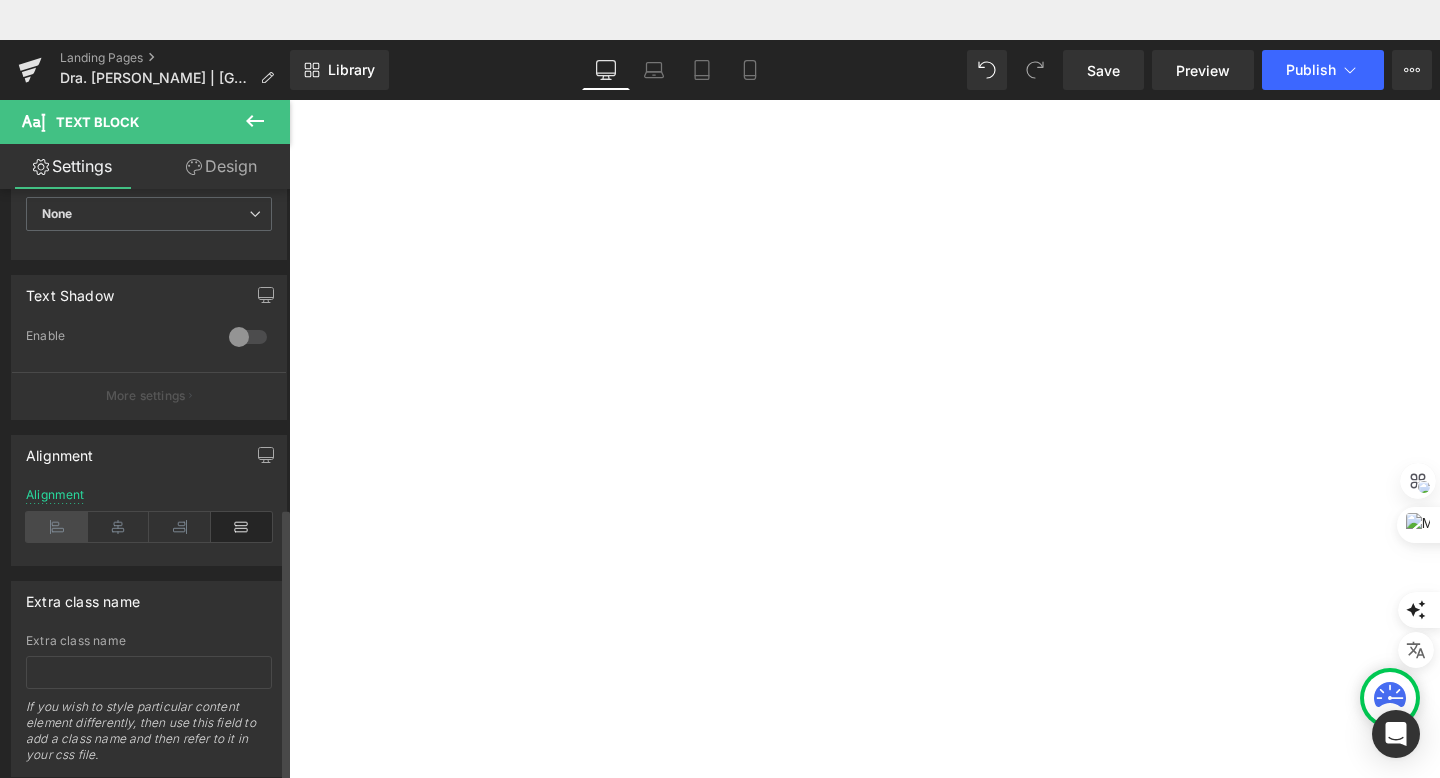 click at bounding box center (57, 527) 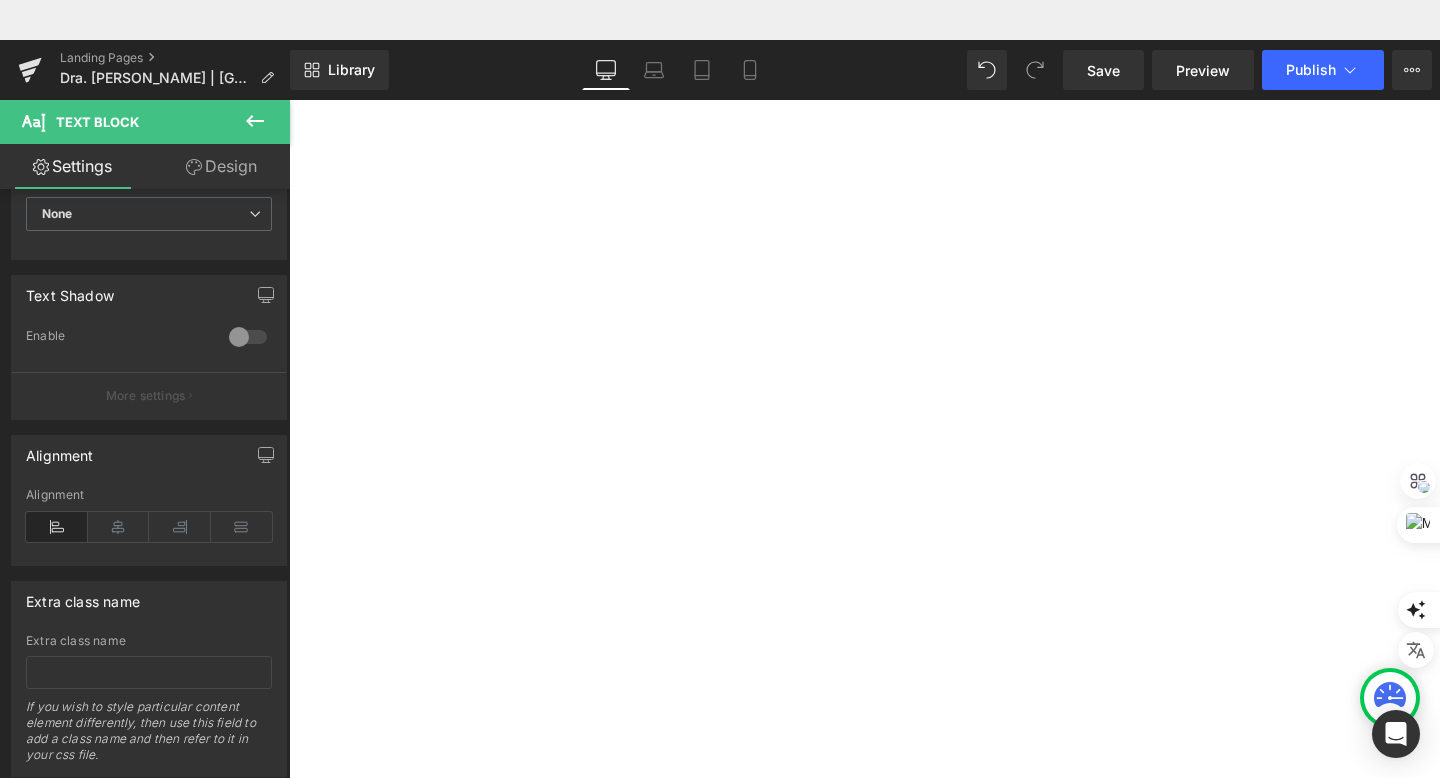 click on "[MEDICAL_DATA] de pelo (alopecia), v" at bounding box center (289, 60) 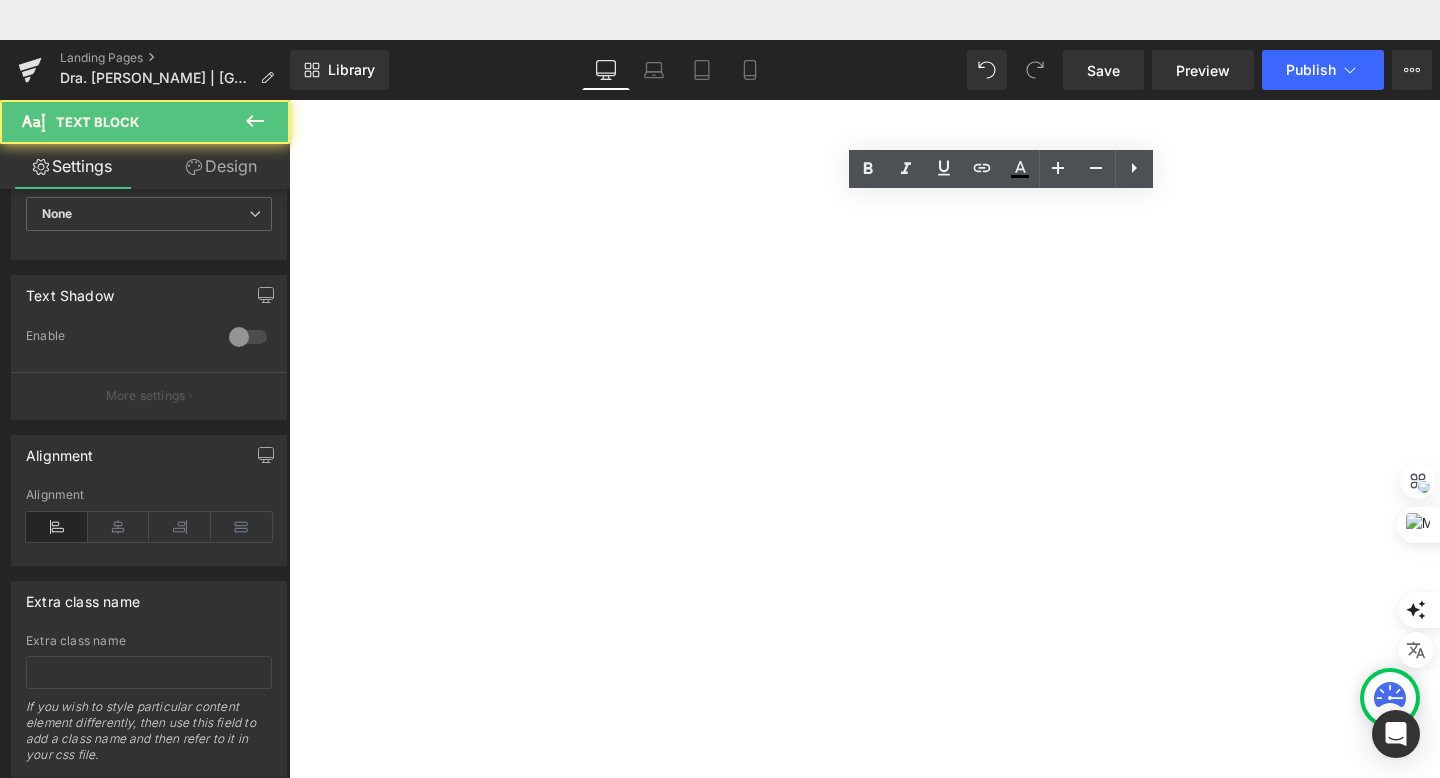 click on "Servicios Médicos:" at bounding box center [289, 60] 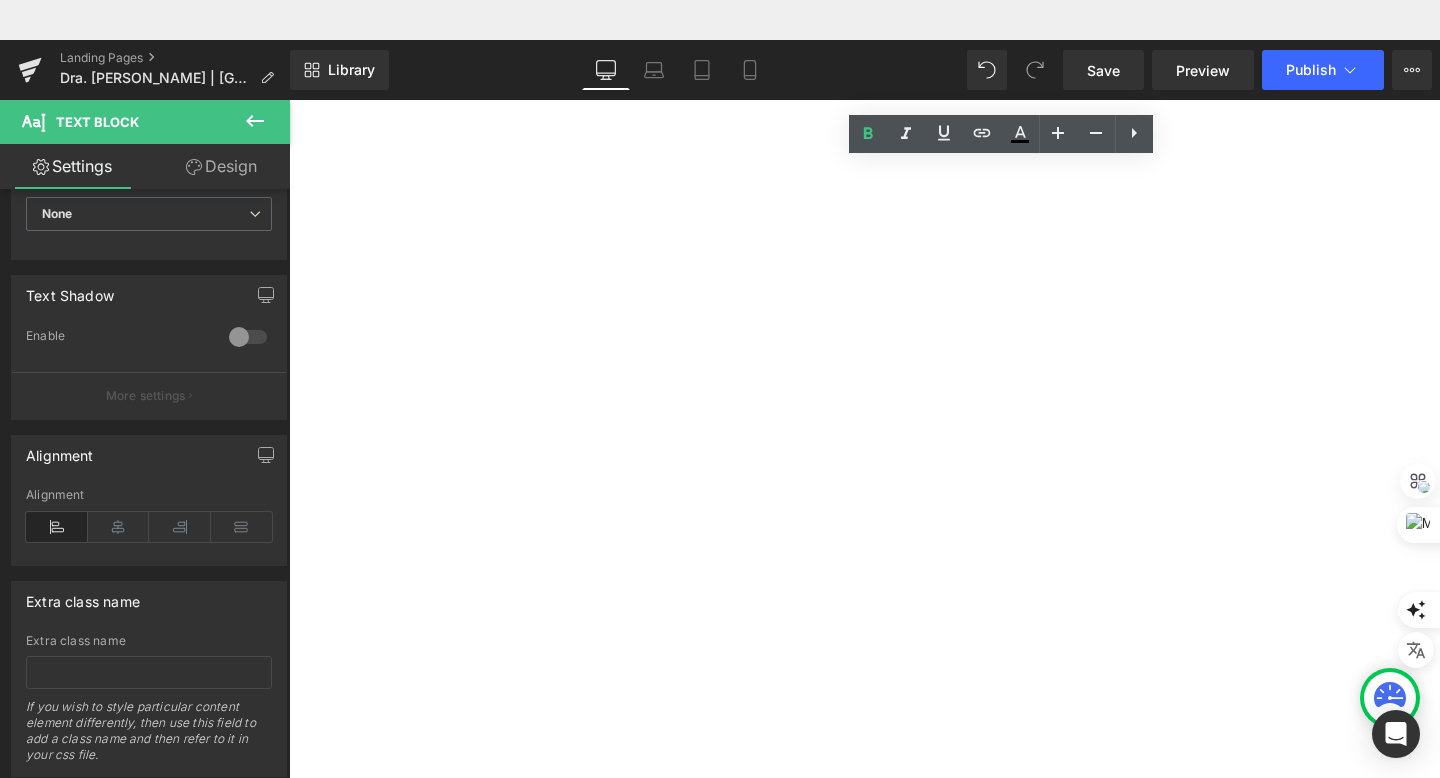 scroll, scrollTop: 201, scrollLeft: 0, axis: vertical 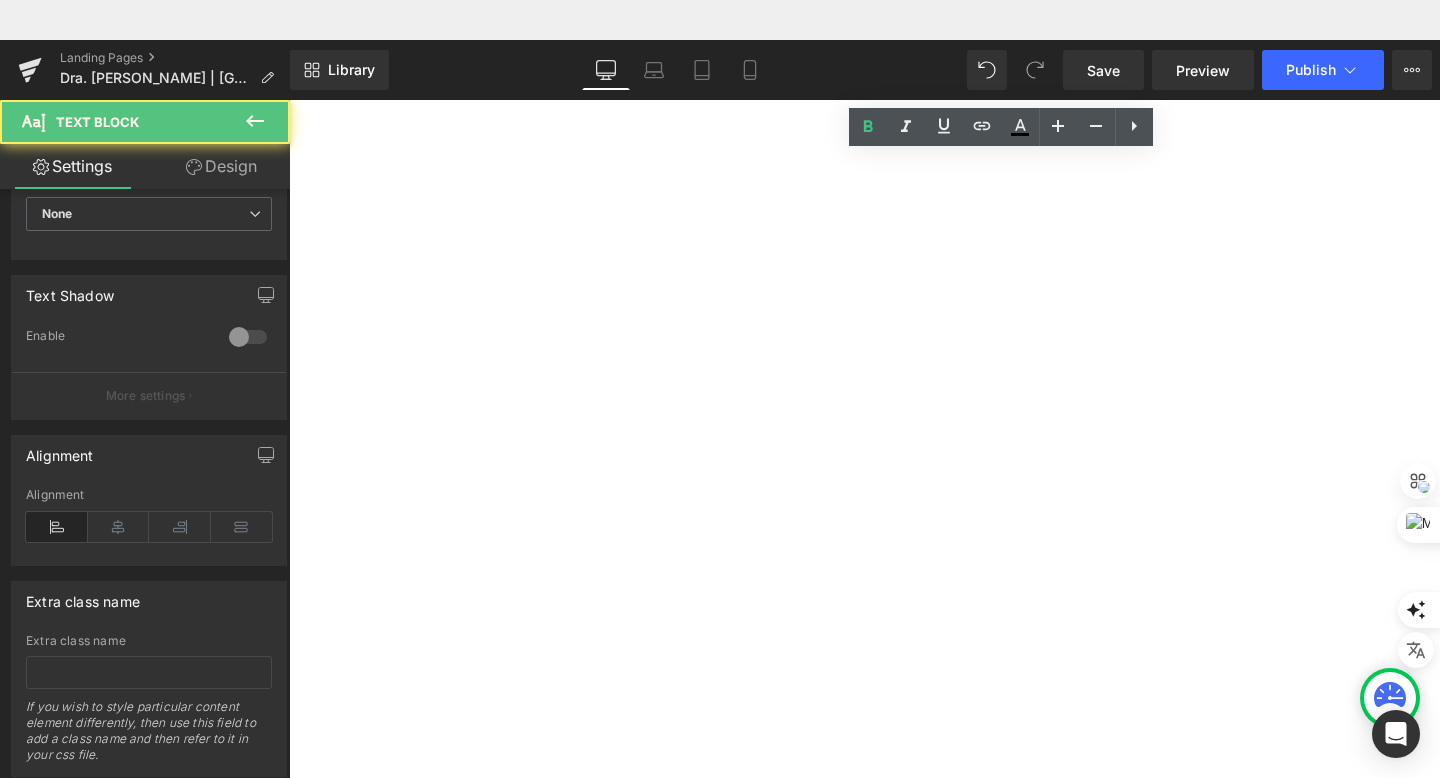 click on "Procedimientos cosméticos : Peeling, [MEDICAL_DATA], DERMAPEN, Rejuvenecimiento facial con [MEDICAL_DATA] y Ácido Hialurónico, Rellenos faciales, y mucho más." at bounding box center (289, 60) 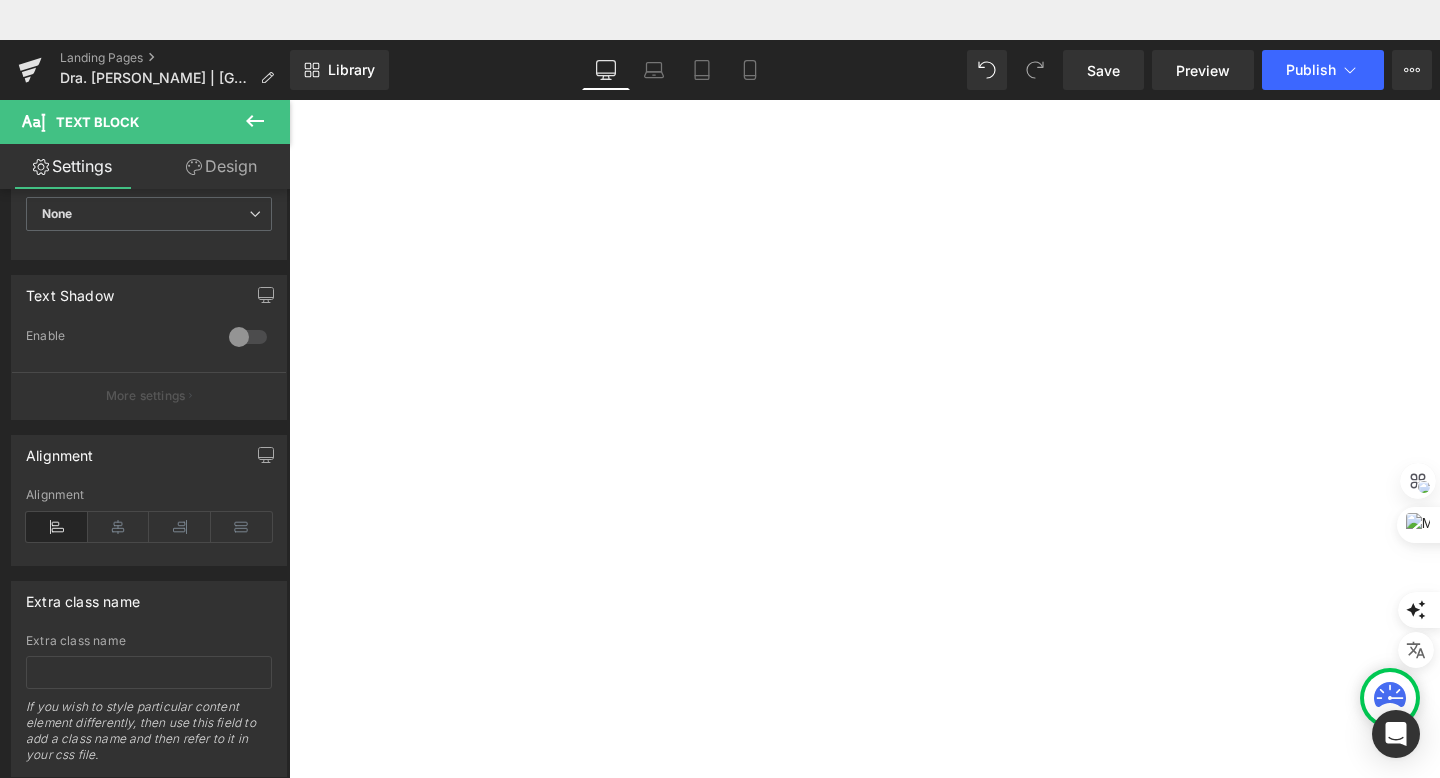 scroll, scrollTop: 296, scrollLeft: 0, axis: vertical 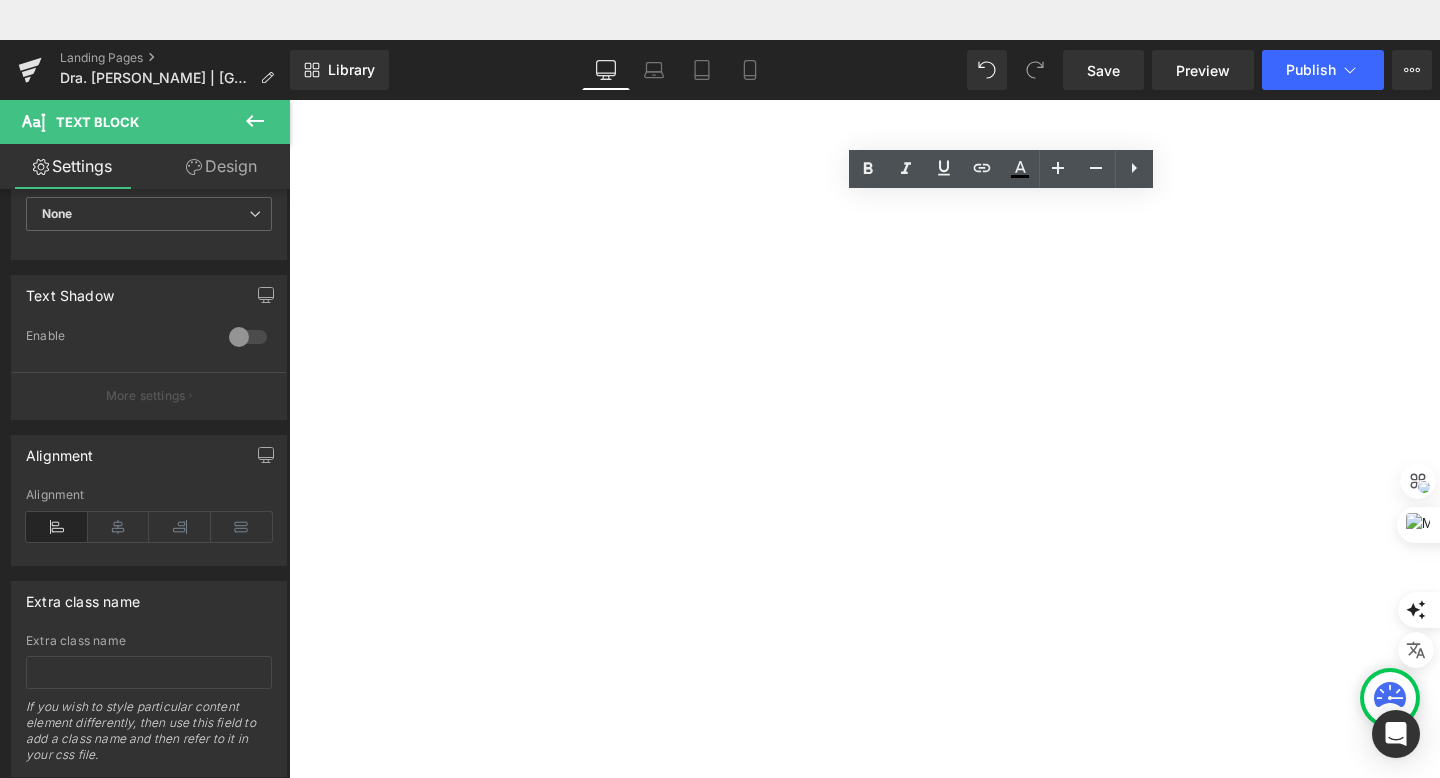 click on "Procedimientos : Peeling, [MEDICAL_DATA], DERMAPEN, Rejuvenecimiento facial con [MEDICAL_DATA] y Ácido Hialurónico, rellenos faciales, y mucho más." at bounding box center [289, 60] 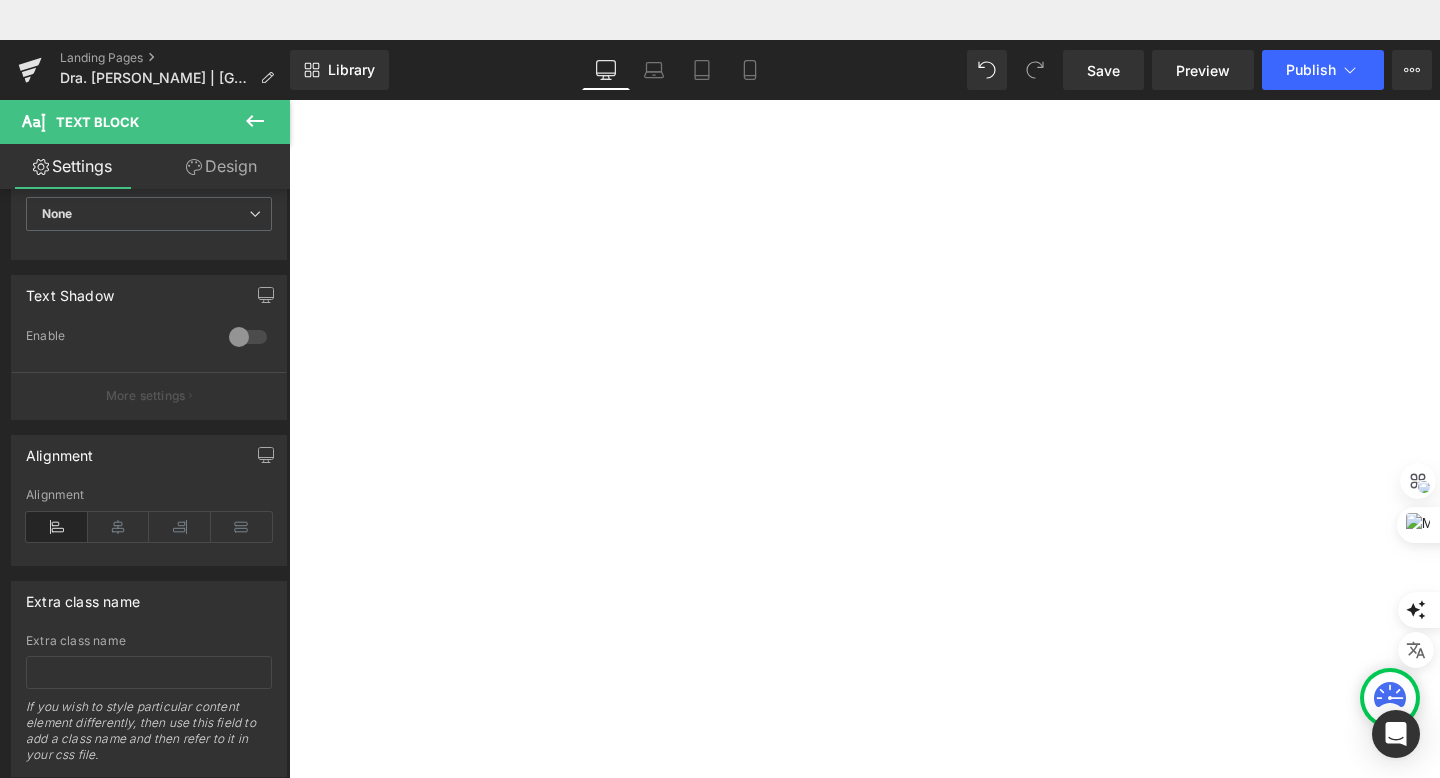 click on "✅ Procedimientos : Peeling, [MEDICAL_DATA], DERMAPEN, [MEDICAL_DATA], Rejuvenecimiento facial con [MEDICAL_DATA] y Ácido Hialurónico, rellenos faciales, y mucho más." at bounding box center [289, 60] 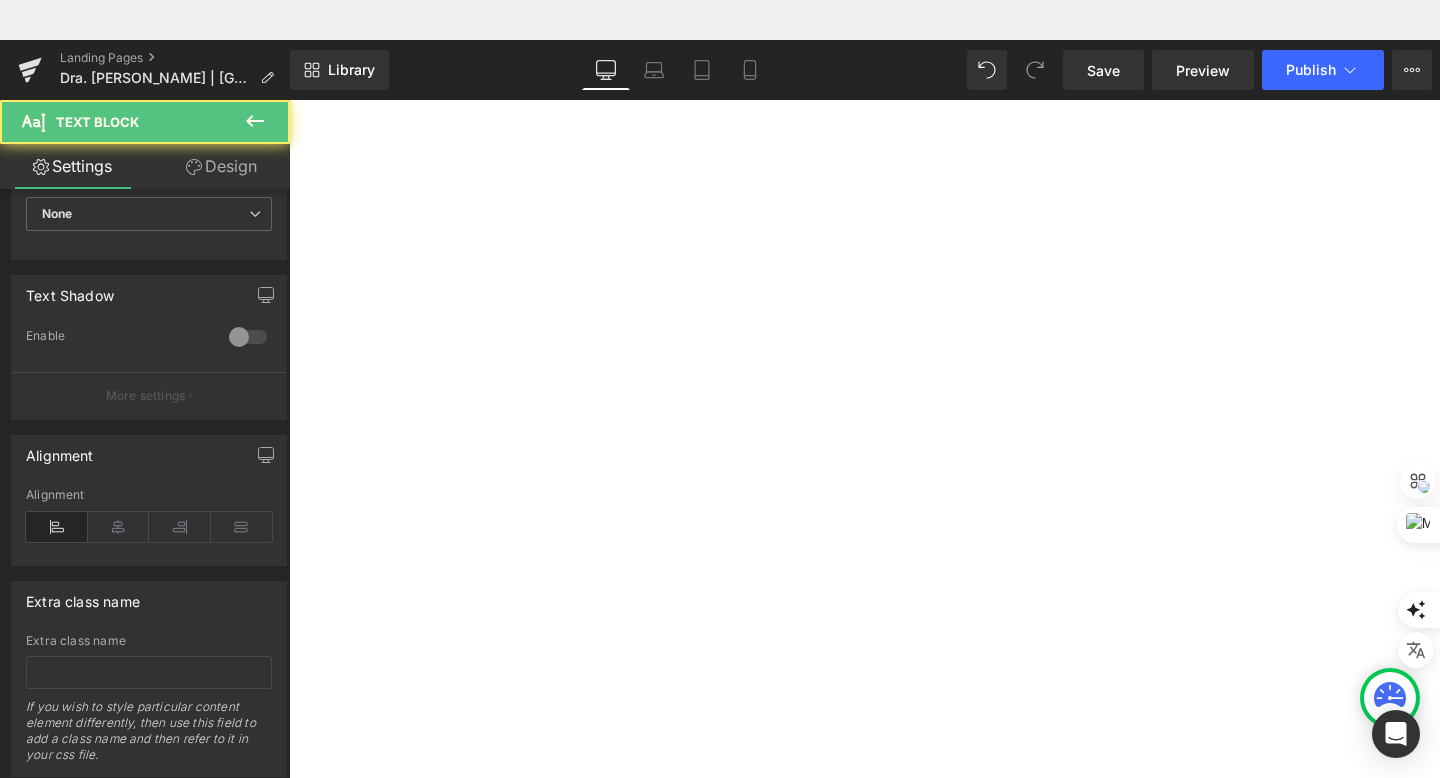 click on "eliminación de estrías lunares con [MEDICAL_DATA] láser" at bounding box center [289, 60] 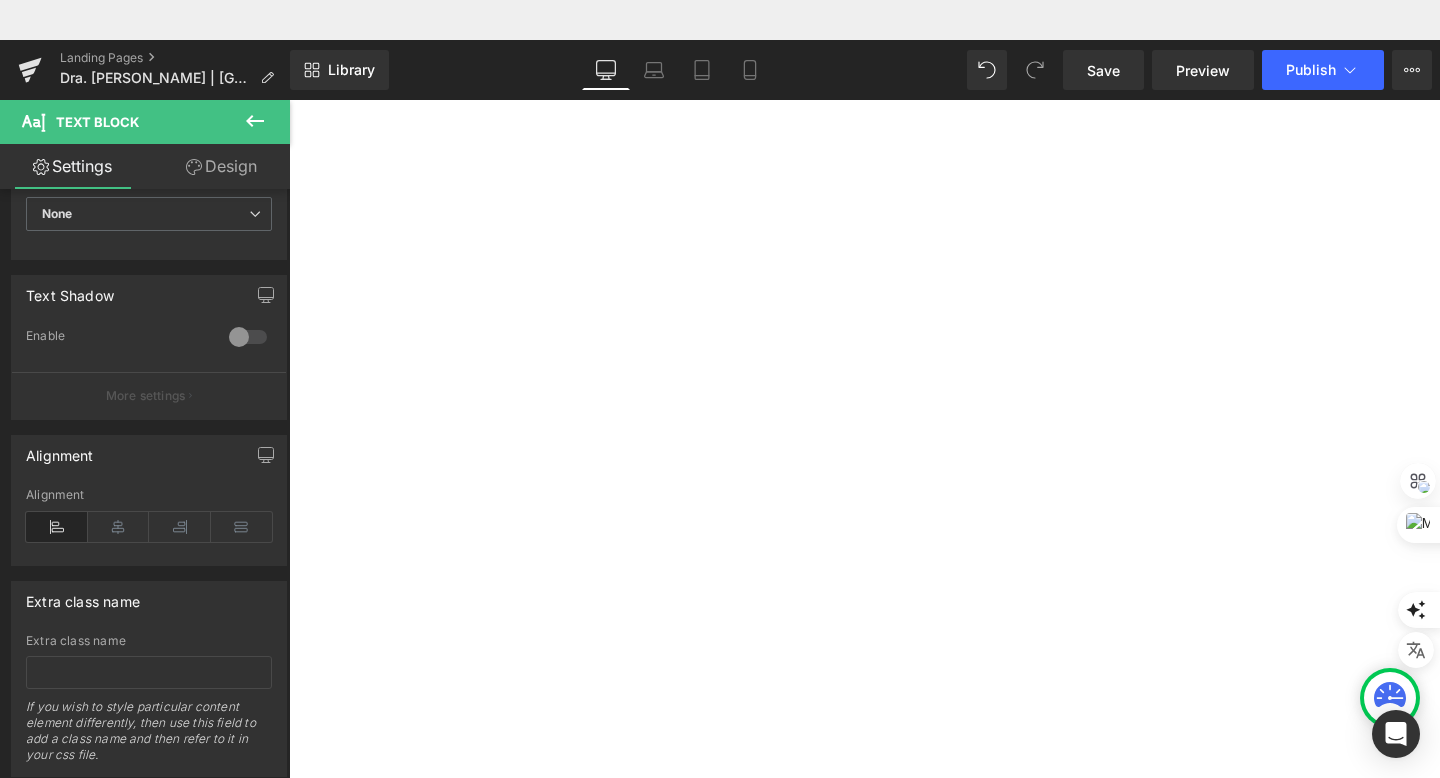 click on "eliminación de estrías, lunares con [MEDICAL_DATA] láser" at bounding box center (289, 60) 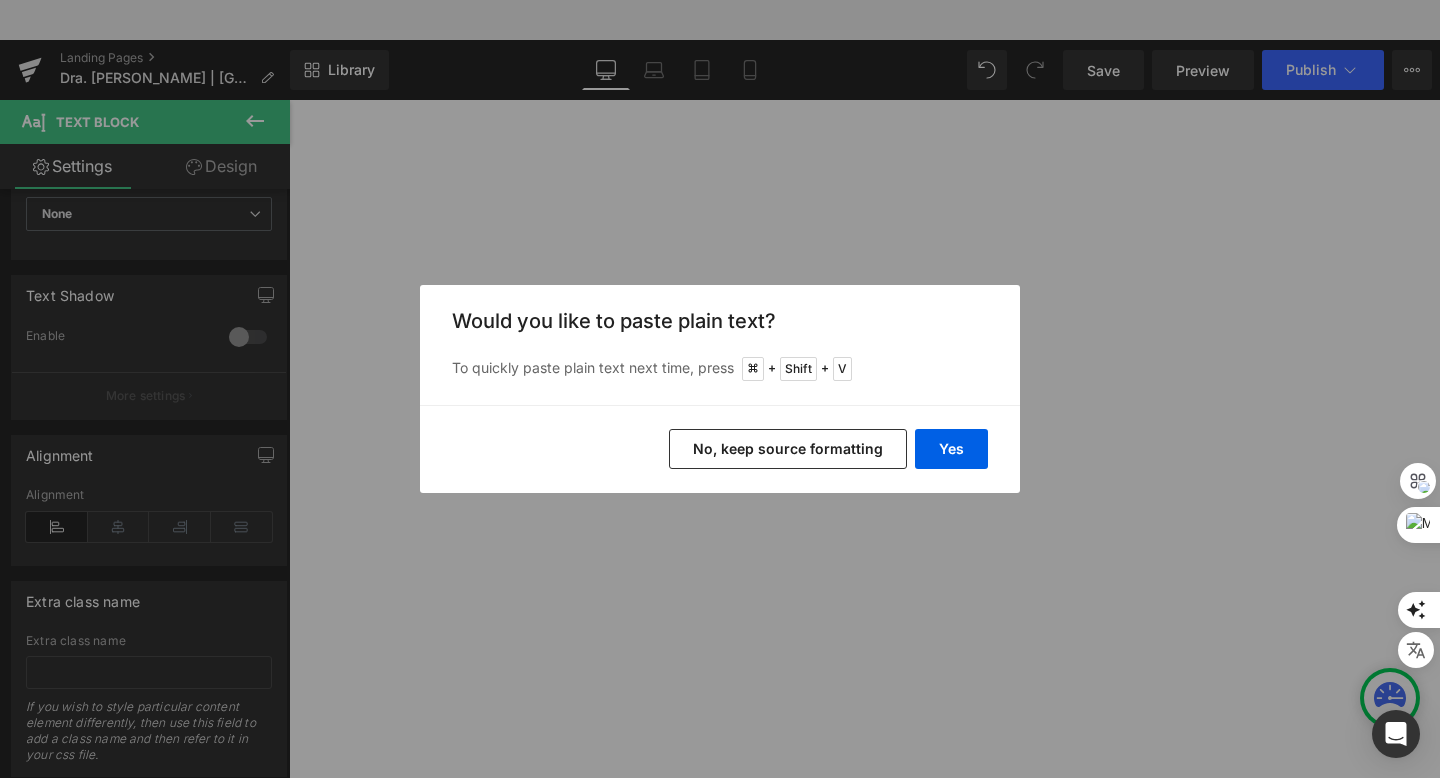 click on "No, keep source formatting" at bounding box center (788, 449) 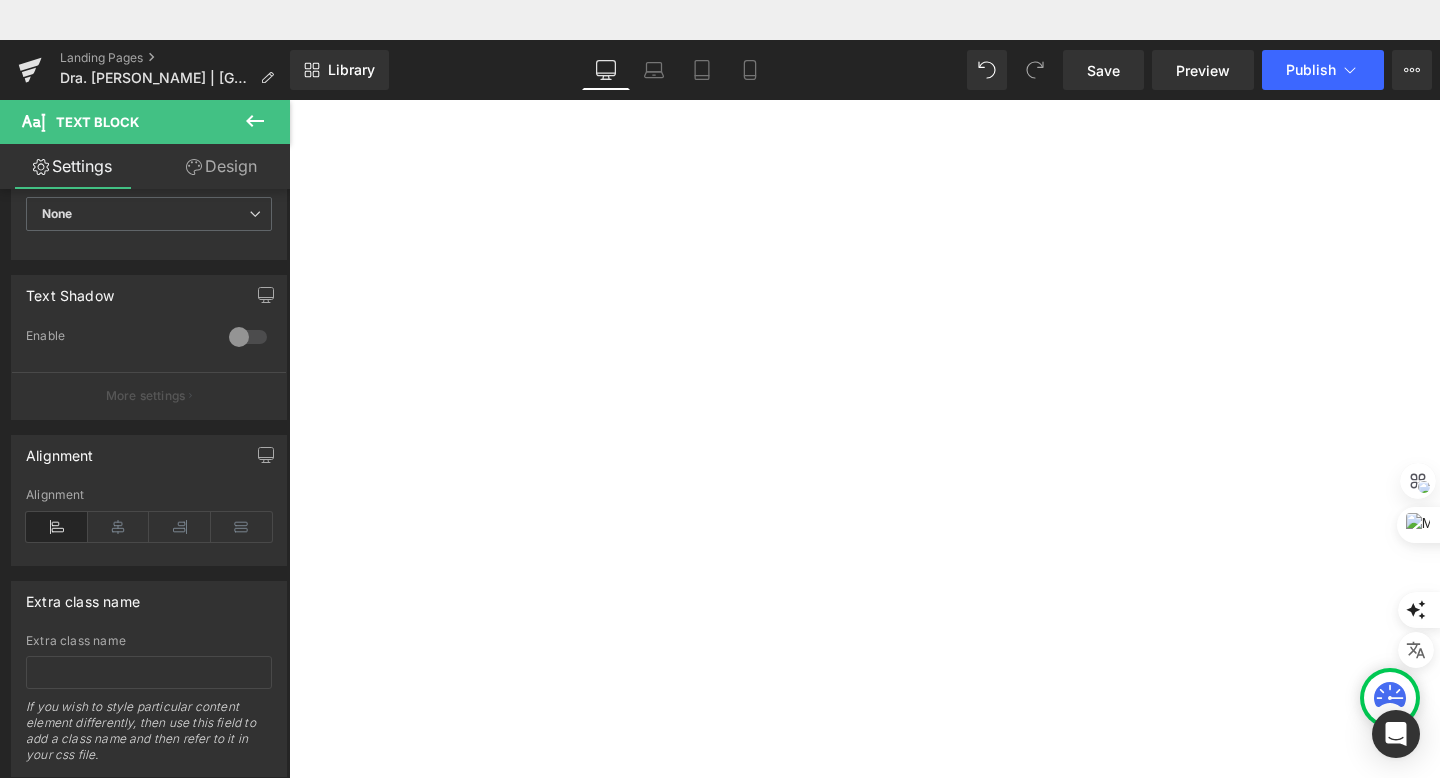 click on "Peeling, DERMAPEN, [MEDICAL_DATA], Rejuvenecimiento facial con [MEDICAL_DATA] y Ácido Hialurónico, rellenos faciales," at bounding box center [289, 60] 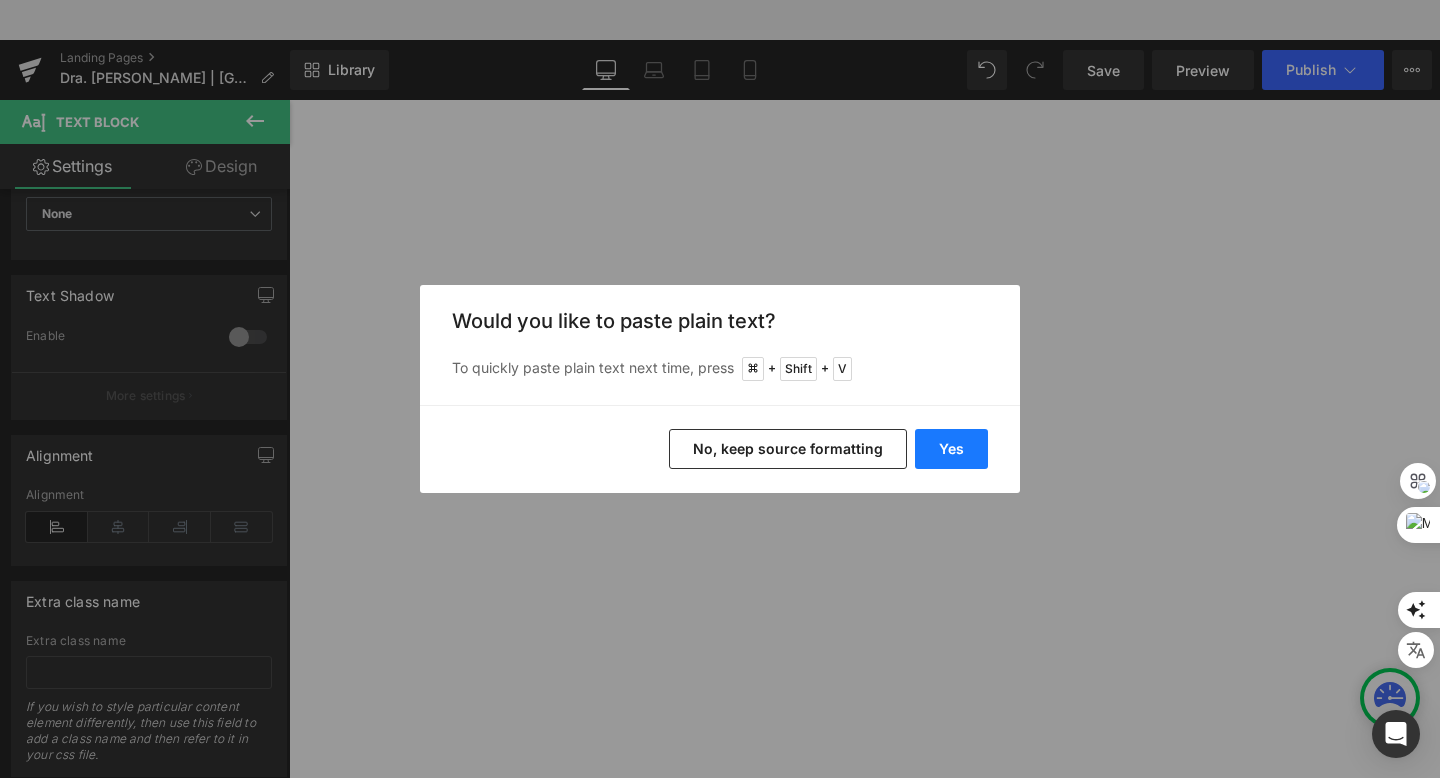 click on "Yes" at bounding box center [951, 449] 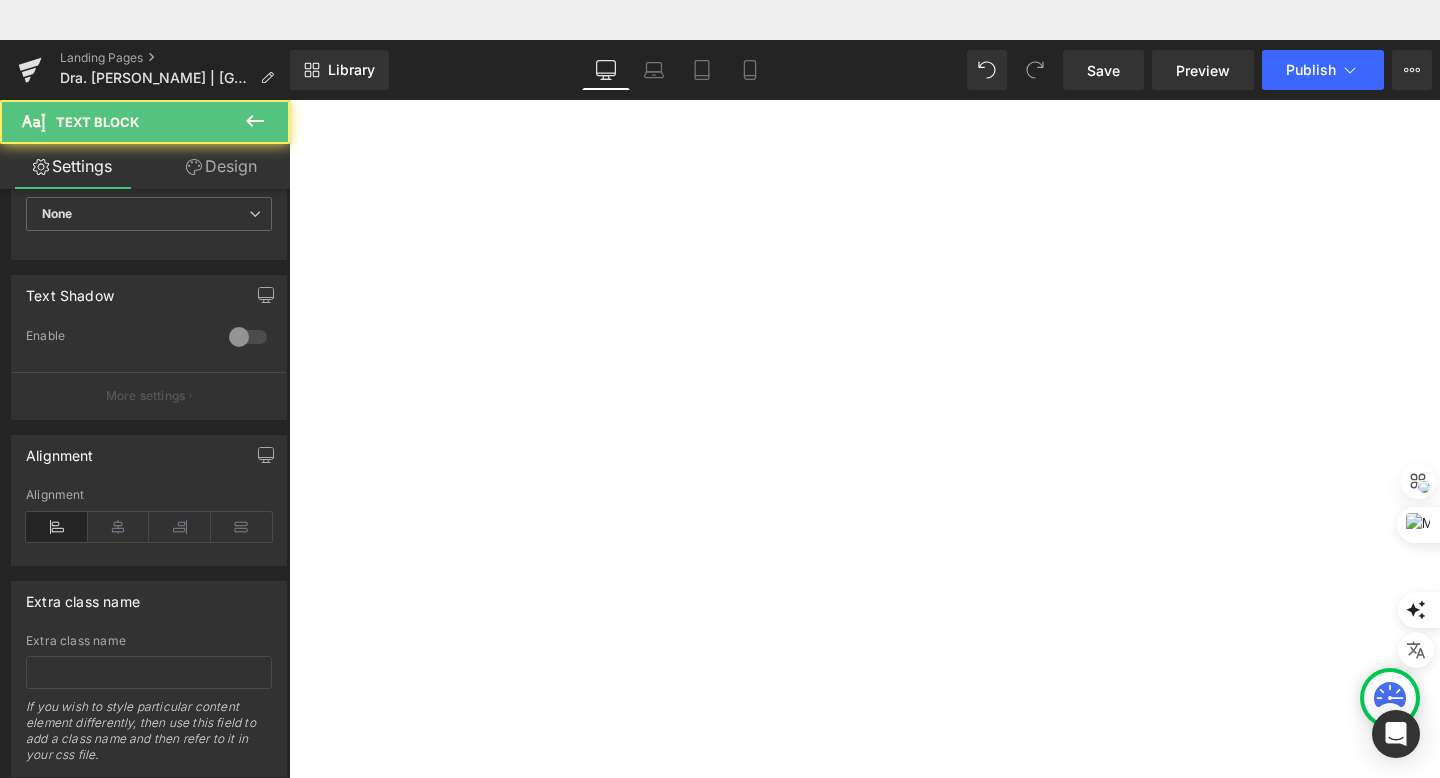 click on "✅DERMAPEN, [MEDICAL_DATA], Rejuvenecimiento facial con [MEDICAL_DATA] y Ácido Hialurónico, rellenos faciales," at bounding box center [289, 60] 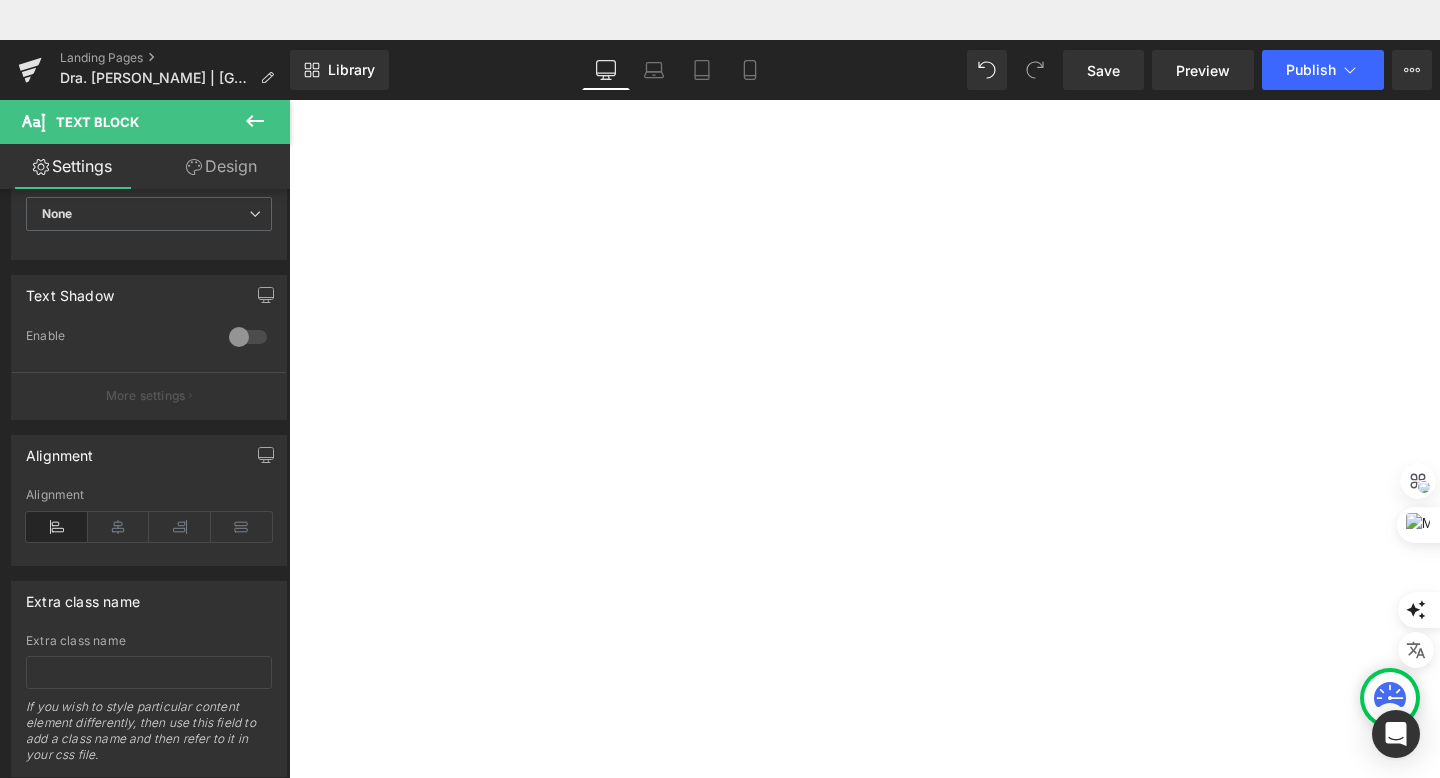 click on "✅ DERMAPEN, [MEDICAL_DATA], Rejuvenecimiento facial con [MEDICAL_DATA] y Ácido Hialurónico, rellenos faciales," at bounding box center (289, 60) 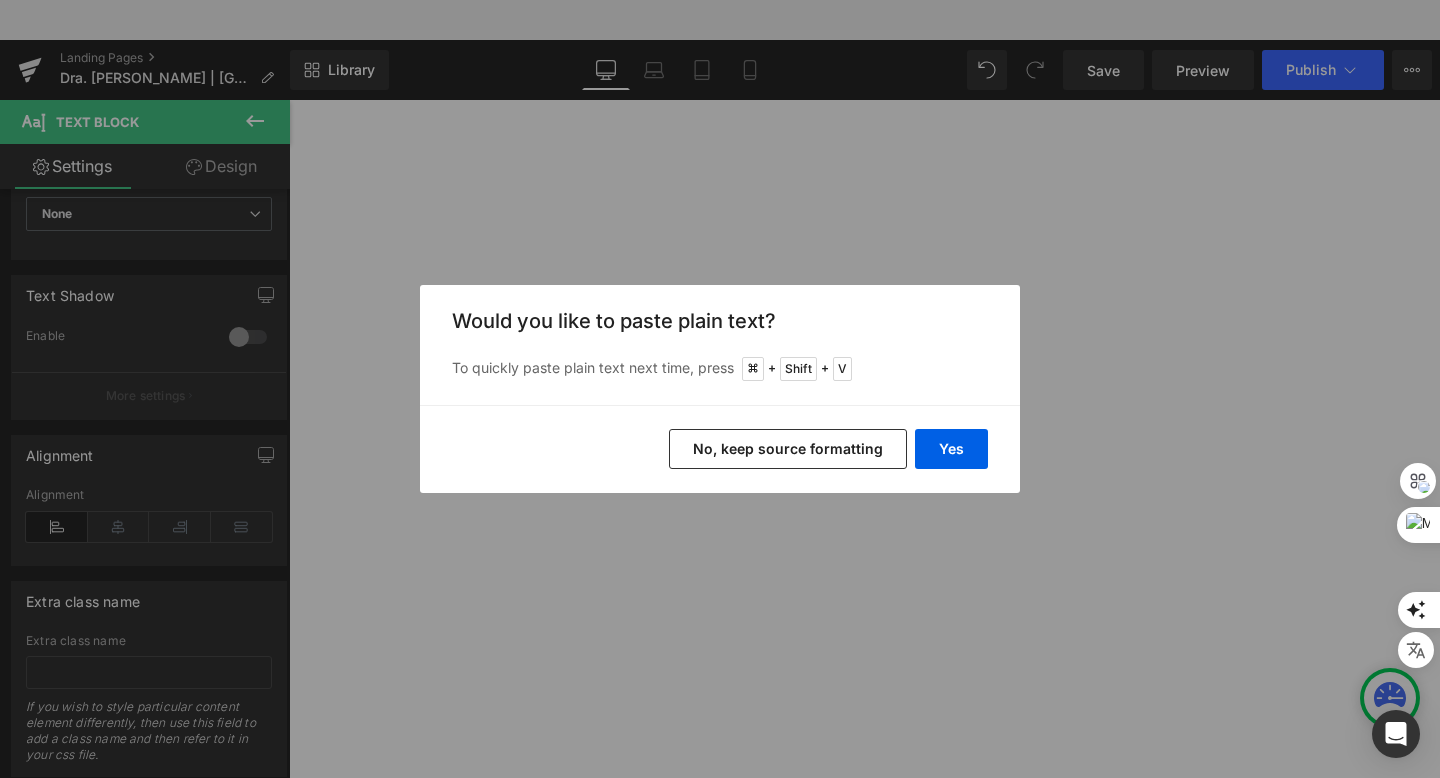 click on "No, keep source formatting" at bounding box center [788, 449] 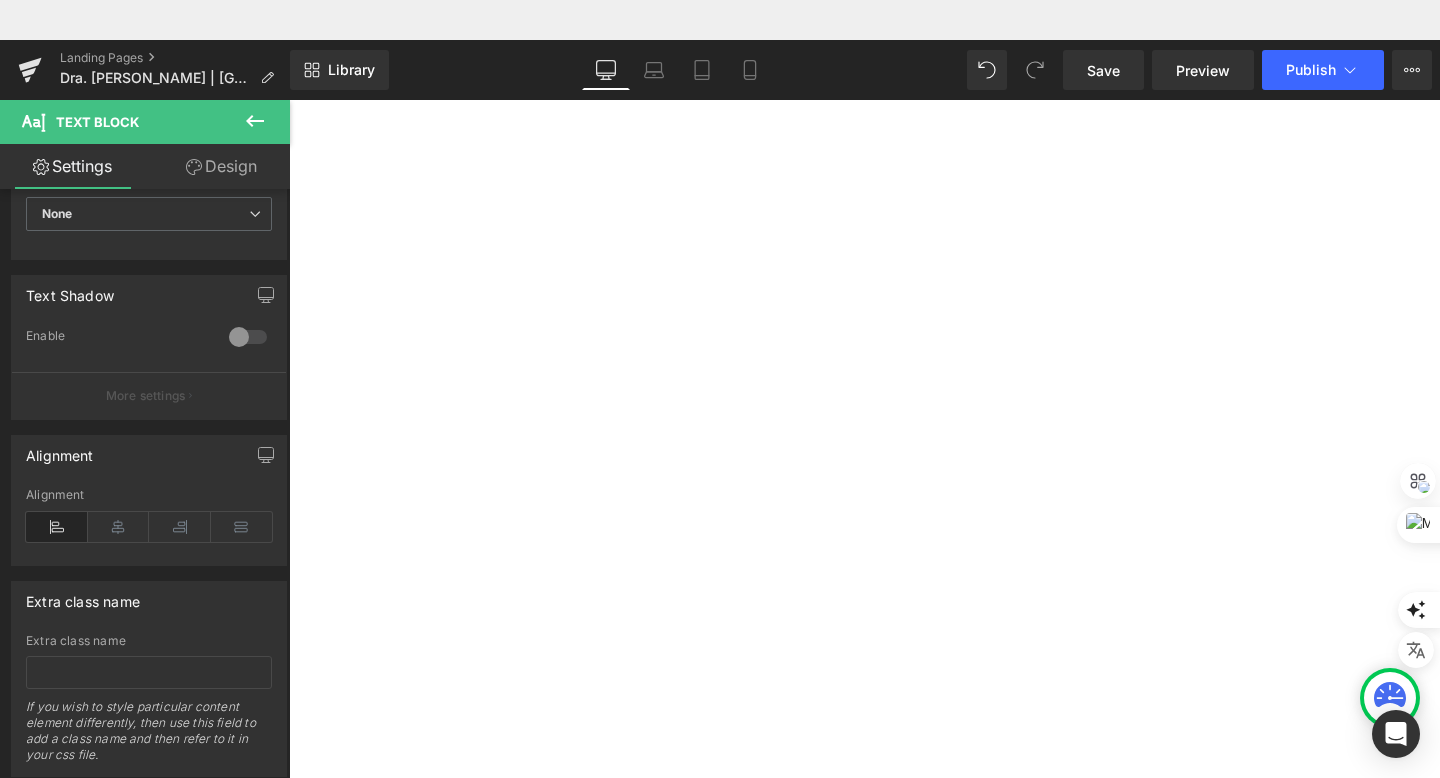 click on "[MEDICAL_DATA], Rejuvenecimiento facial con [MEDICAL_DATA] y Ácido Hialurónico, rellenos faciales," at bounding box center (289, 60) 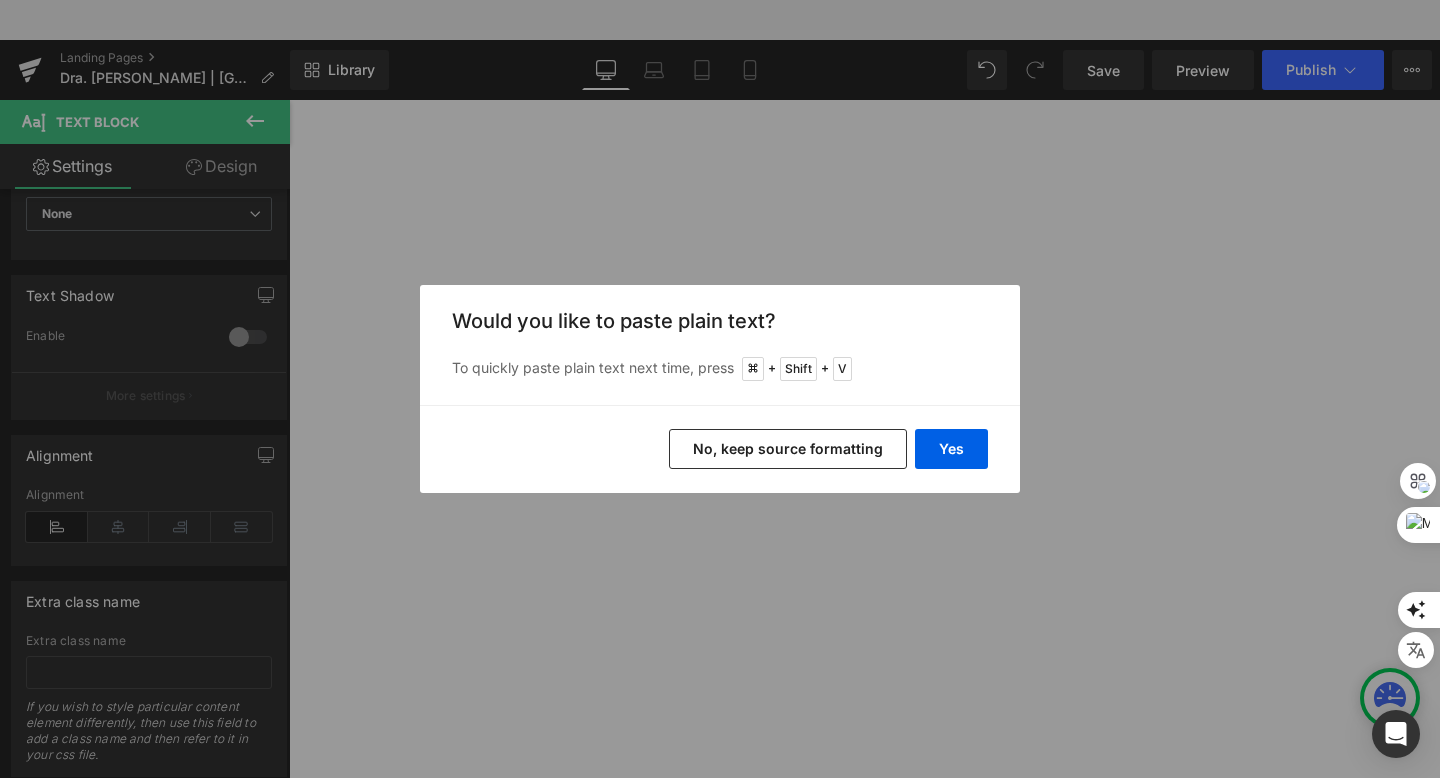 click on "No, keep source formatting" at bounding box center (788, 449) 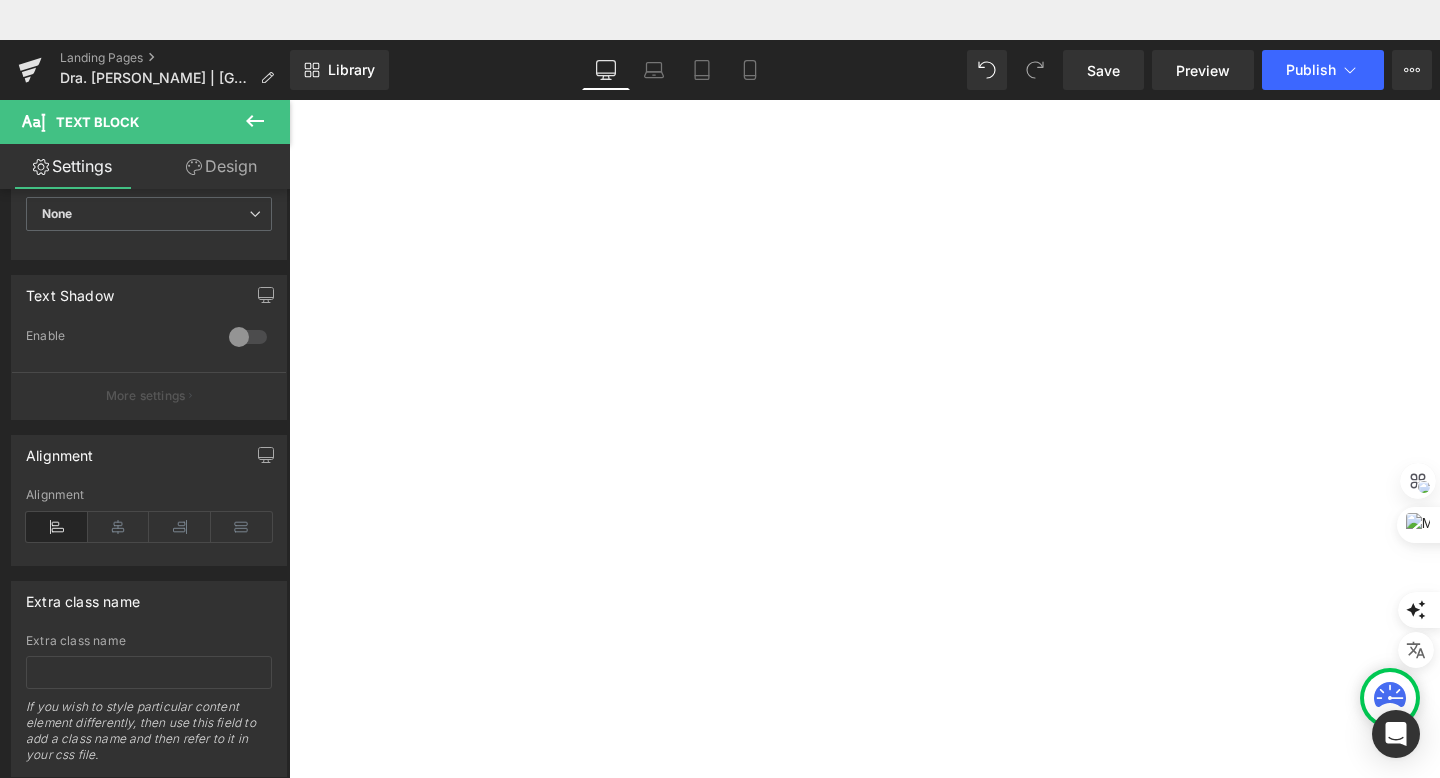 click on "Rejuvenecimiento facial con [MEDICAL_DATA] y Ácido Hialurónico, rellenos faciales," at bounding box center [289, 60] 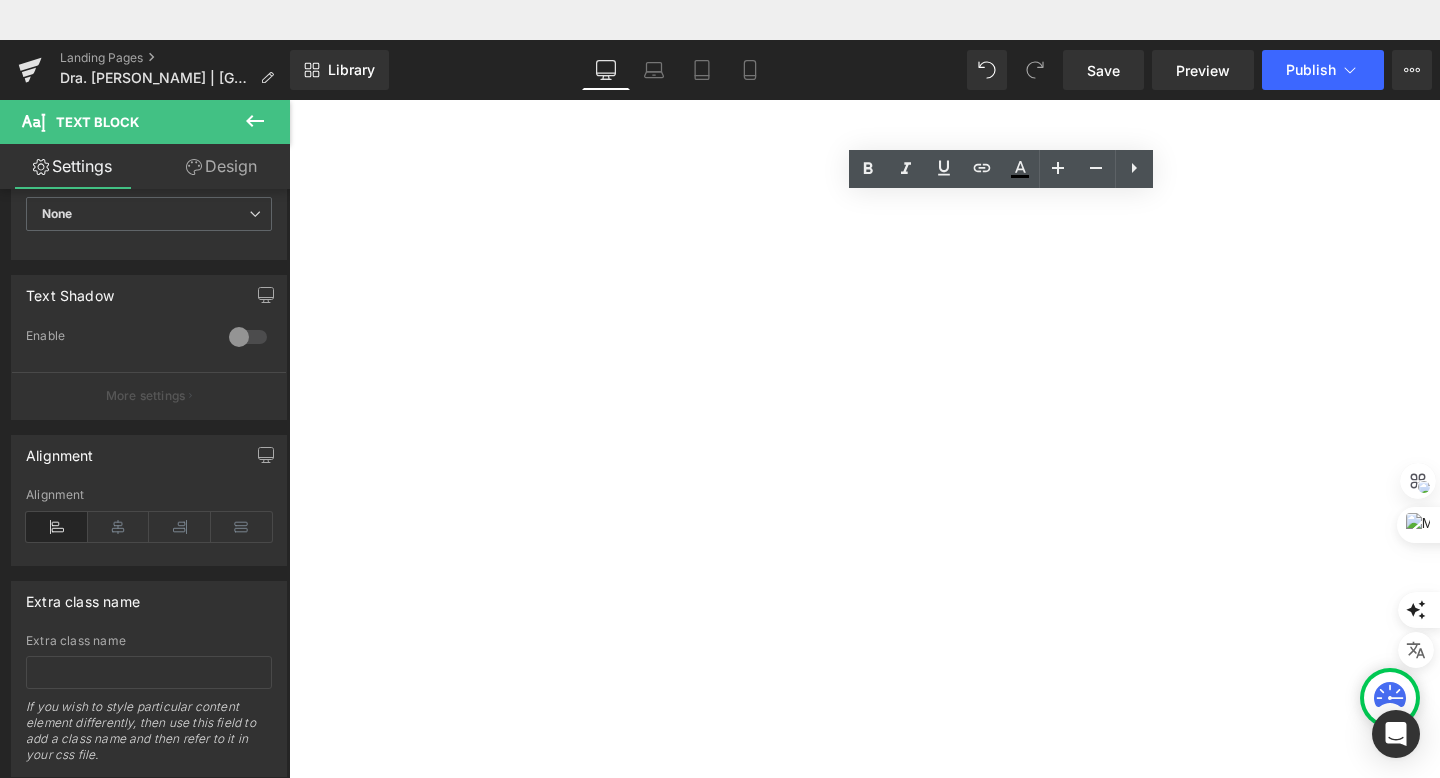 click on "Rejuvenecimiento facial con [MEDICAL_DATA] y Ácido Hialurónico" at bounding box center [289, 60] 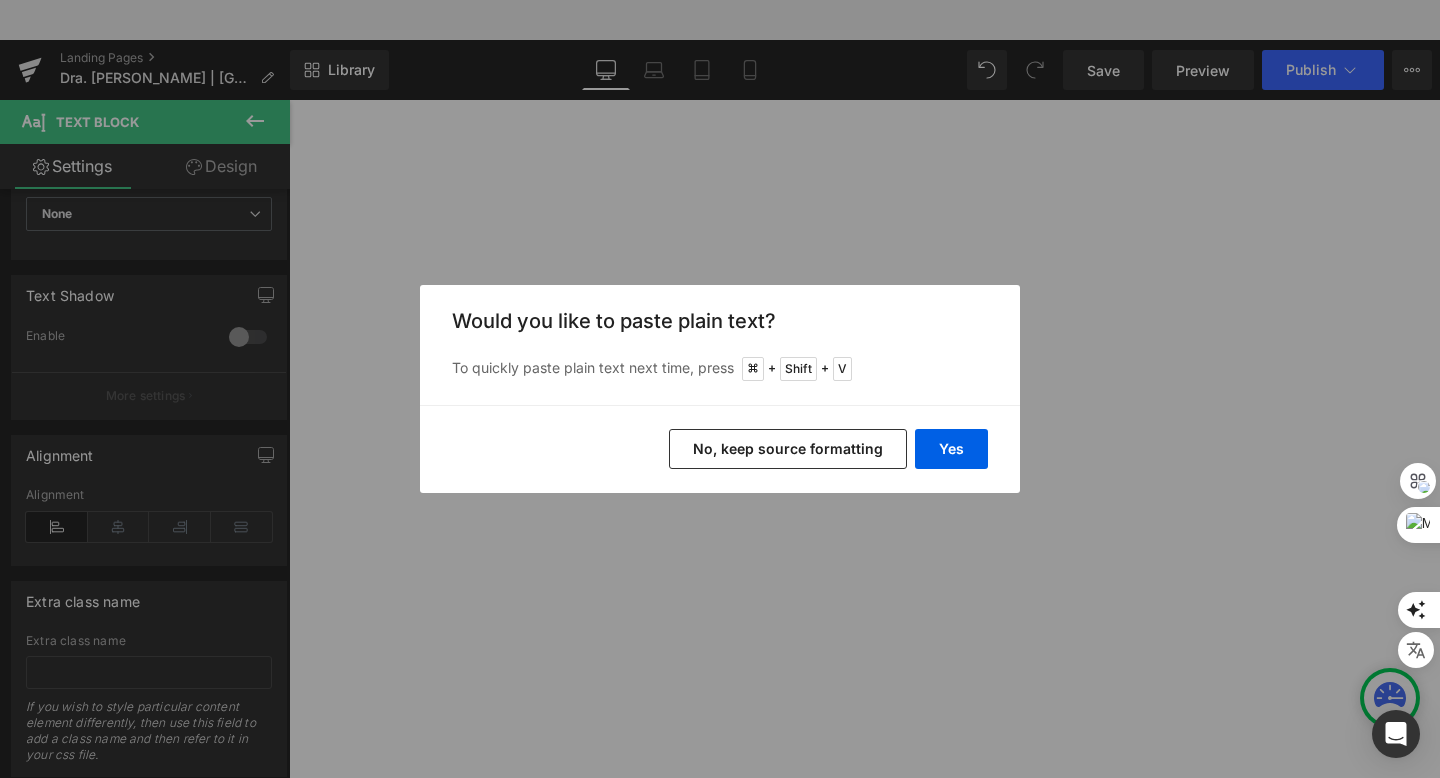 click on "No, keep source formatting" at bounding box center (788, 449) 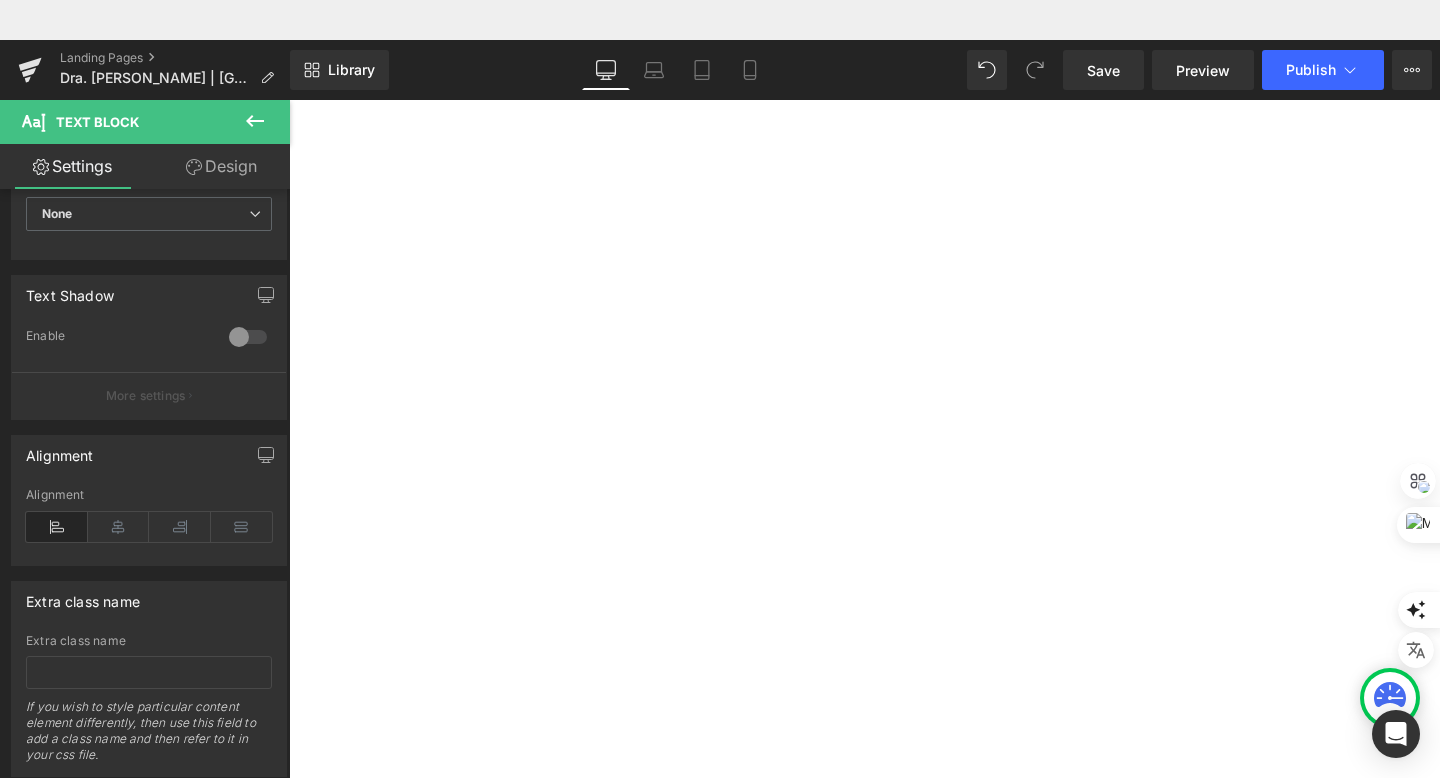 click on "eliminación de estrías, lunares y cicatrices con láser;" at bounding box center [289, 60] 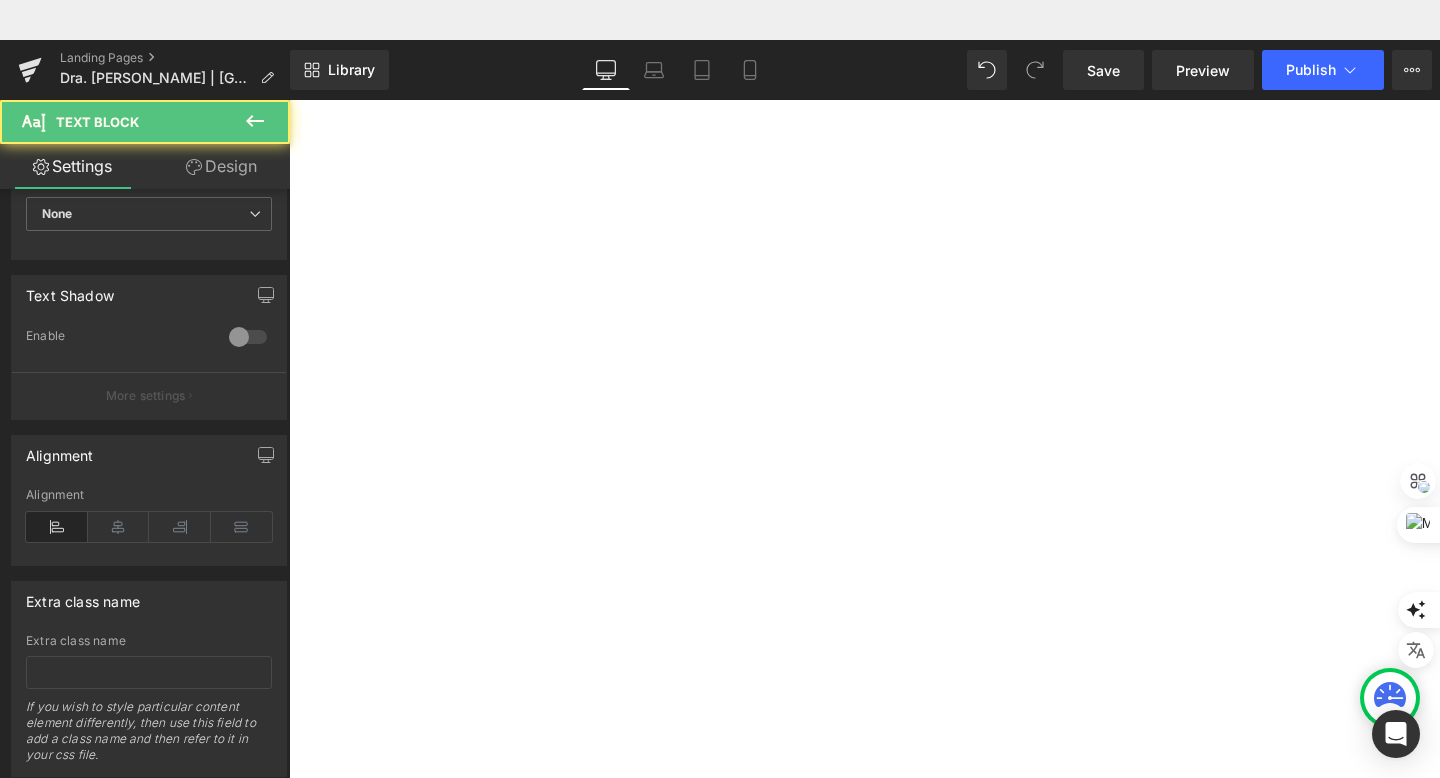click on "Tratamientis de luz pulsada para eliminar acné, cicatrices y manchas" at bounding box center [289, 60] 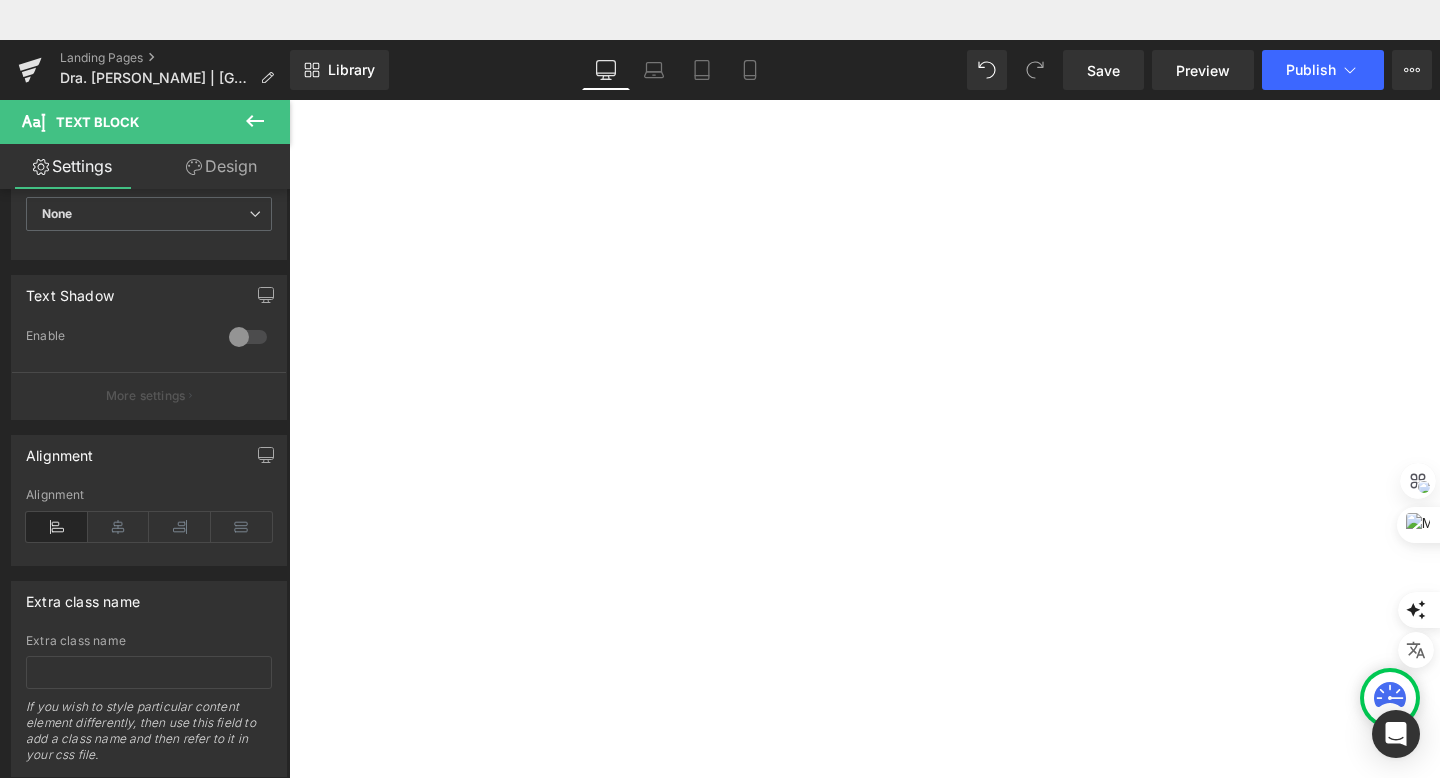 click on "Tratamientio de luz pulsada para eliminar acné, cicatrices y manchas" at bounding box center [289, 60] 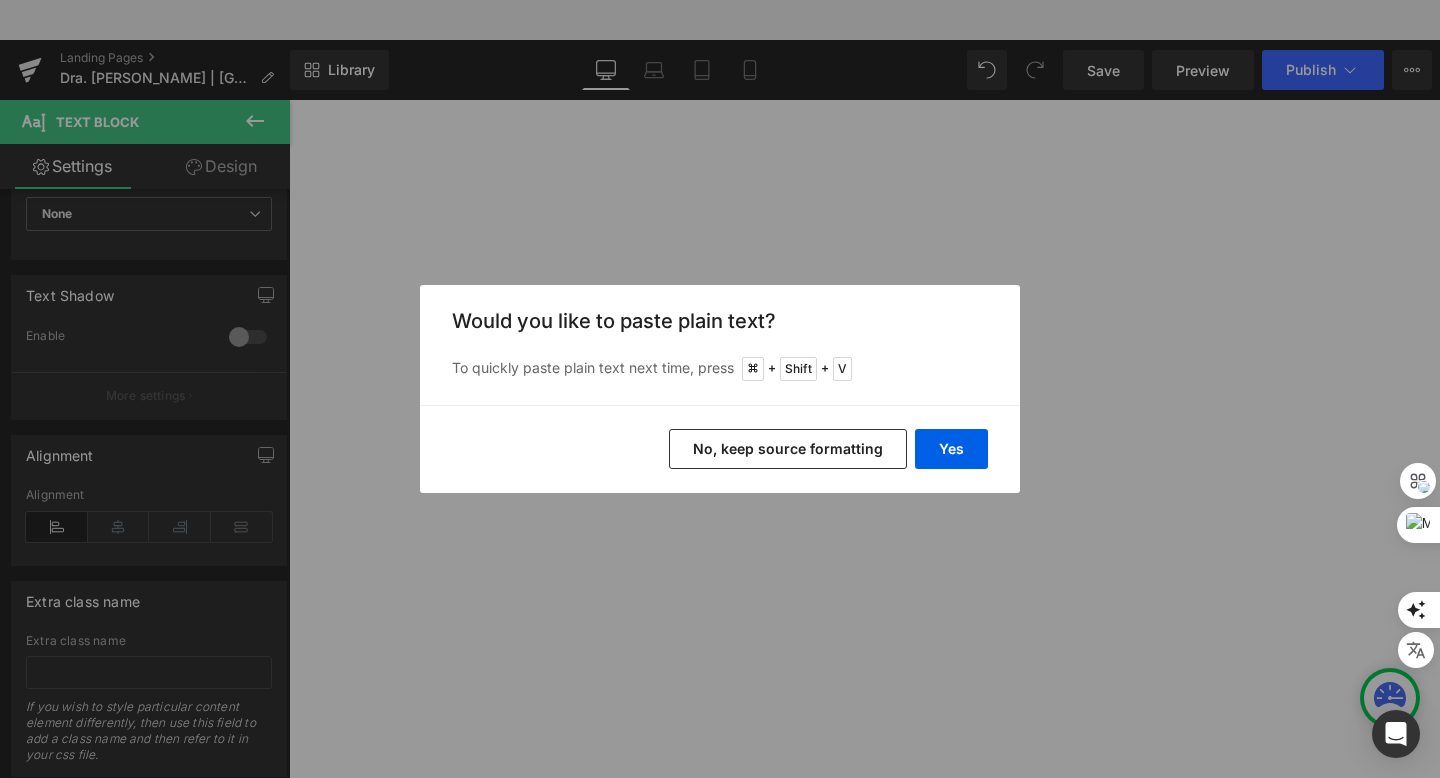 click on "No, keep source formatting" at bounding box center (788, 449) 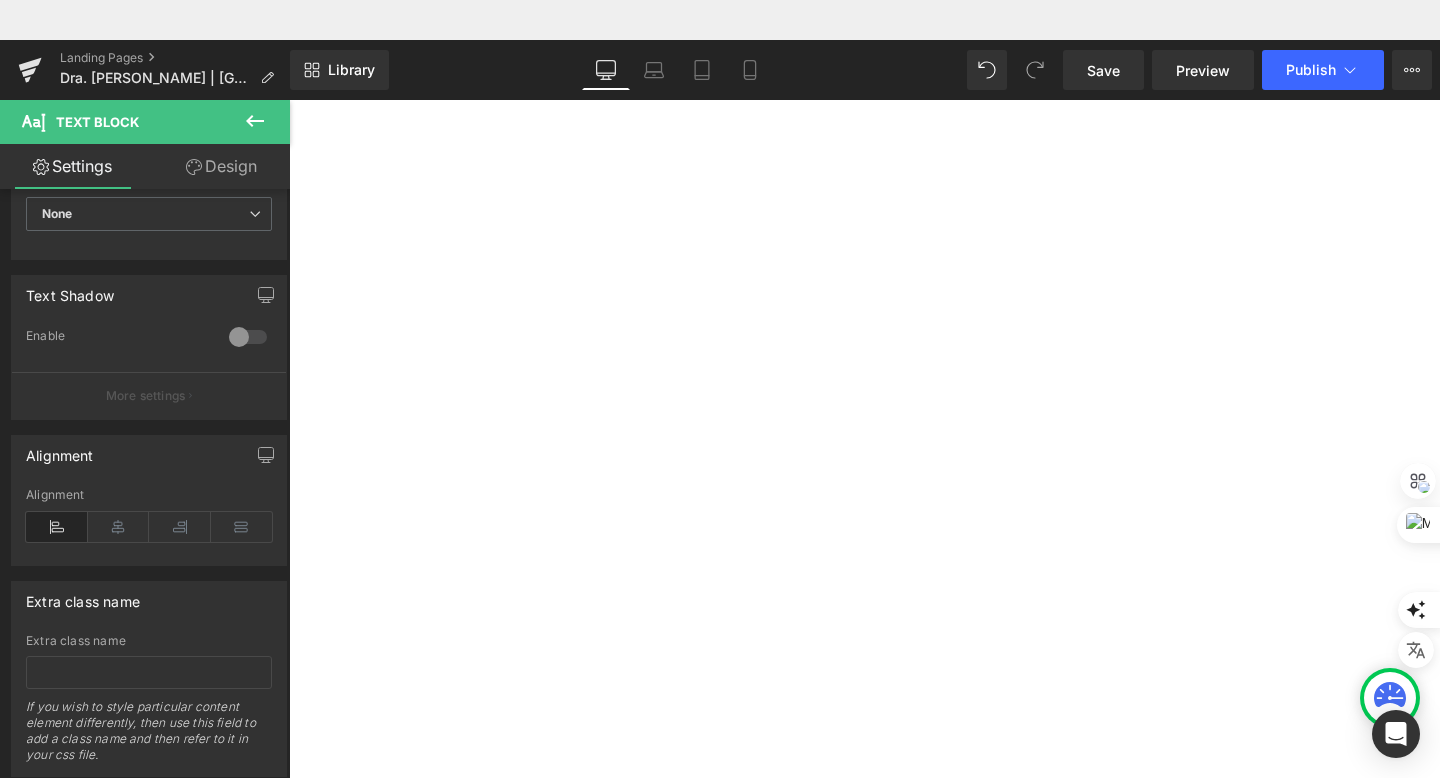 click on "Tratamientio de luz pulsada para eliminar acné, cicatrices y manchas" at bounding box center (289, 60) 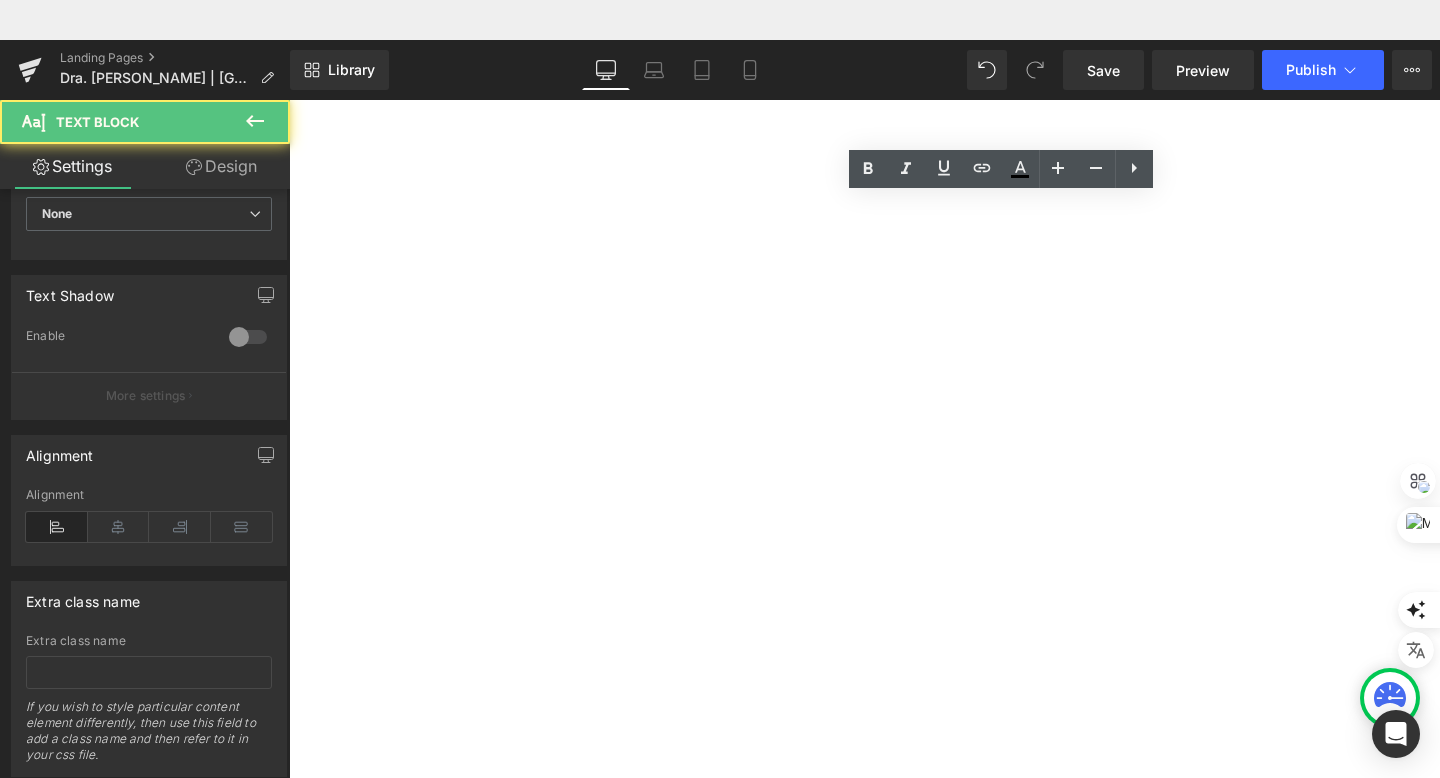 click on "liminación de estrías, lunares y cicatrices con láser" at bounding box center (289, 60) 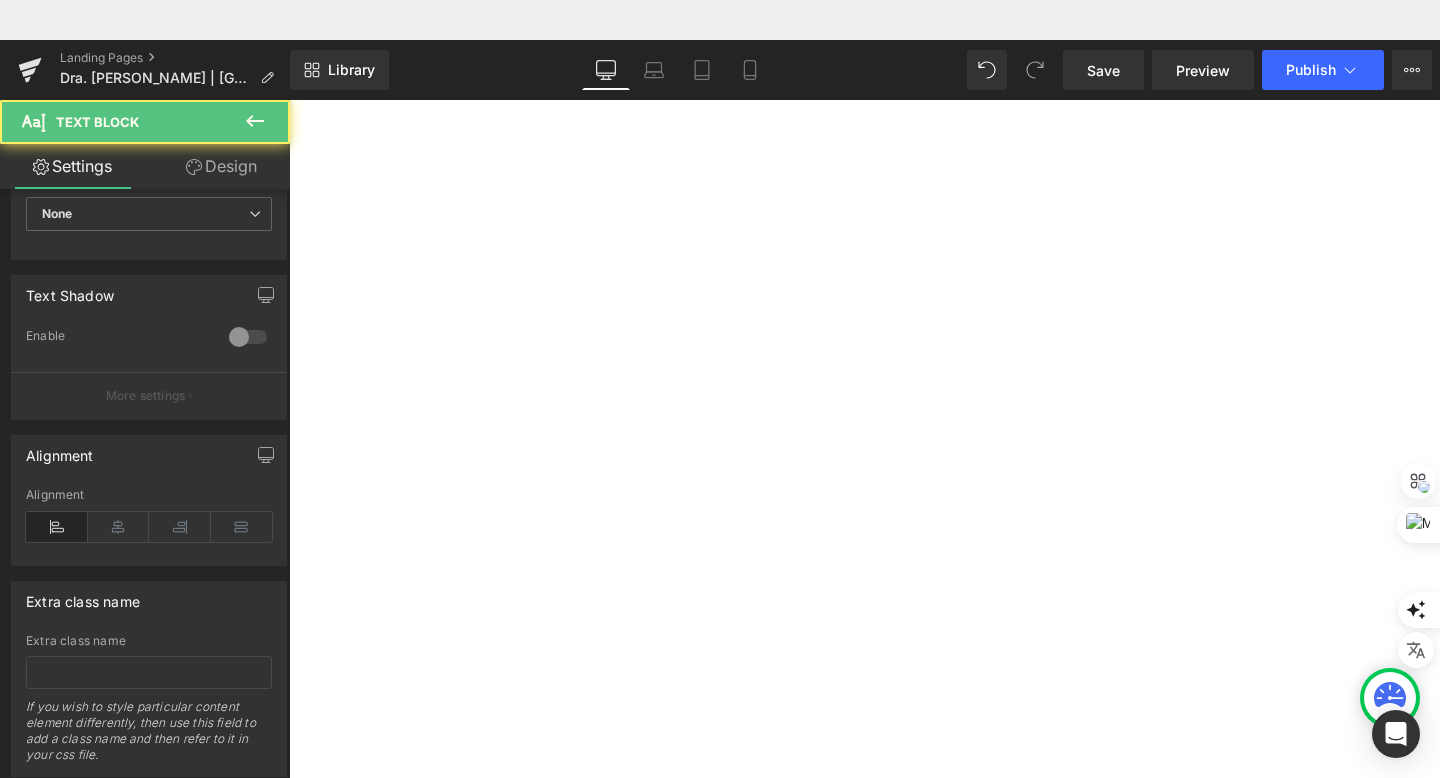 click on "✅  [MEDICAL_DATA]" at bounding box center (289, 60) 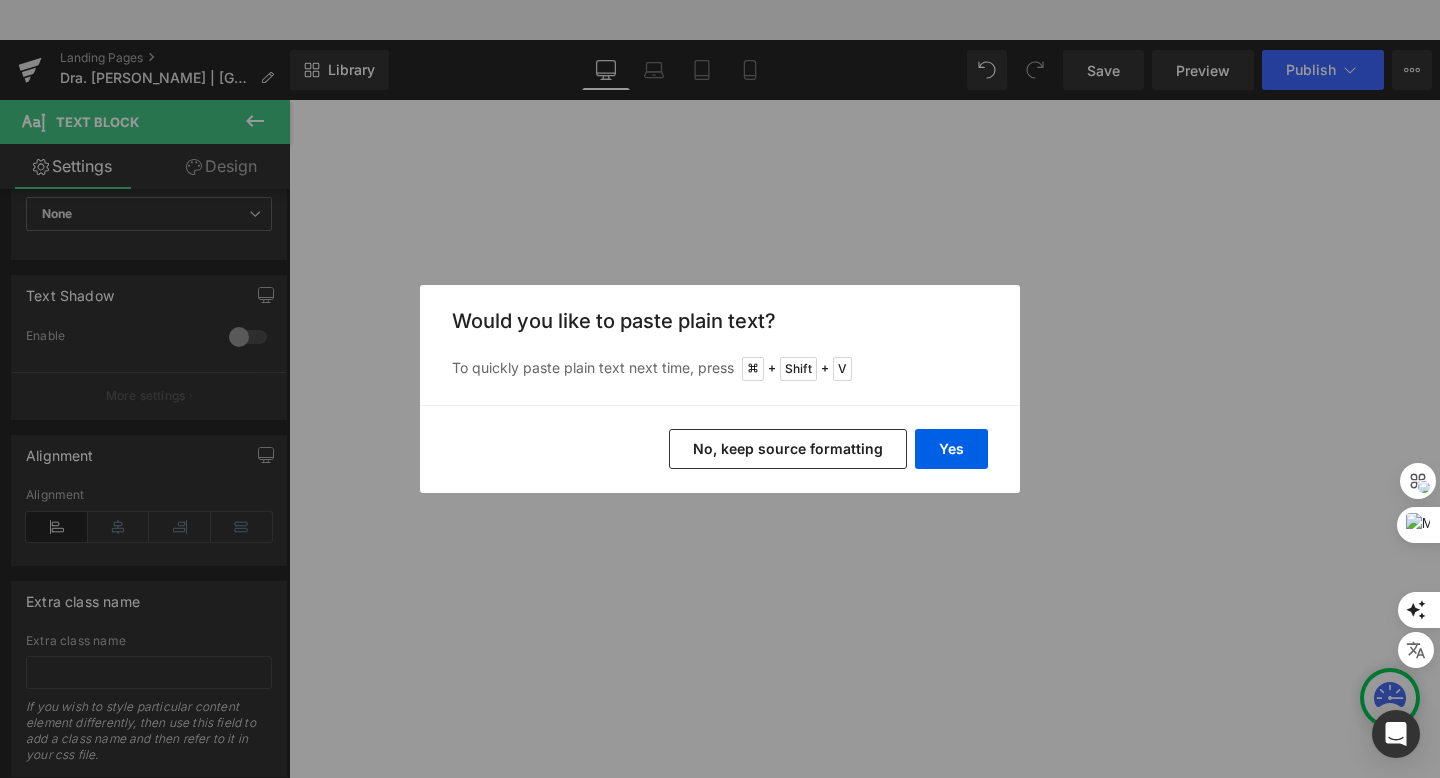 click on "No, keep source formatting" at bounding box center [788, 449] 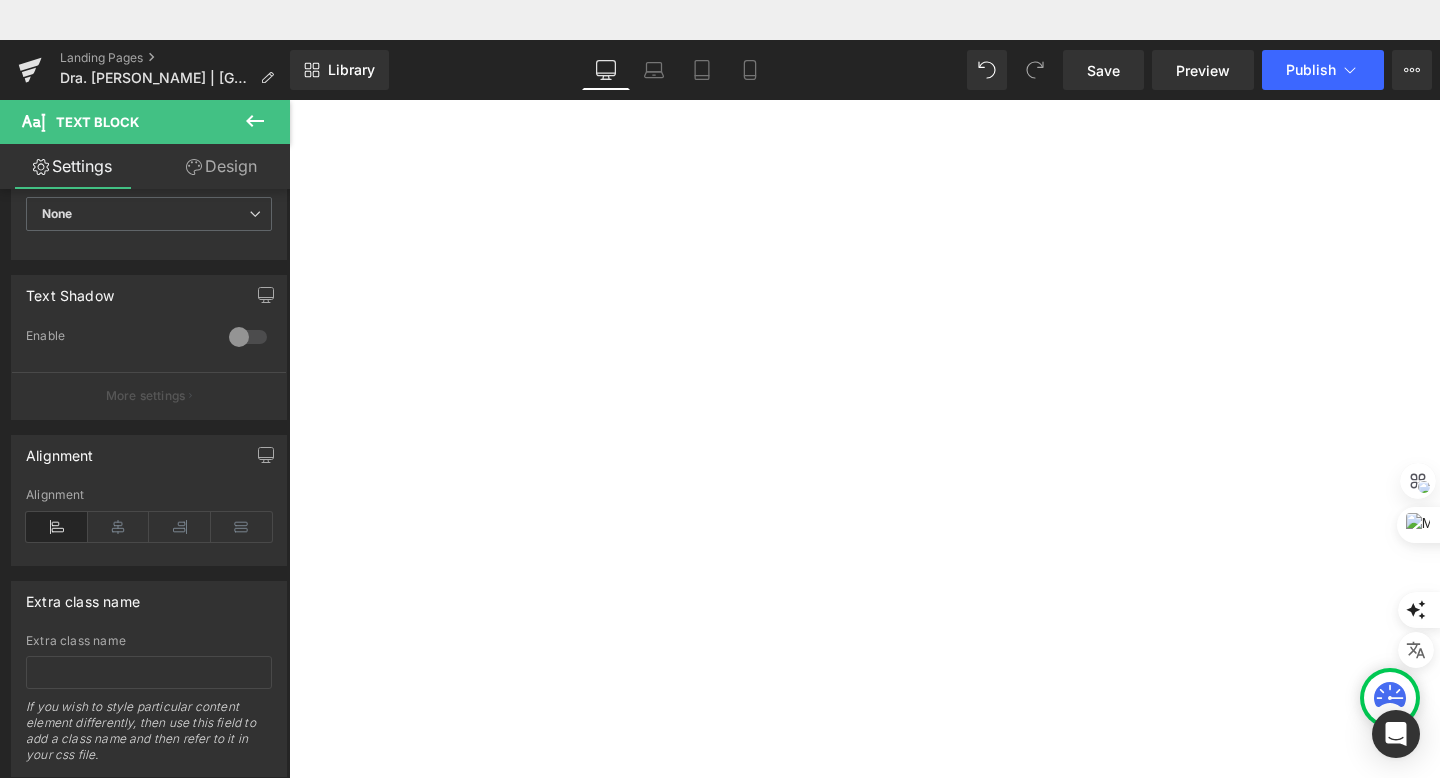 click at bounding box center (289, 60) 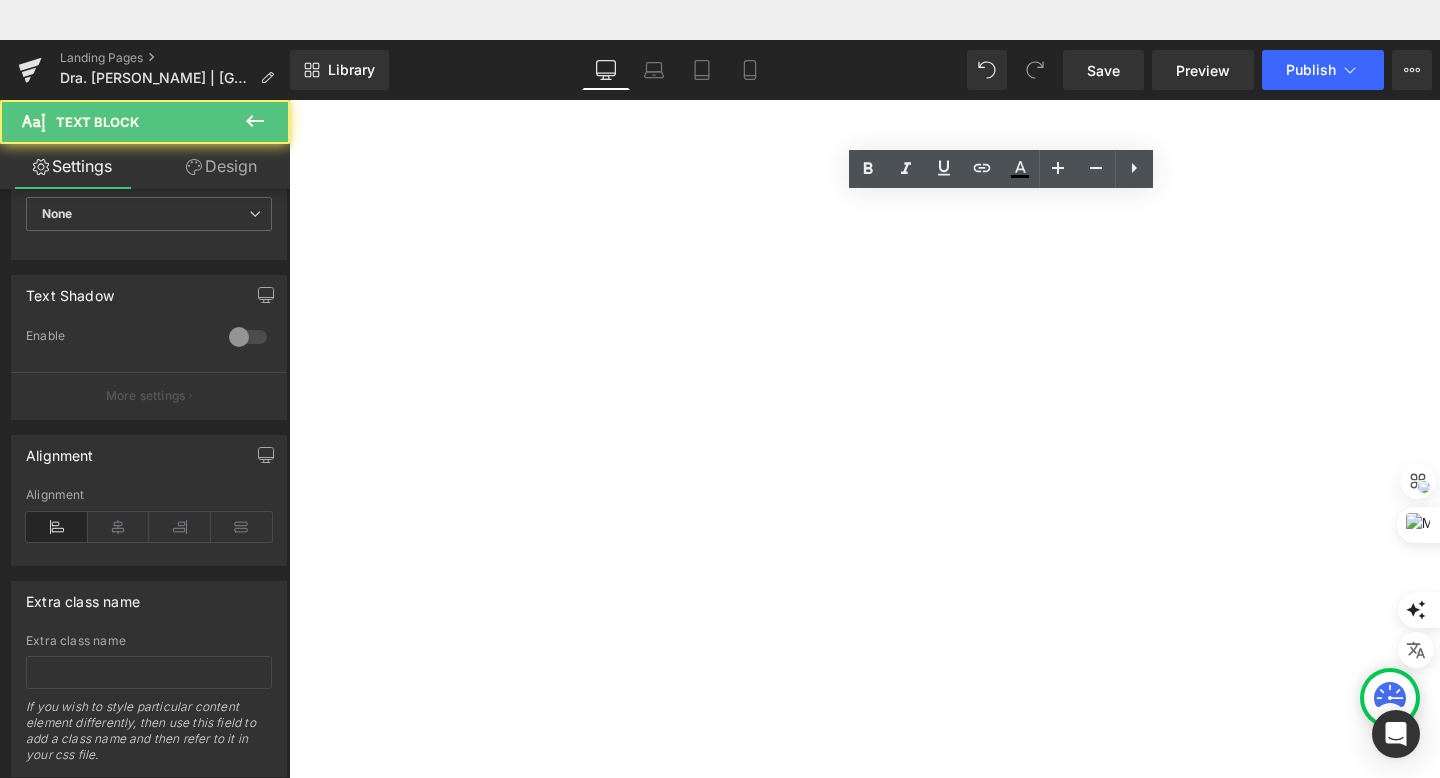 click on "Tratamiento s de rejuvenecimiento  facial con [MEDICAL_DATA] y ácido hialurónico" at bounding box center [289, 60] 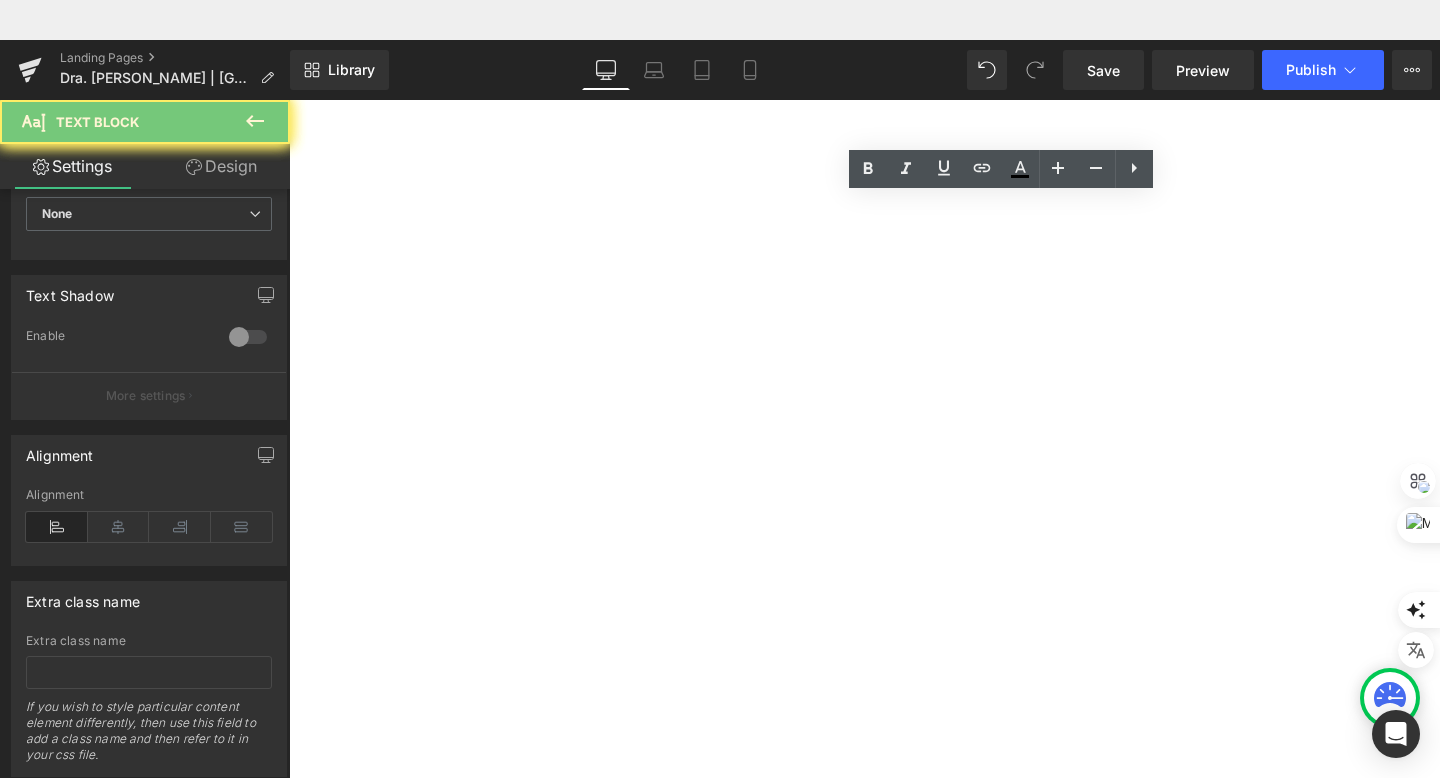 click on "Tratamiento s de rejuvenecimiento  facial con [MEDICAL_DATA] y ácido hialurónico" at bounding box center (289, 60) 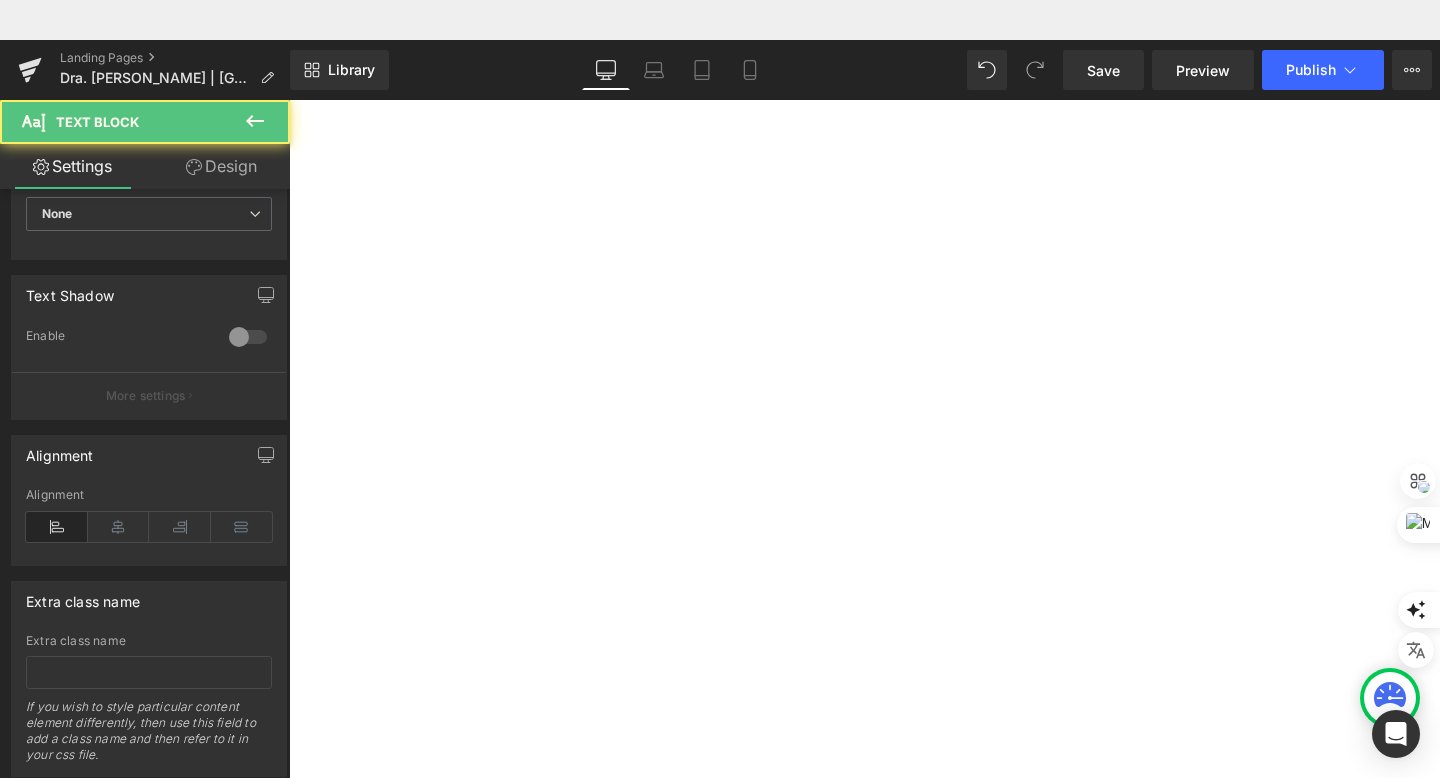 click on "Peeling" at bounding box center [289, 60] 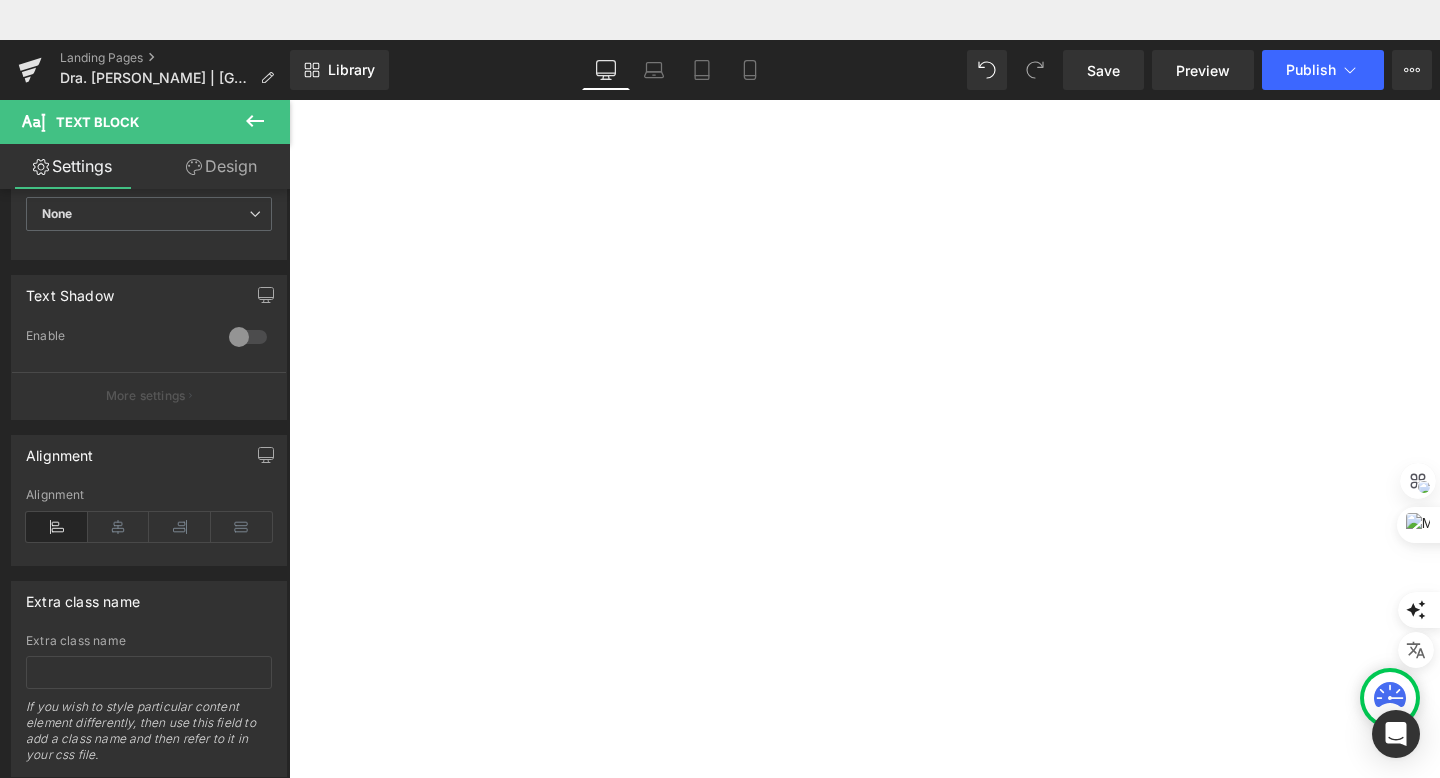 scroll, scrollTop: 371, scrollLeft: 0, axis: vertical 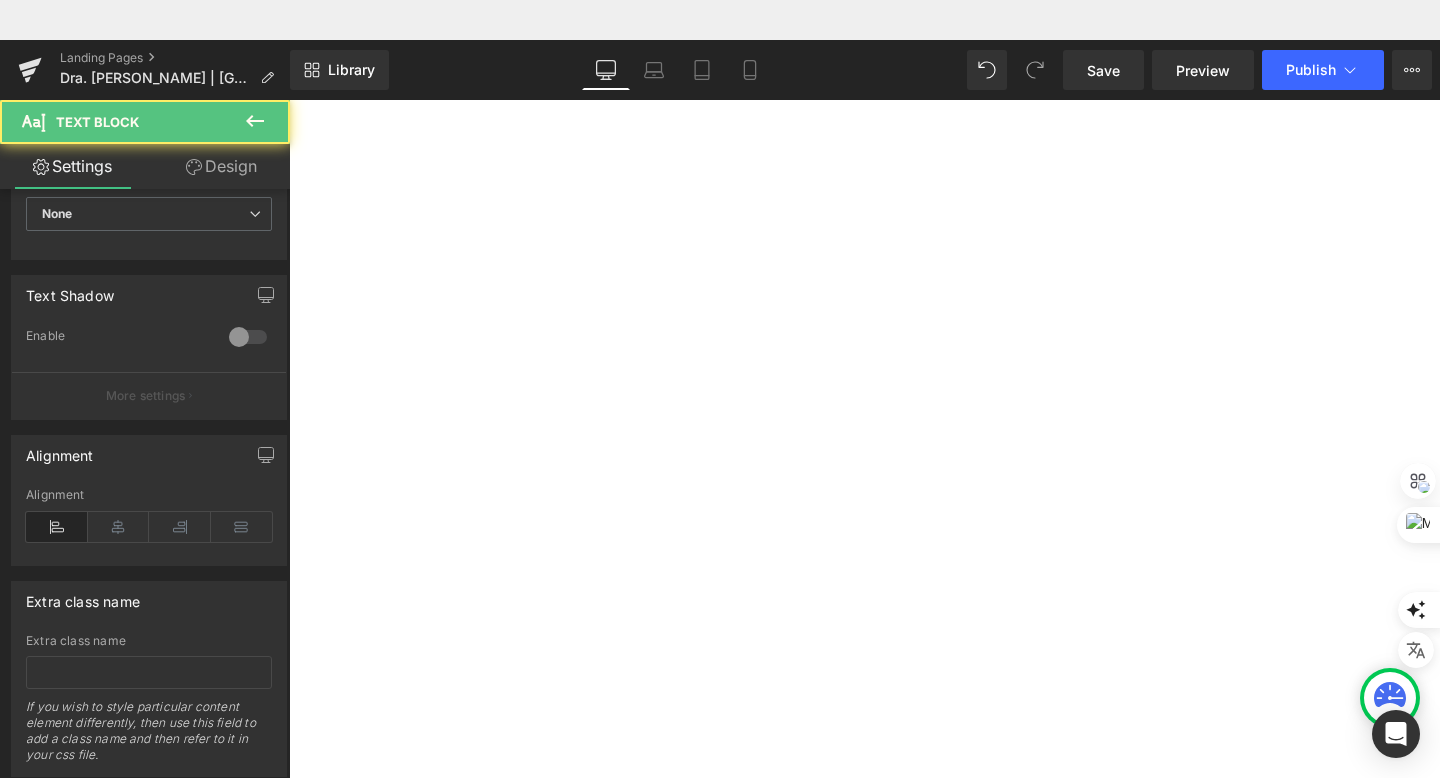 click on "[MEDICAL_DATA]" at bounding box center [289, 60] 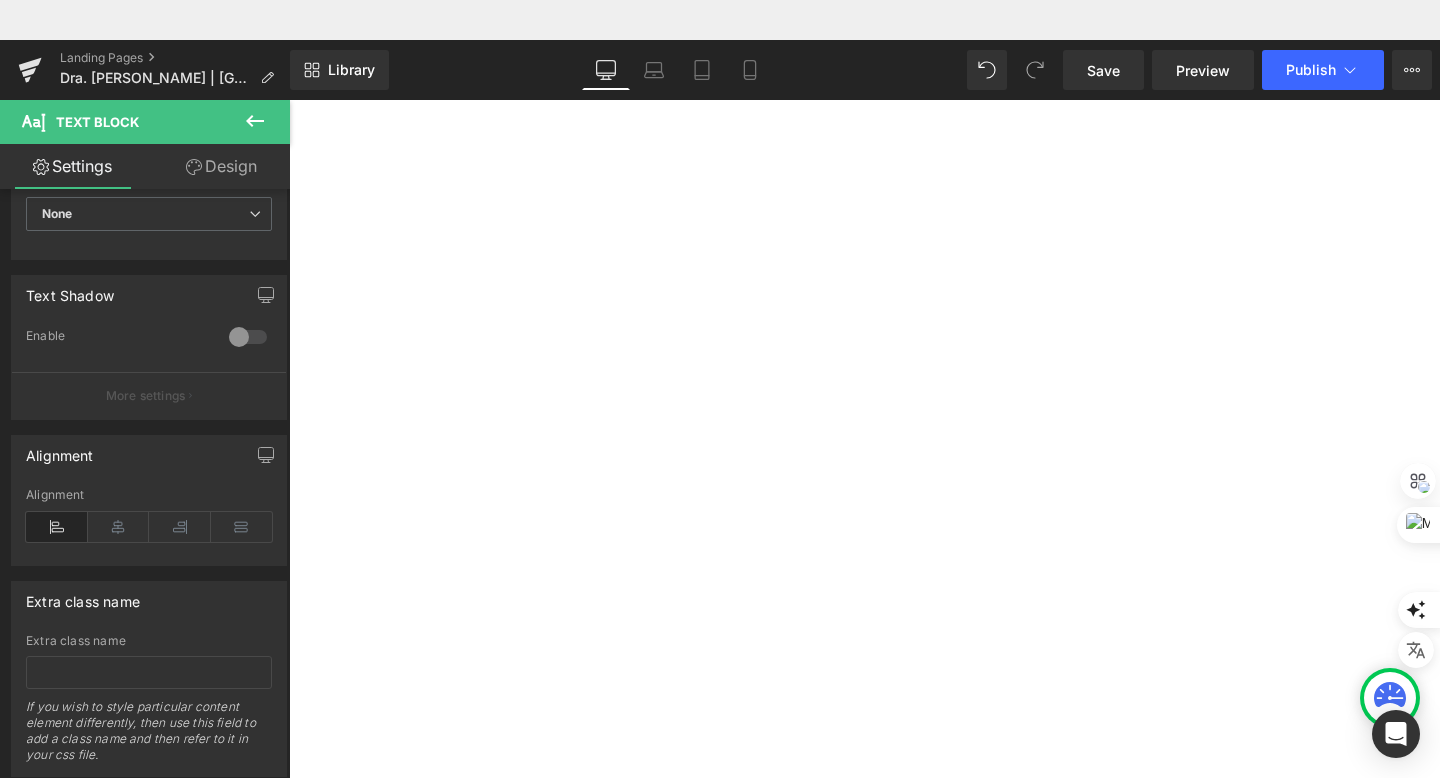 click on "Pellings DERMAPEN Y Radiofrecuencia  facial y corporal" at bounding box center (289, 60) 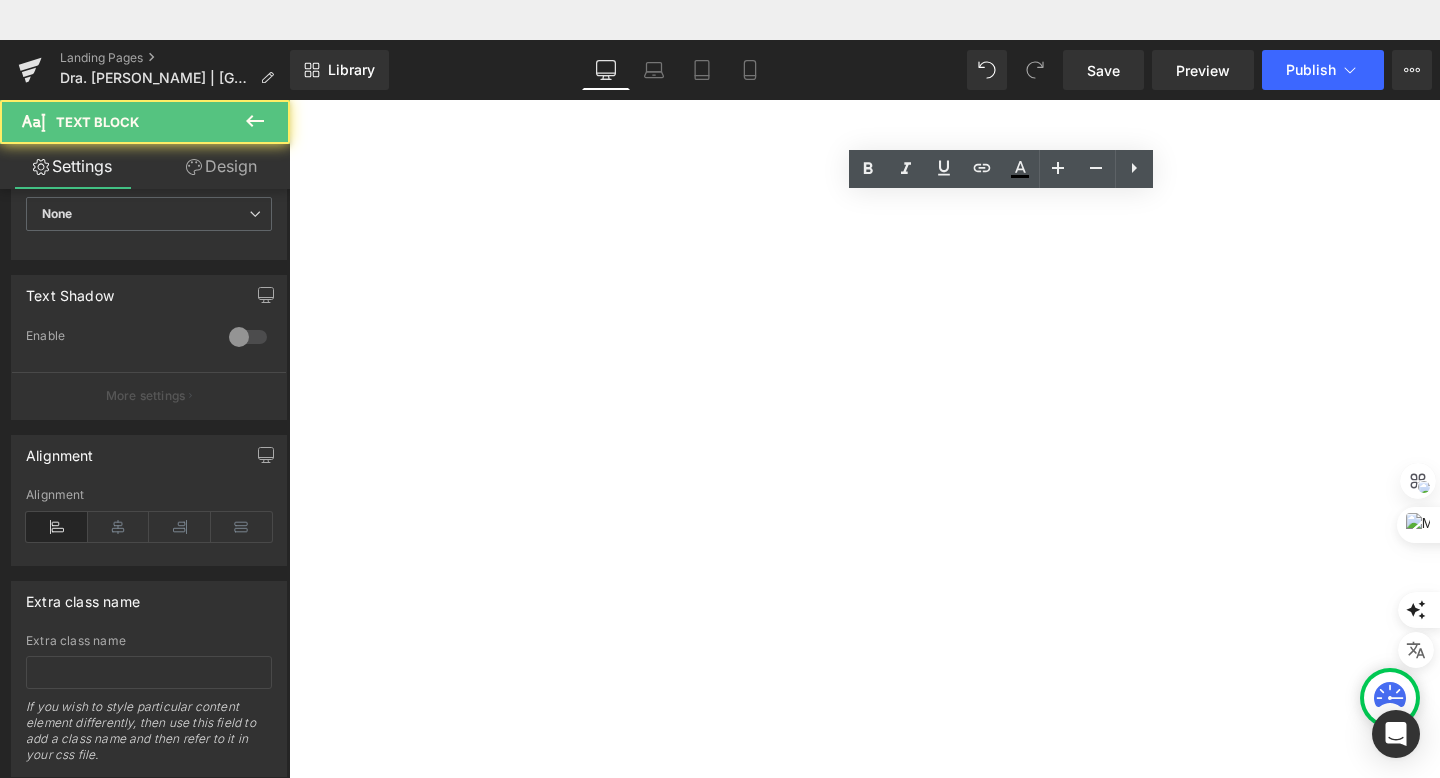 click on "✅ DERMAPEN" at bounding box center (289, 60) 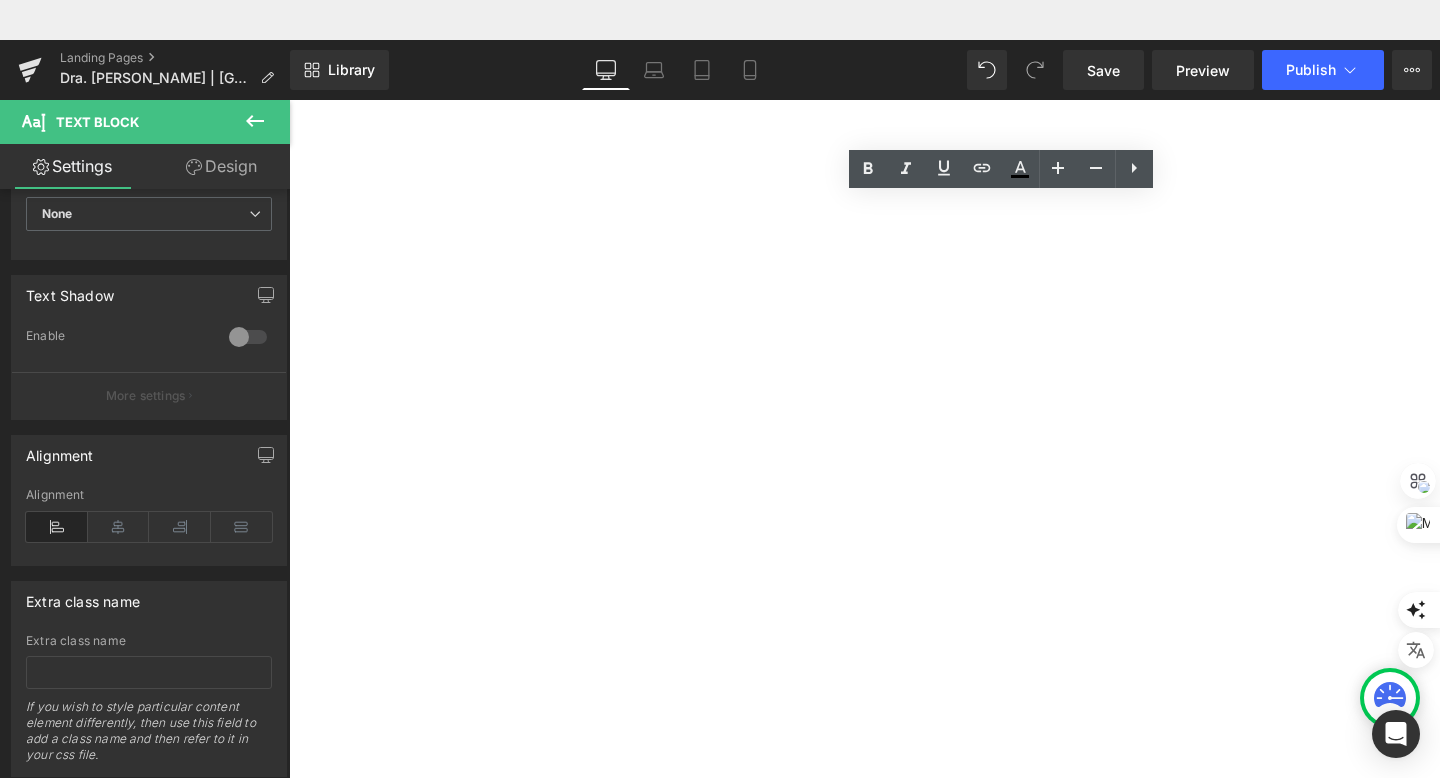 click on "Depilasión láser" at bounding box center [289, 60] 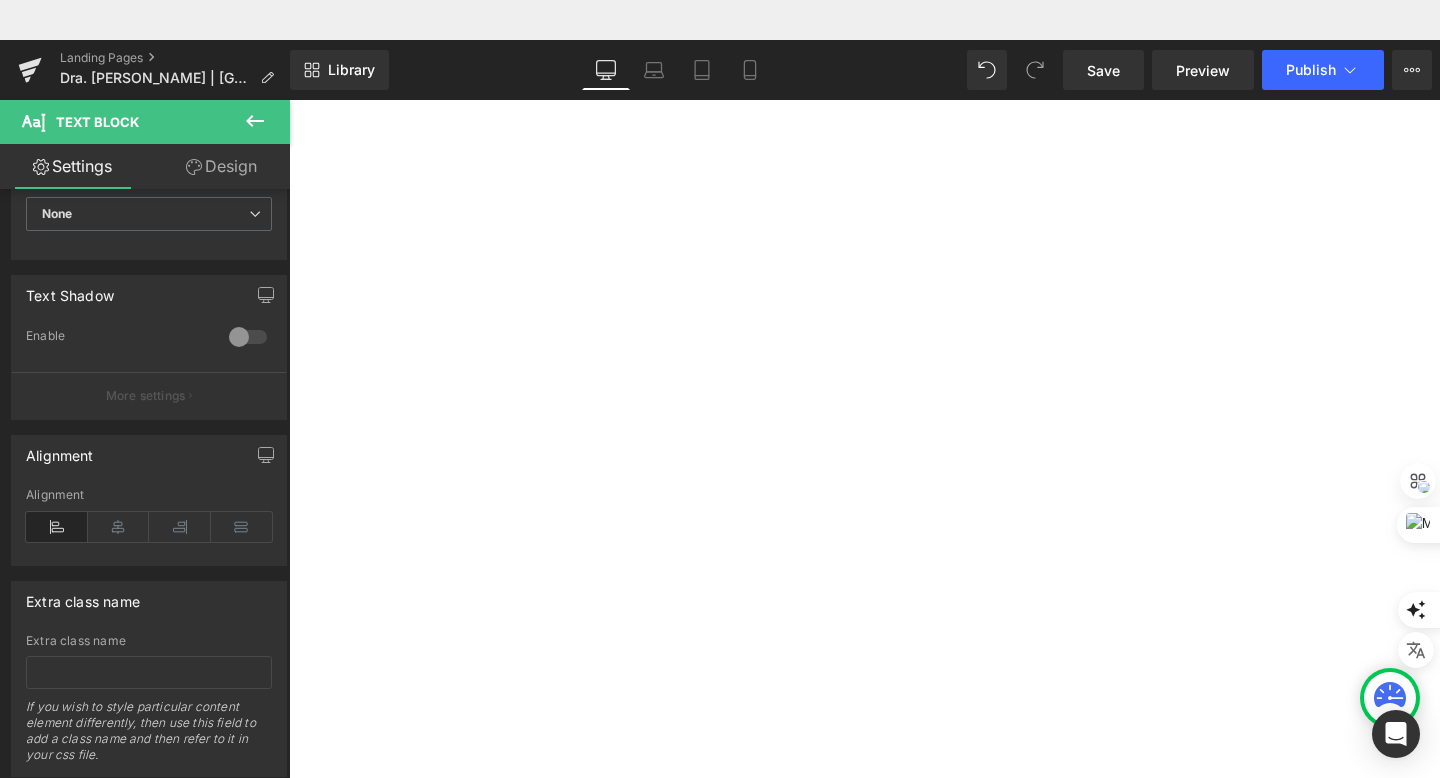 click on "Pellings DERMAPEN Y Radiofrecuencia  facial y corporal" at bounding box center (289, 60) 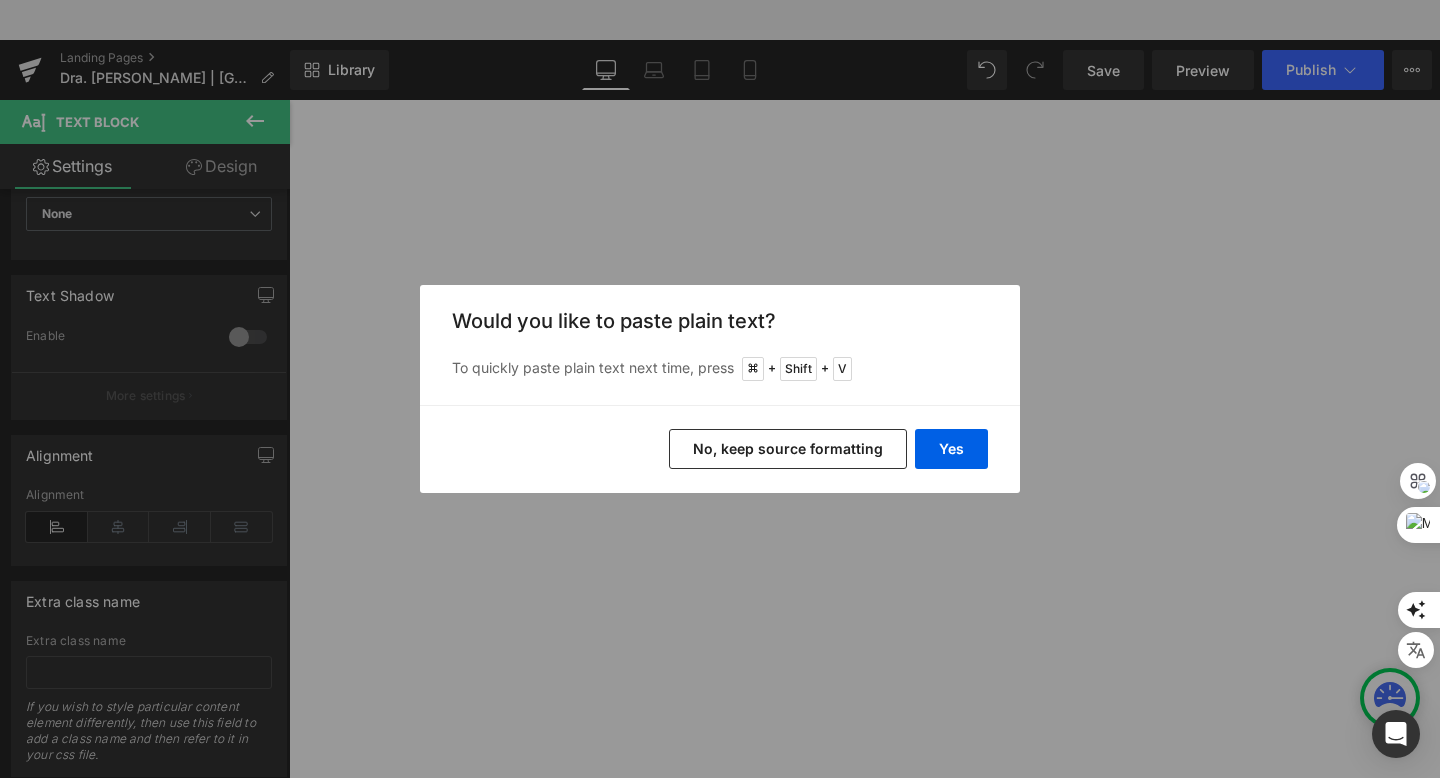 click on "No, keep source formatting" at bounding box center [788, 449] 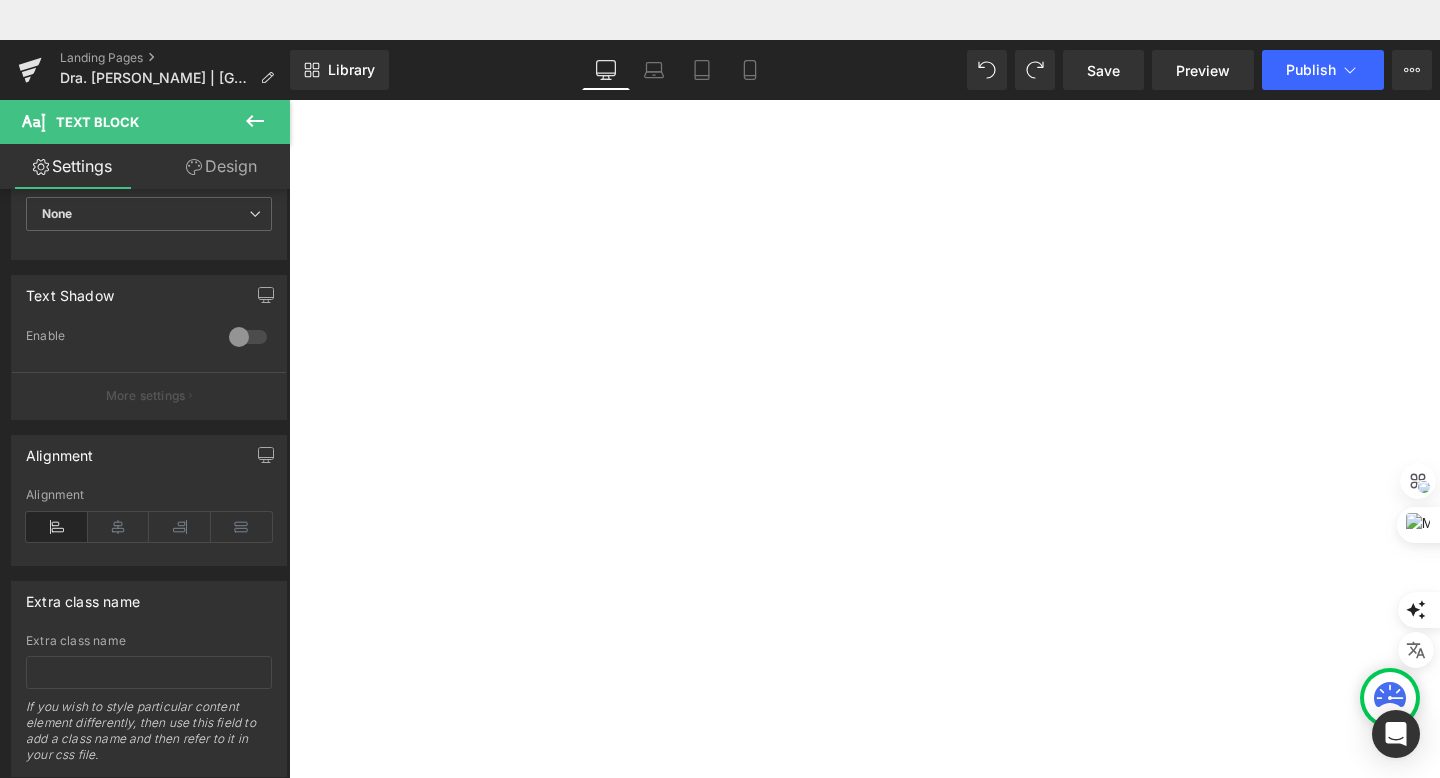 scroll, scrollTop: 526, scrollLeft: 0, axis: vertical 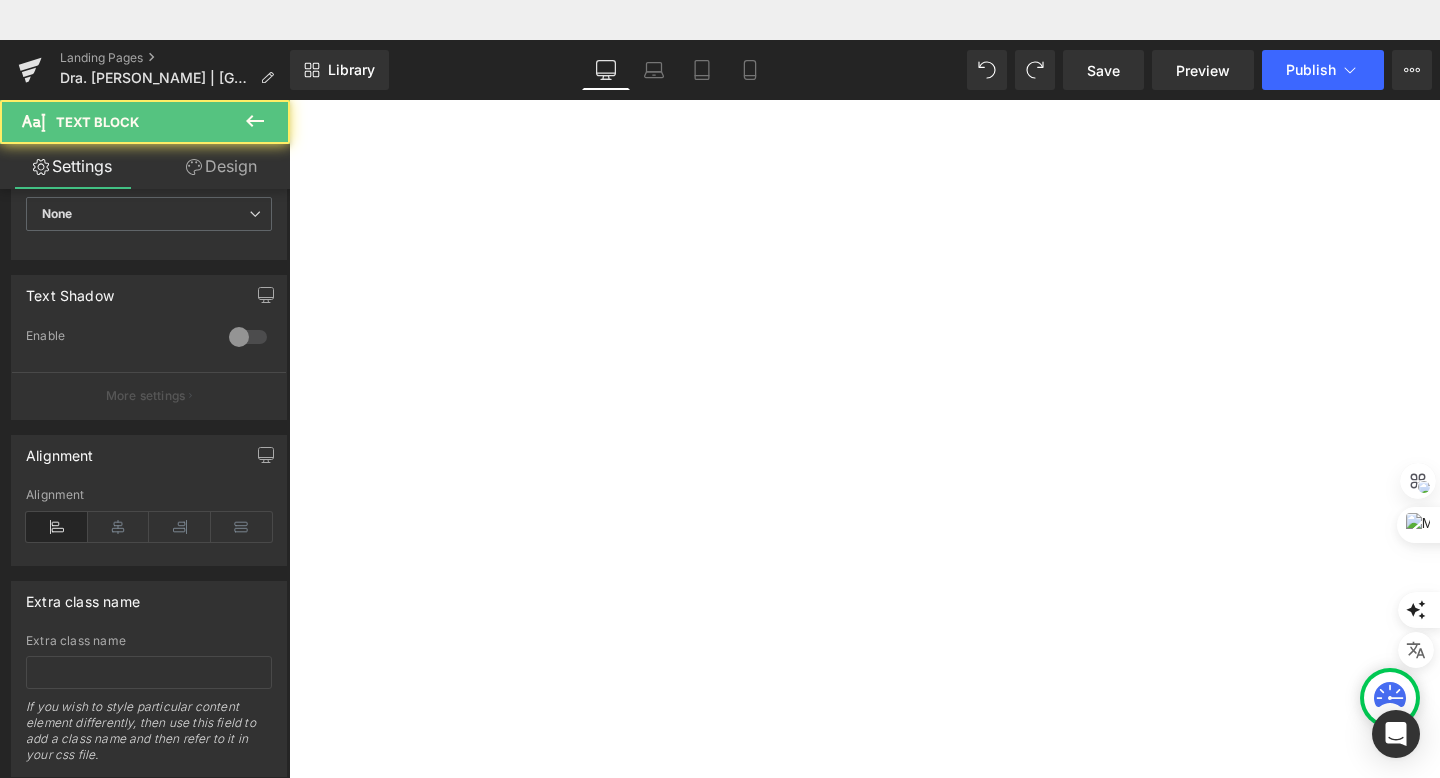 click on "✅" at bounding box center (289, 60) 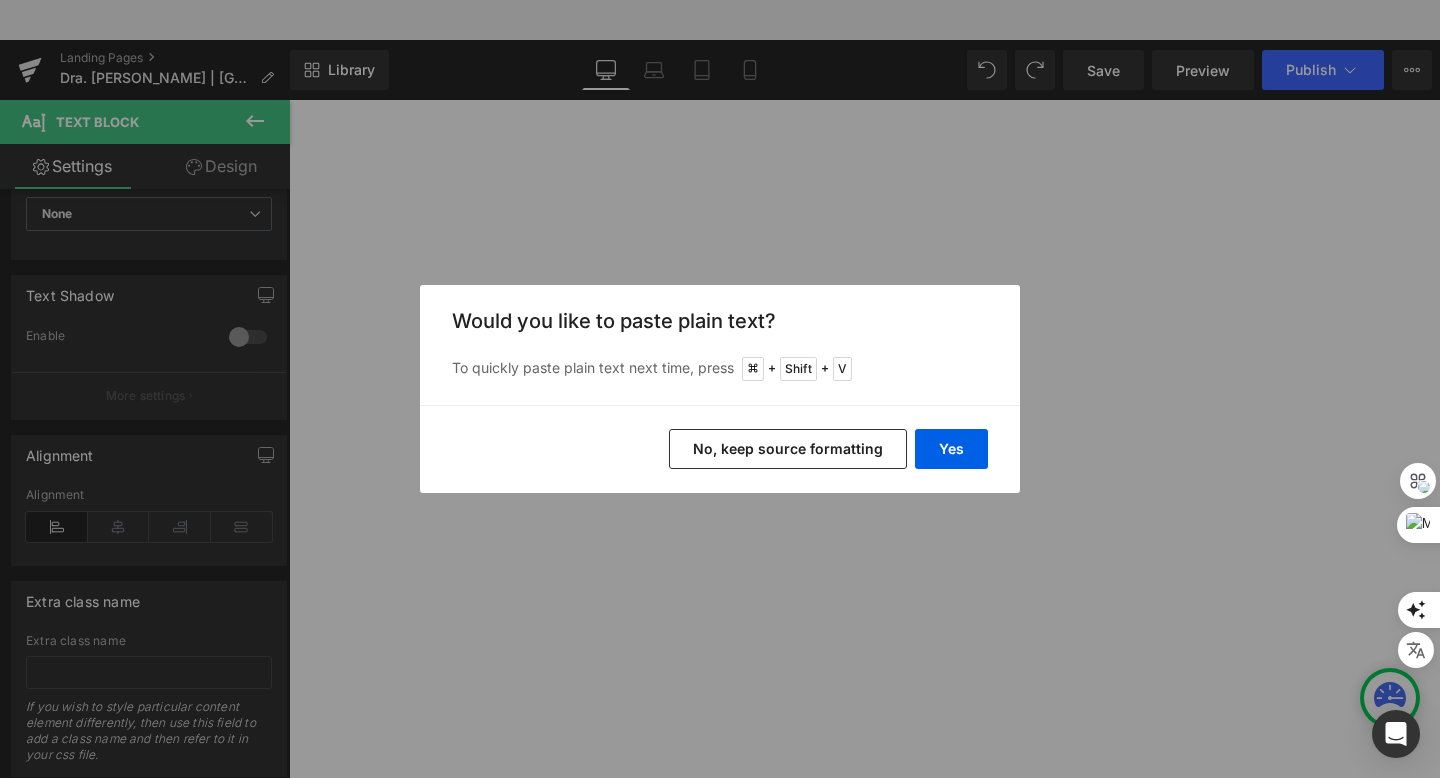 click on "No, keep source formatting" at bounding box center (788, 449) 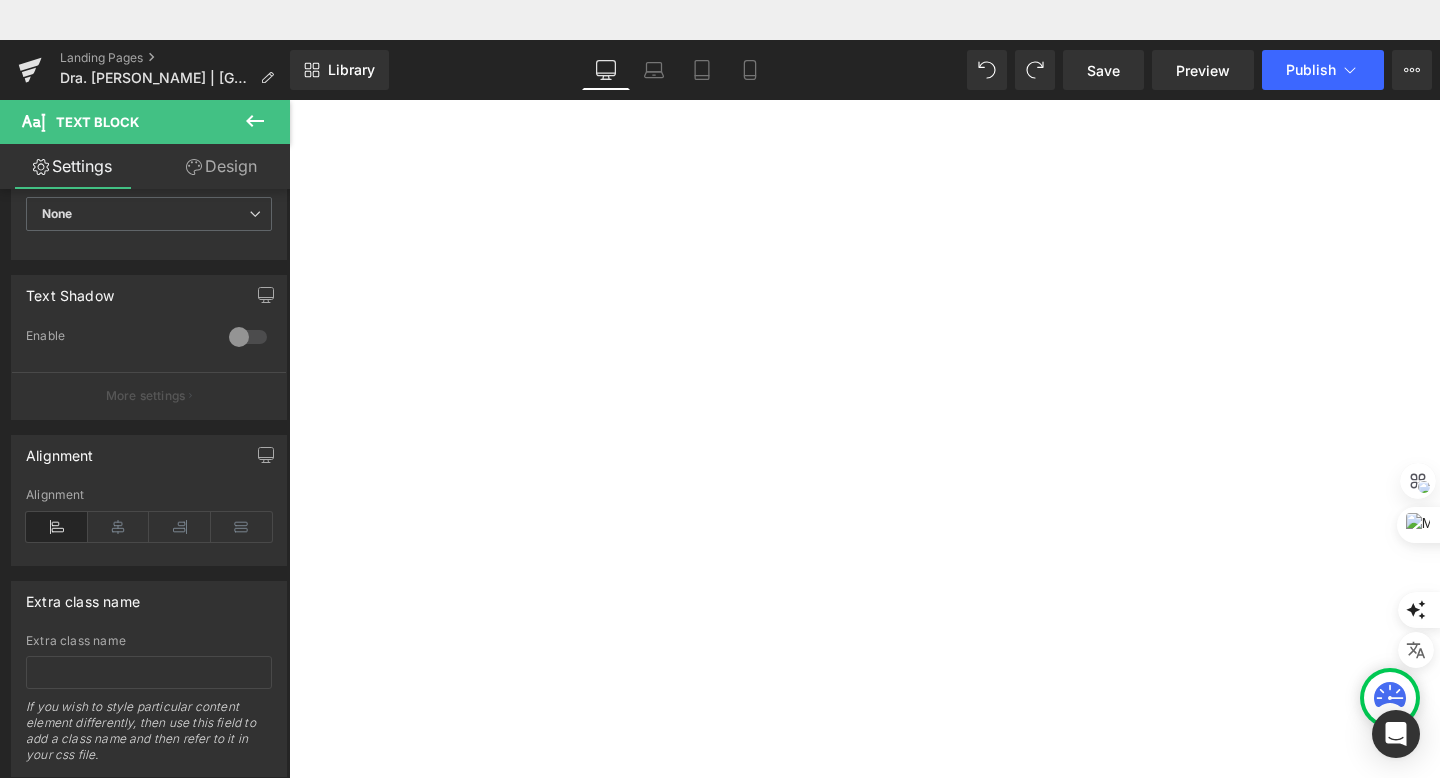 click on "Pellings DERMAPEN Y Radiofrecuencia  facial y corporal" at bounding box center [289, 60] 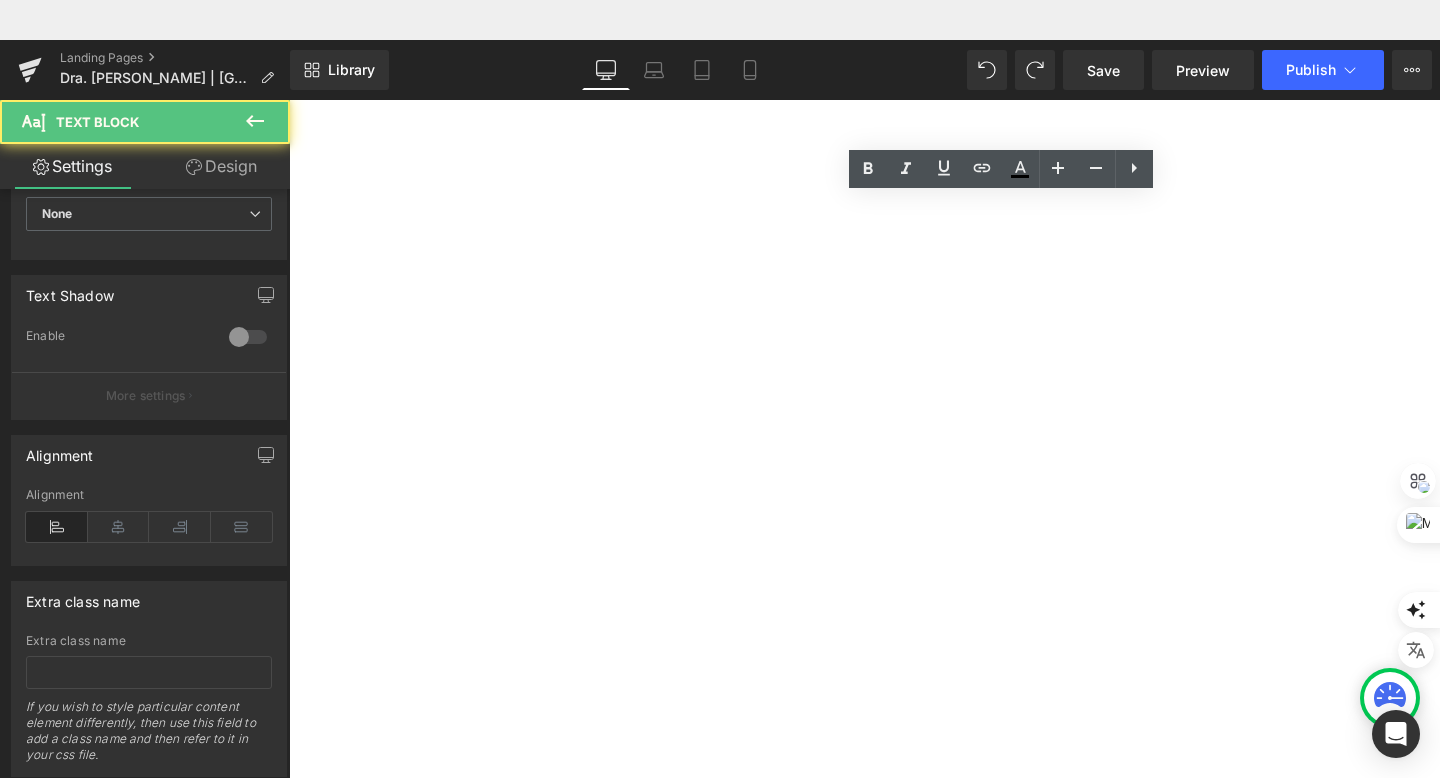 click on "Radiofrecuencia  facial y corporal" at bounding box center (289, 60) 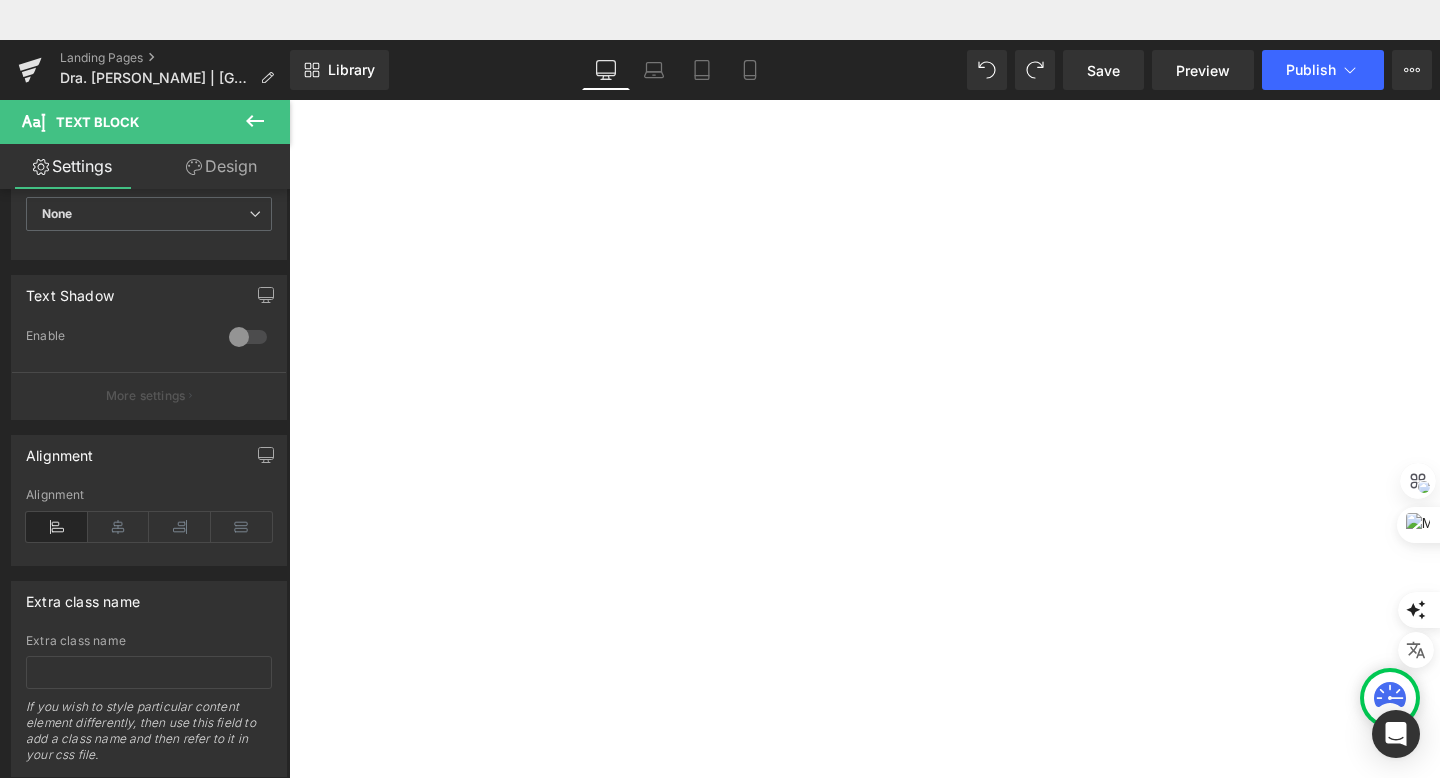 click on "✅  [MEDICAL_DATA]" at bounding box center (289, 60) 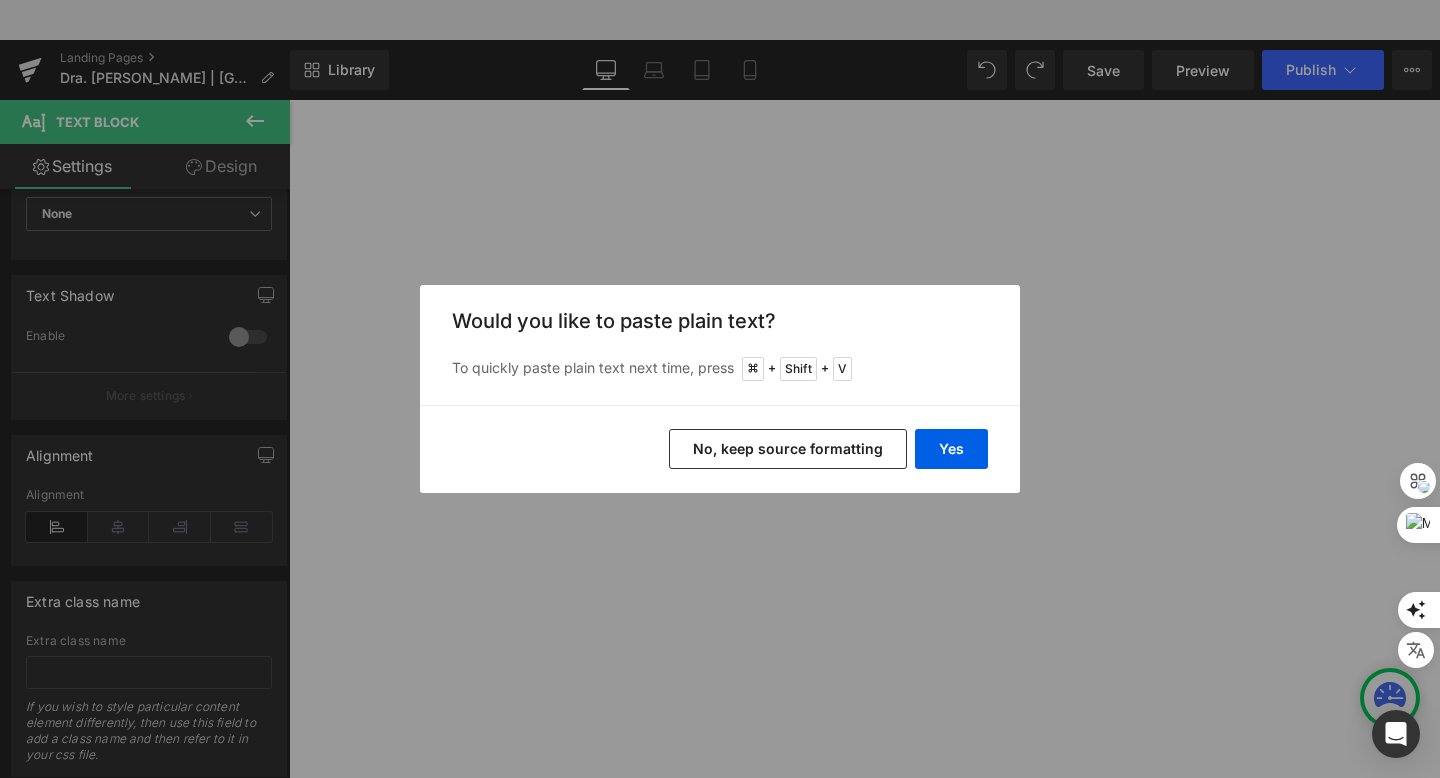 click on "No, keep source formatting" at bounding box center (788, 449) 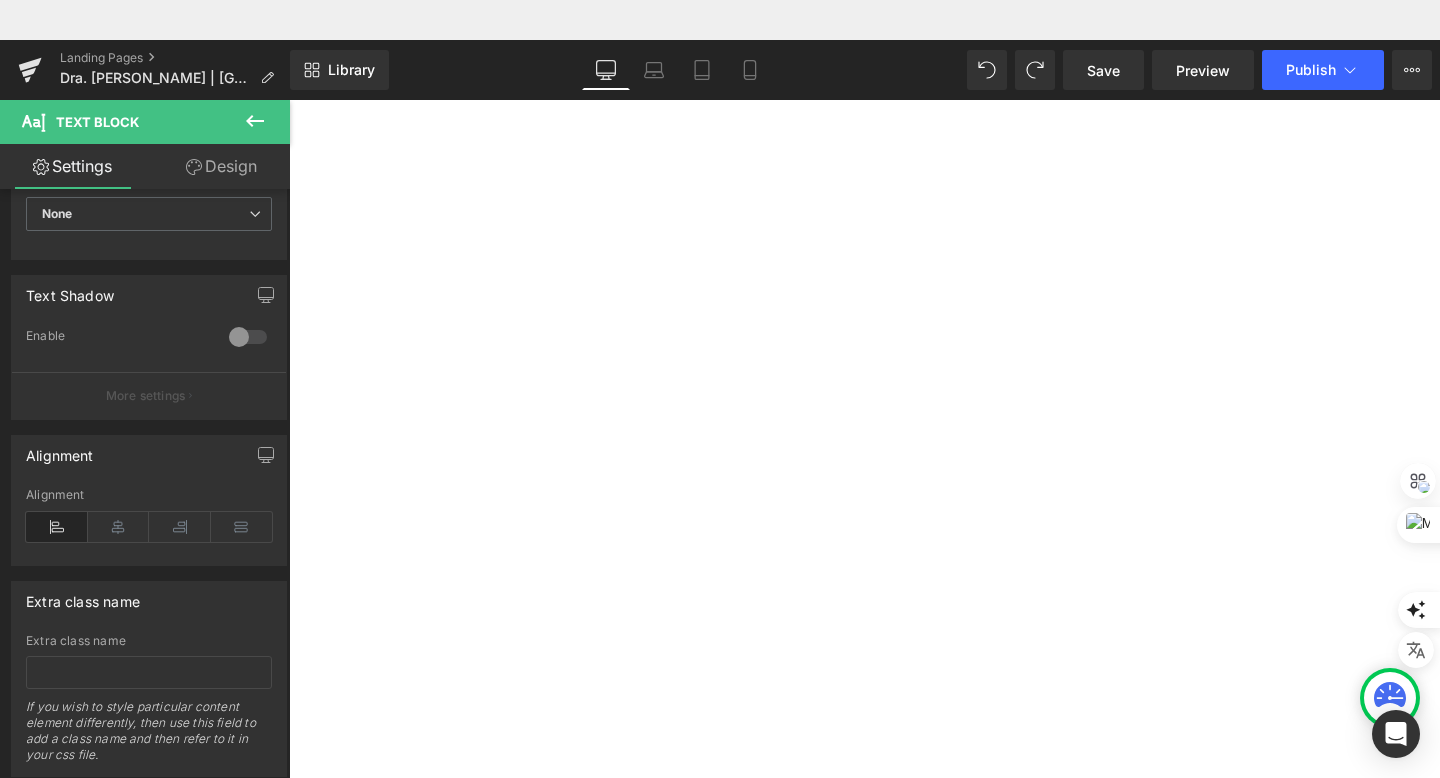 click at bounding box center (289, 60) 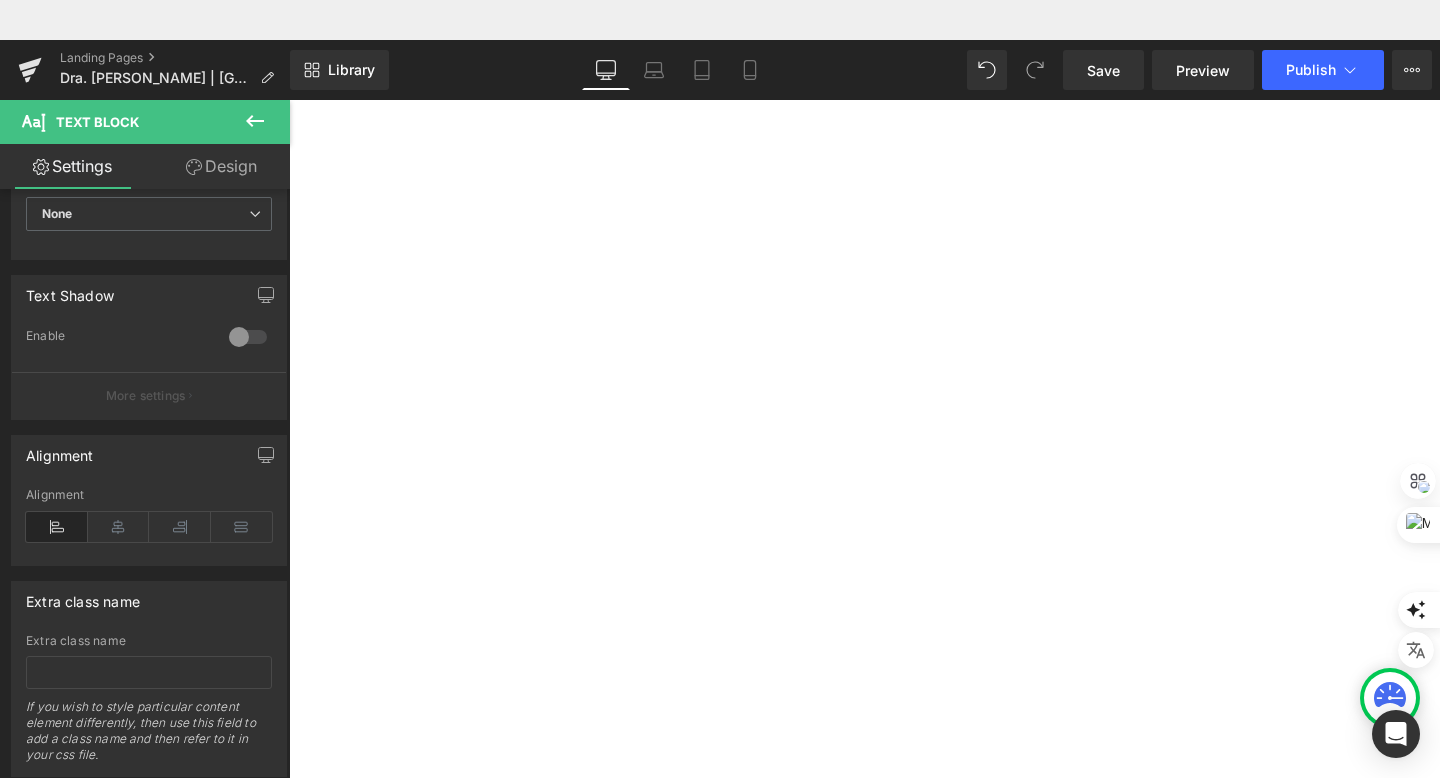 scroll, scrollTop: 465, scrollLeft: 0, axis: vertical 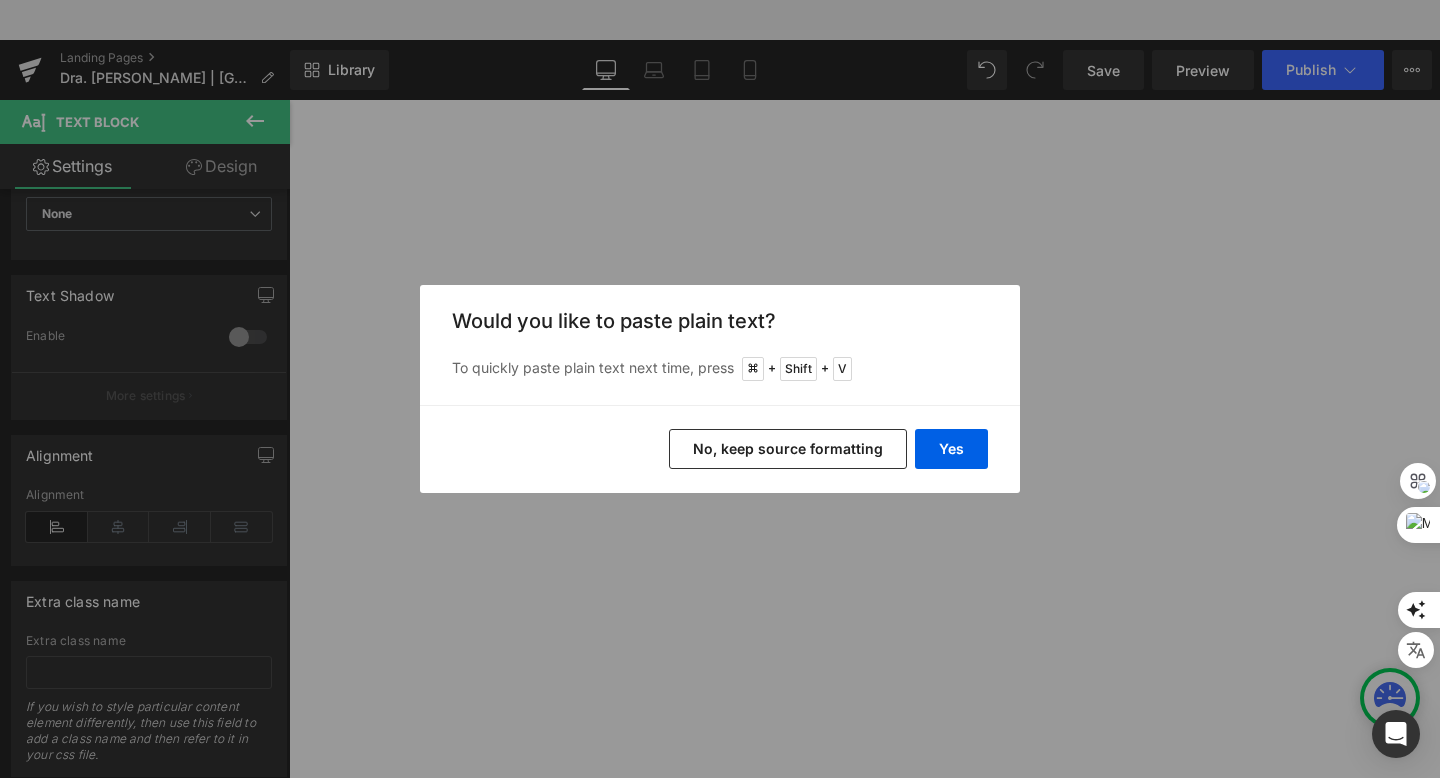 click on "No, keep source formatting" at bounding box center (788, 449) 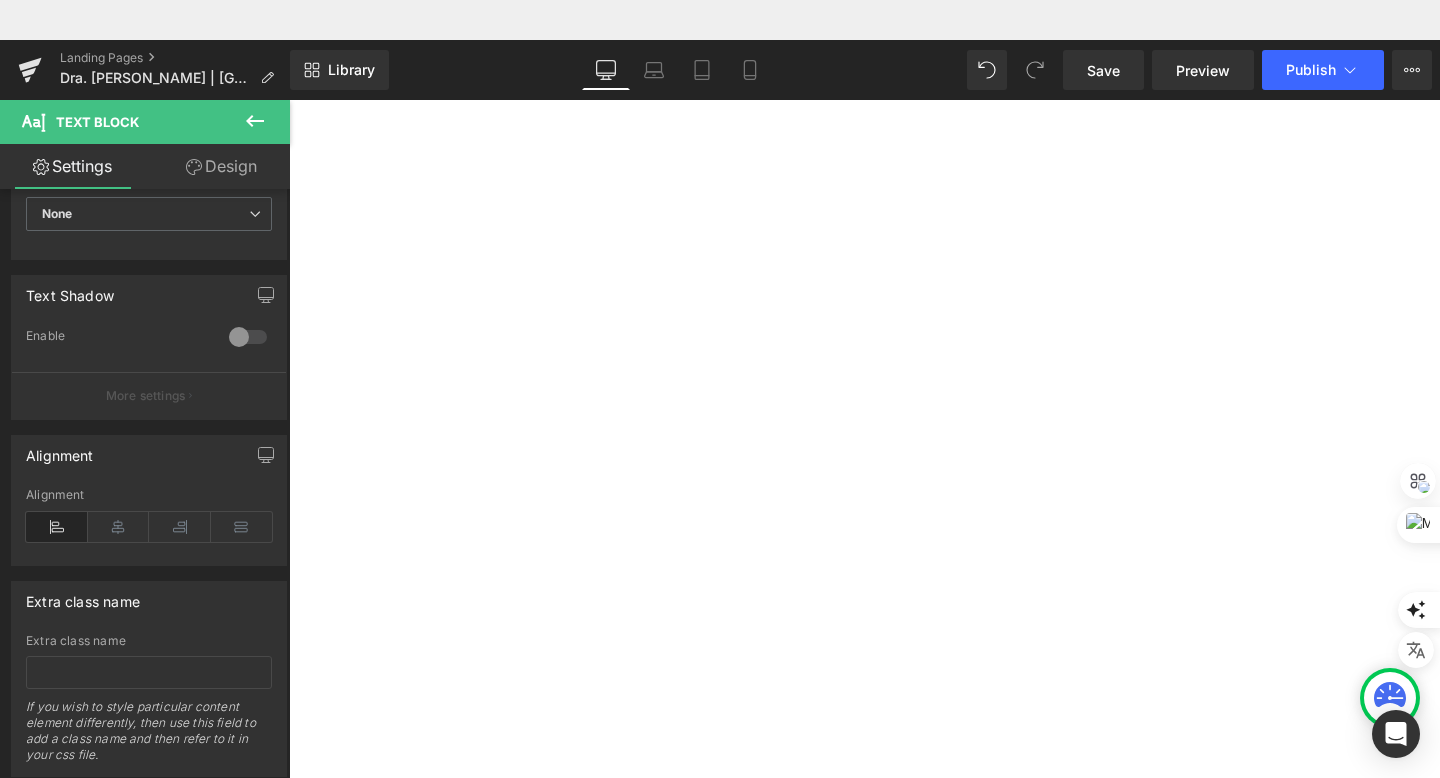 click on "✅  Radiofrecuencia facial y corporal" at bounding box center [289, 60] 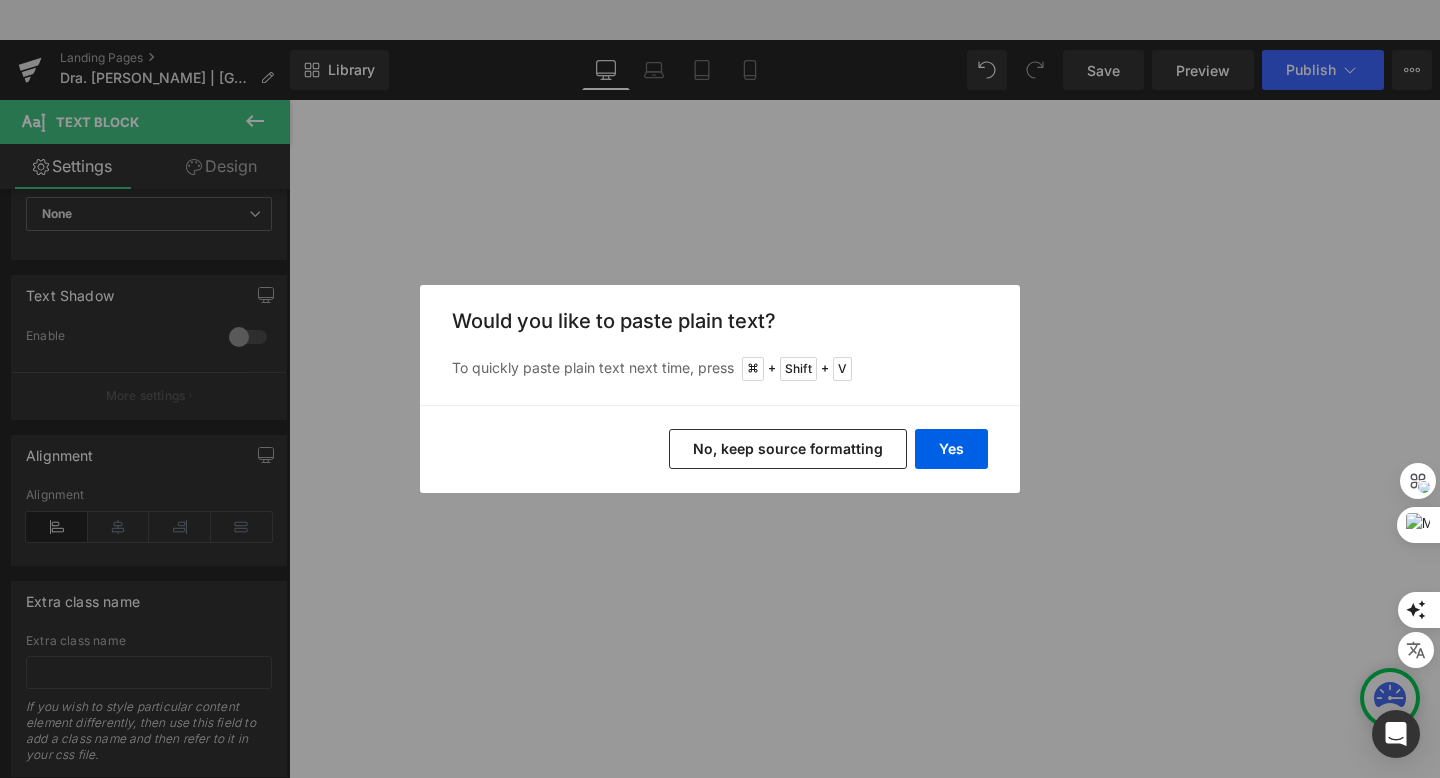 click on "No, keep source formatting" at bounding box center [788, 449] 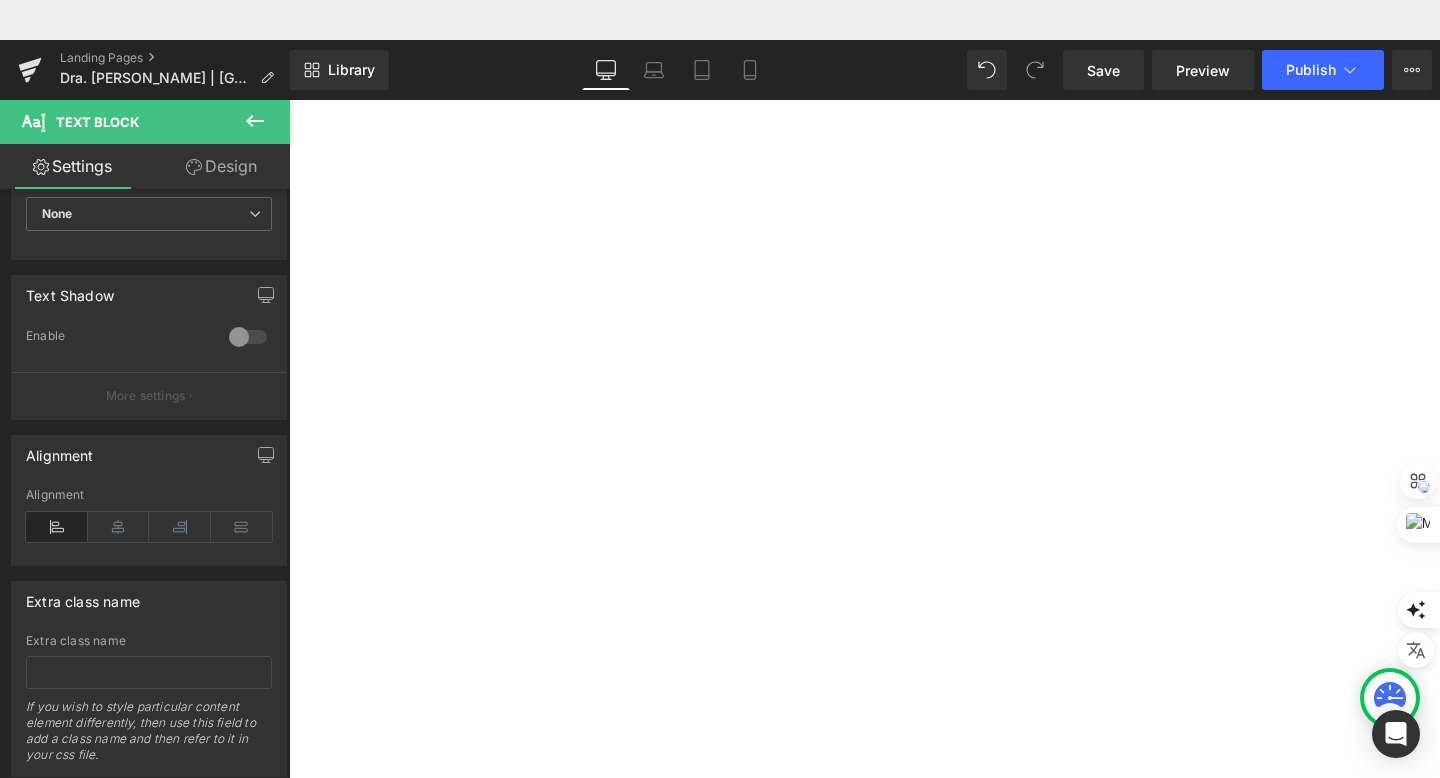 click on "Radiofrecuencia facial y corporal" at bounding box center (289, 60) 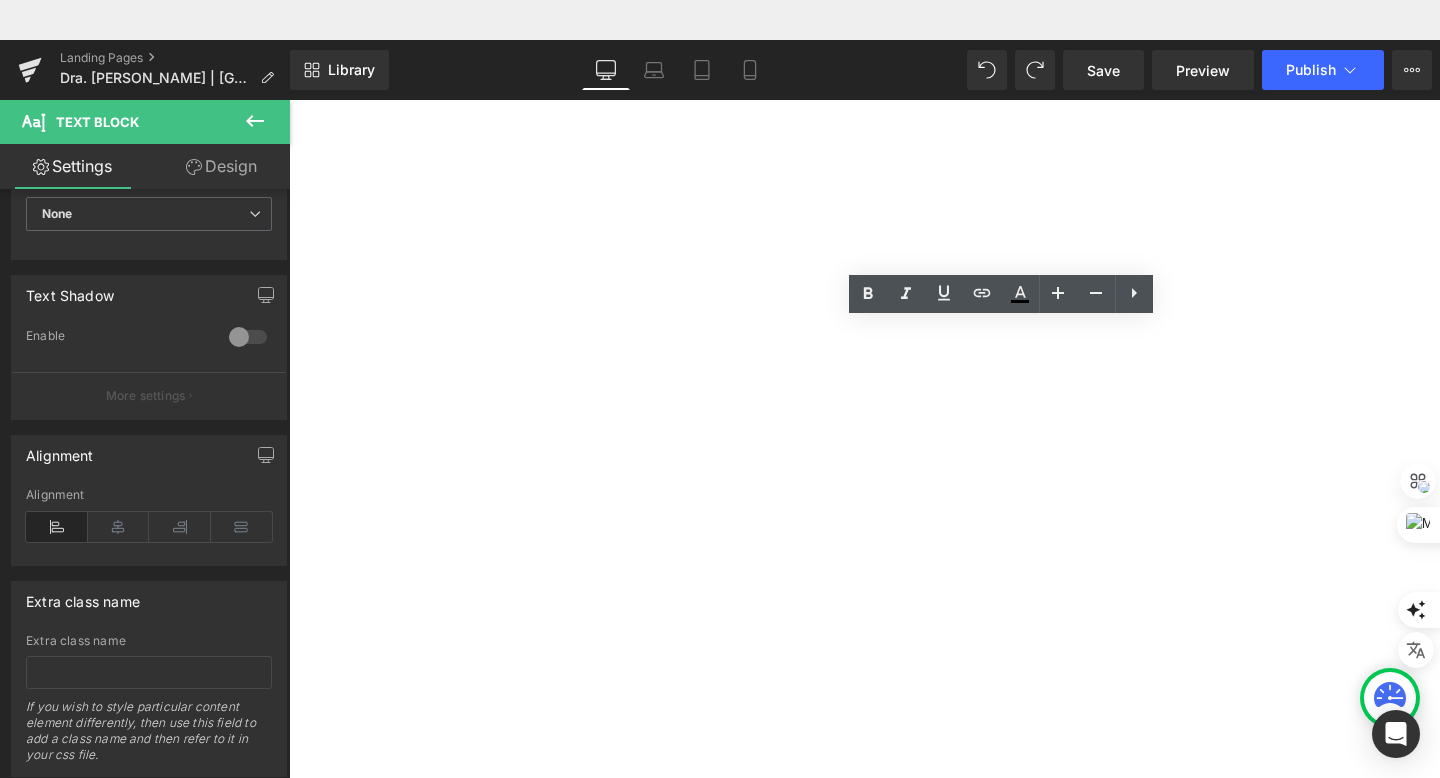 scroll, scrollTop: 408, scrollLeft: 0, axis: vertical 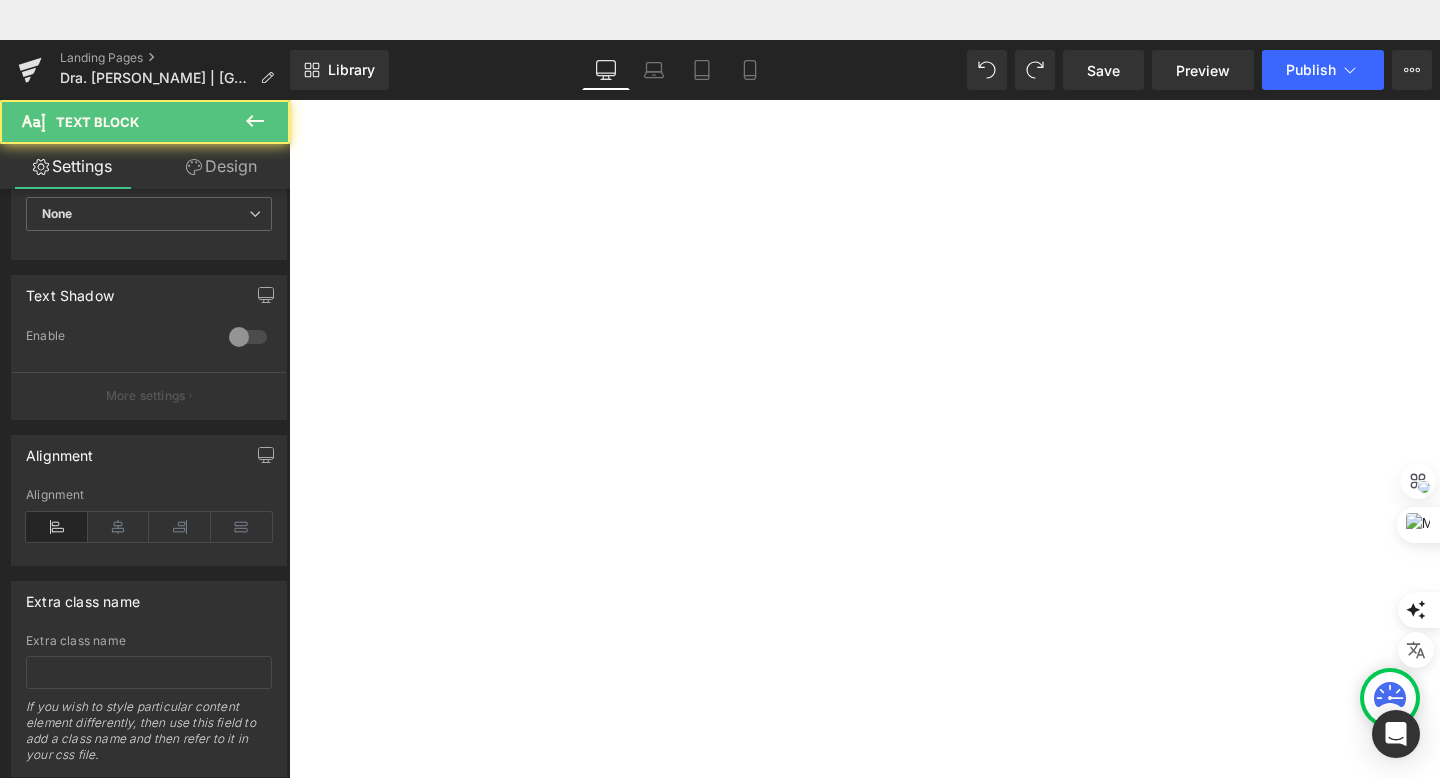 click on "Radiofrecuencia facial y corporal" at bounding box center (289, 60) 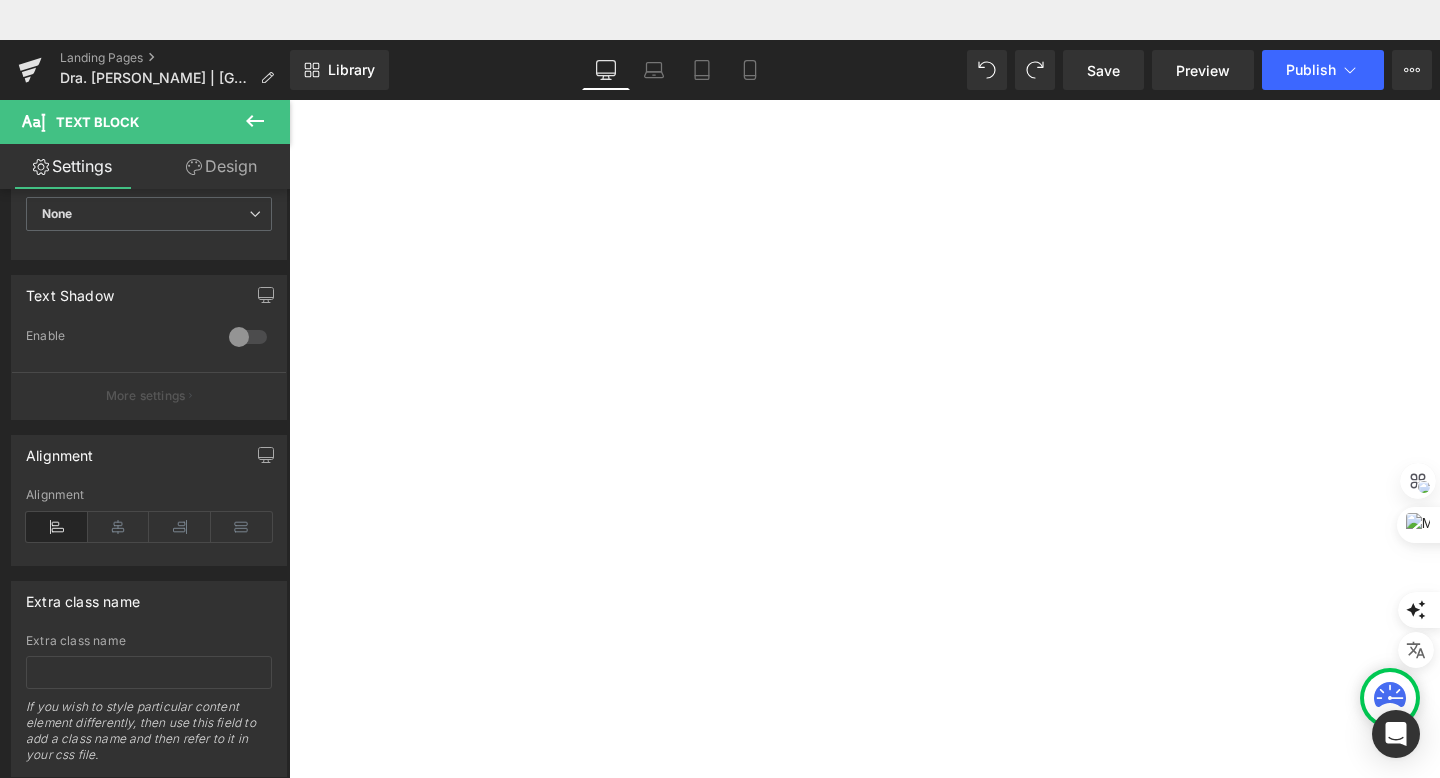 click on "✅ DERMAPEN" at bounding box center [289, 60] 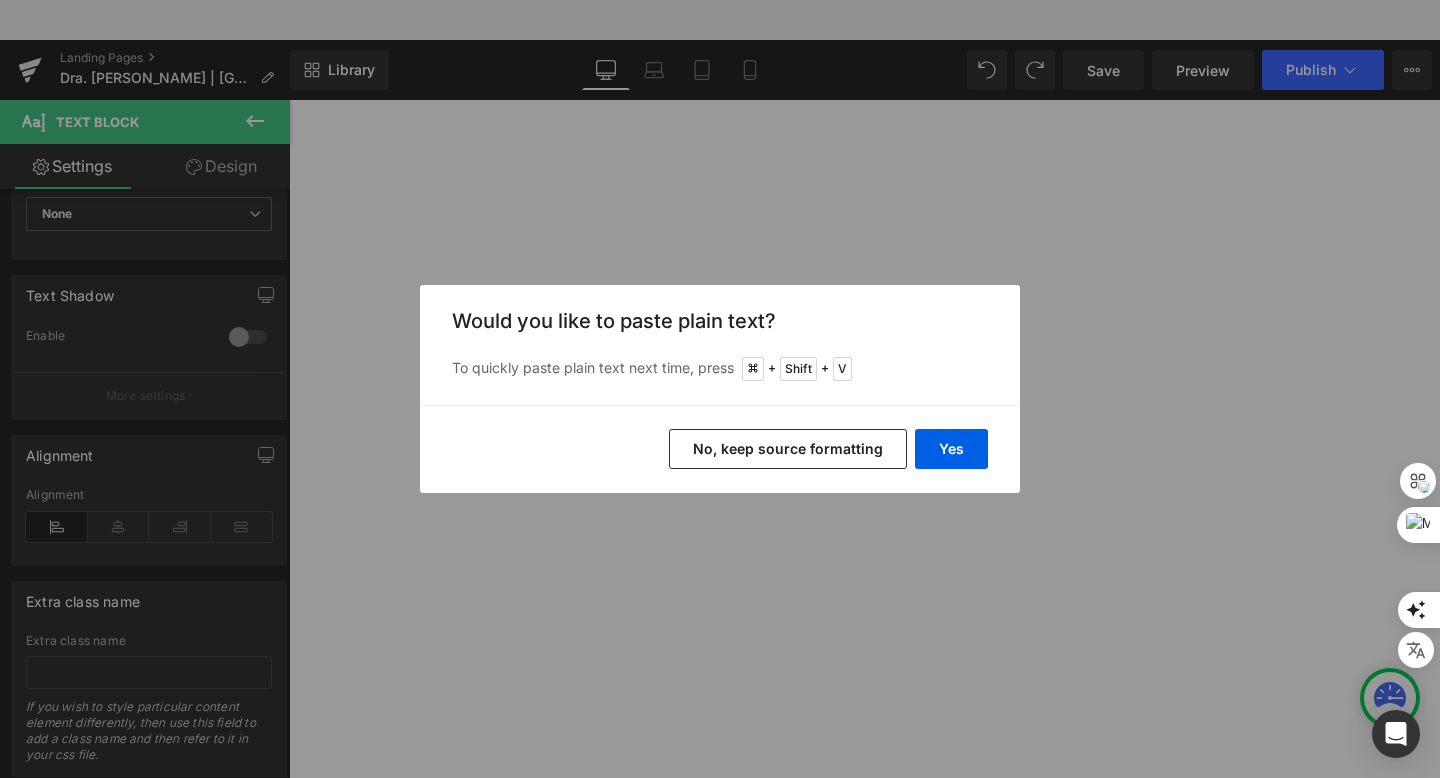 click on "No, keep source formatting" at bounding box center (788, 449) 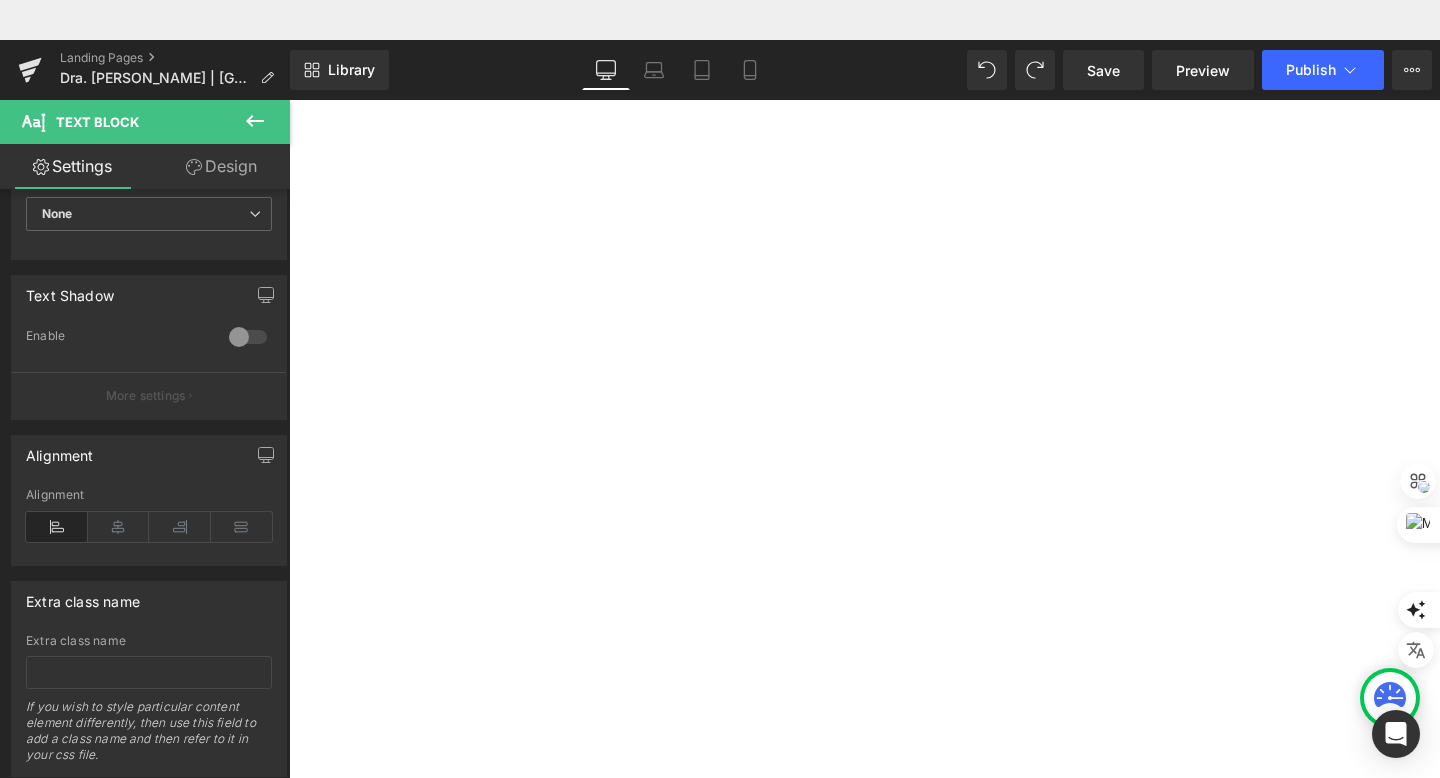 click on "✅" at bounding box center [289, 60] 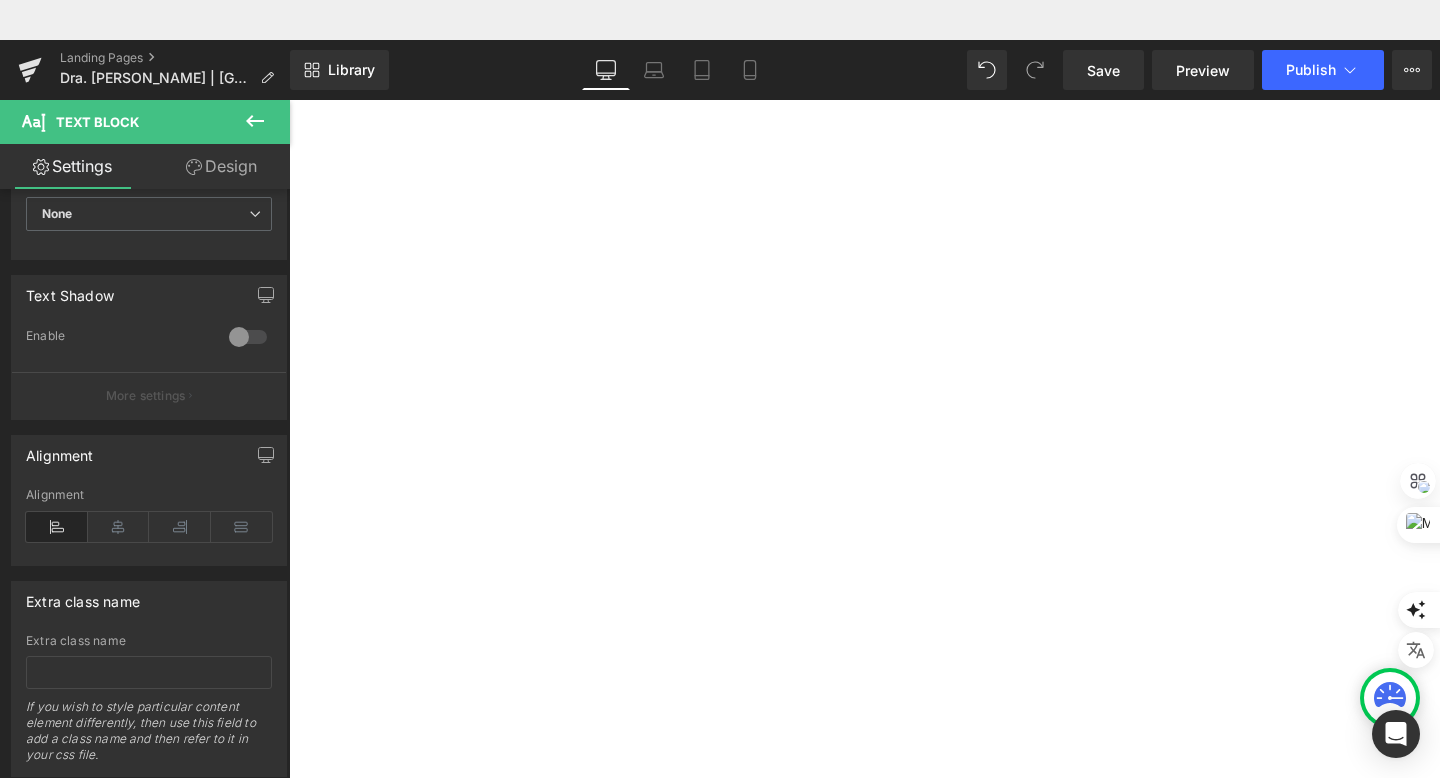 click on "✅ Biopsias [PERSON_NAME]" at bounding box center [289, 60] 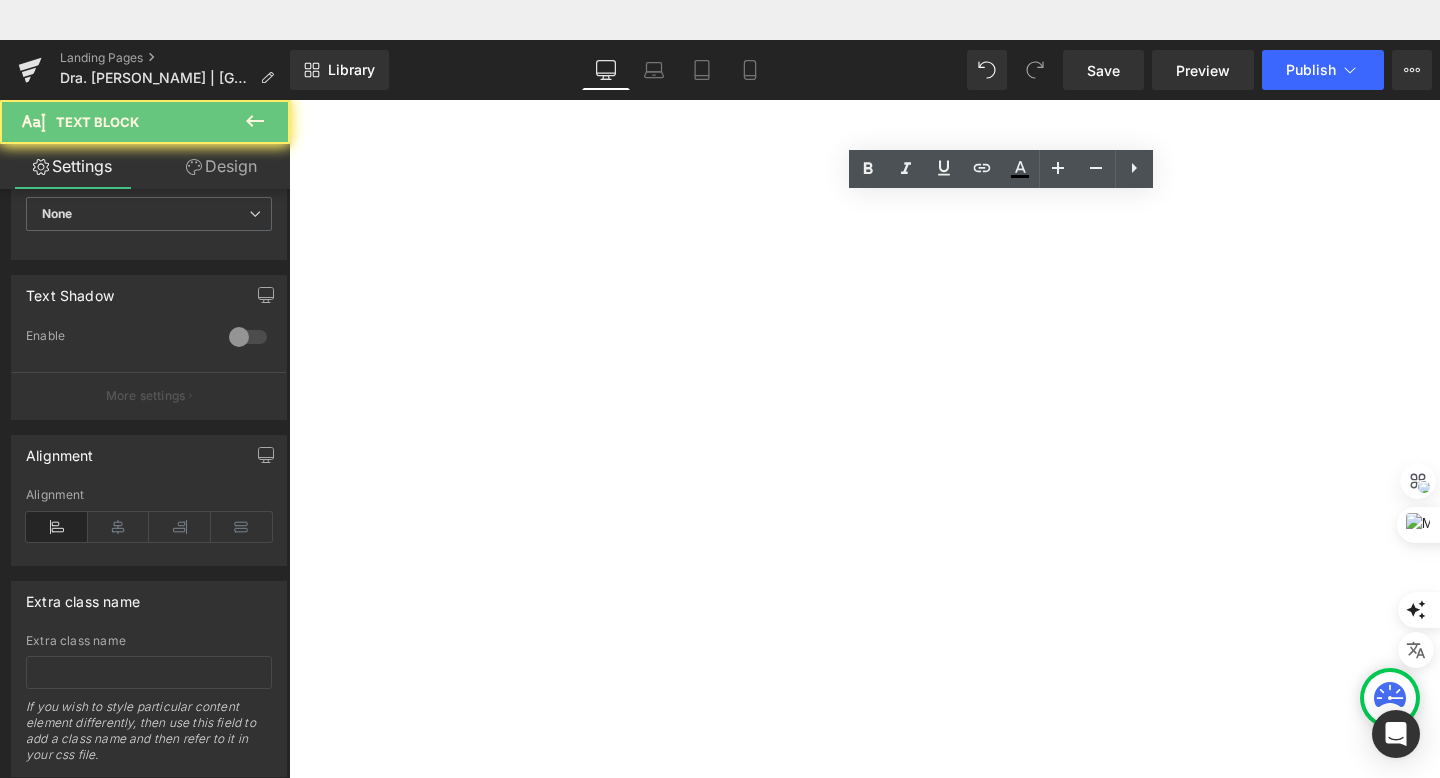 click on "✅ Biopsias [PERSON_NAME]" at bounding box center (289, 60) 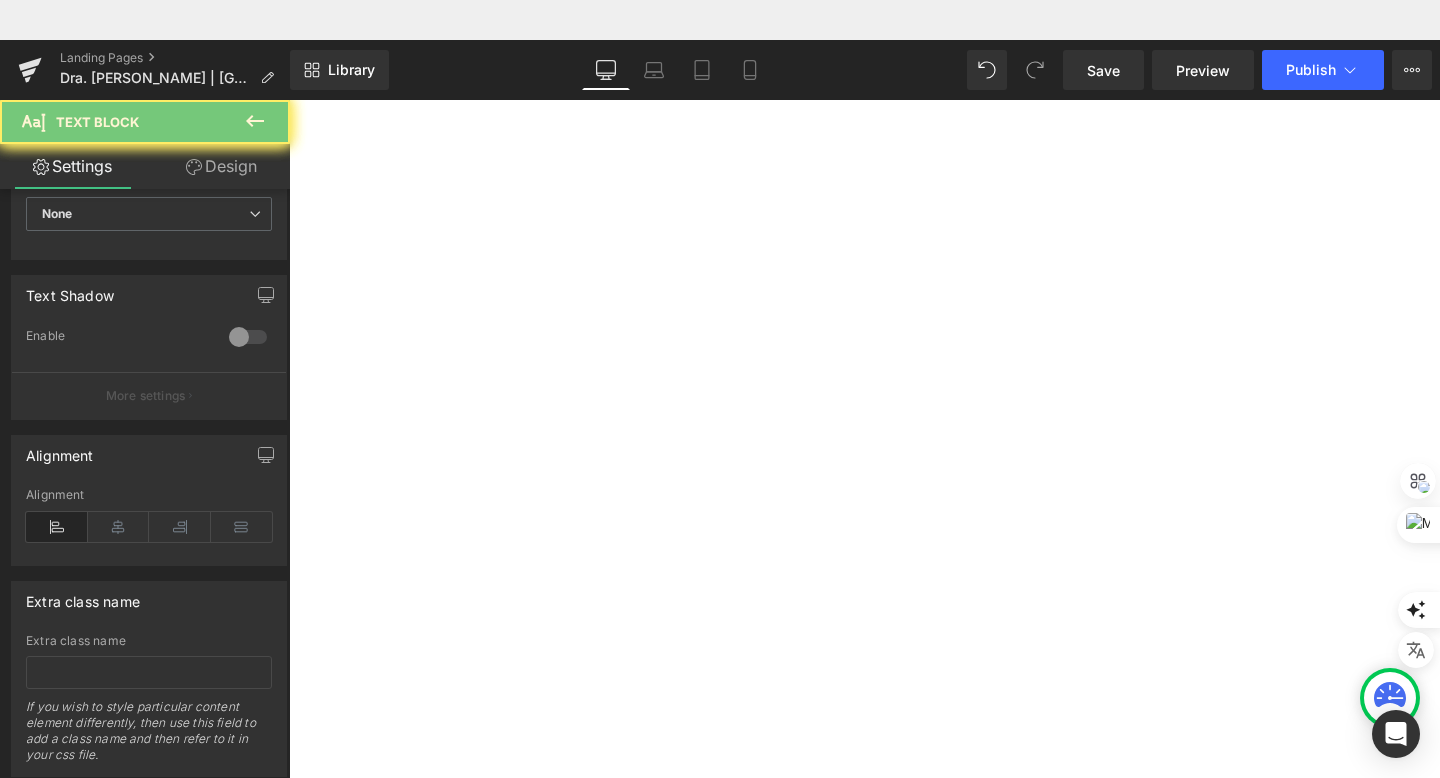 click on "✅  [MEDICAL_DATA]" at bounding box center [289, 60] 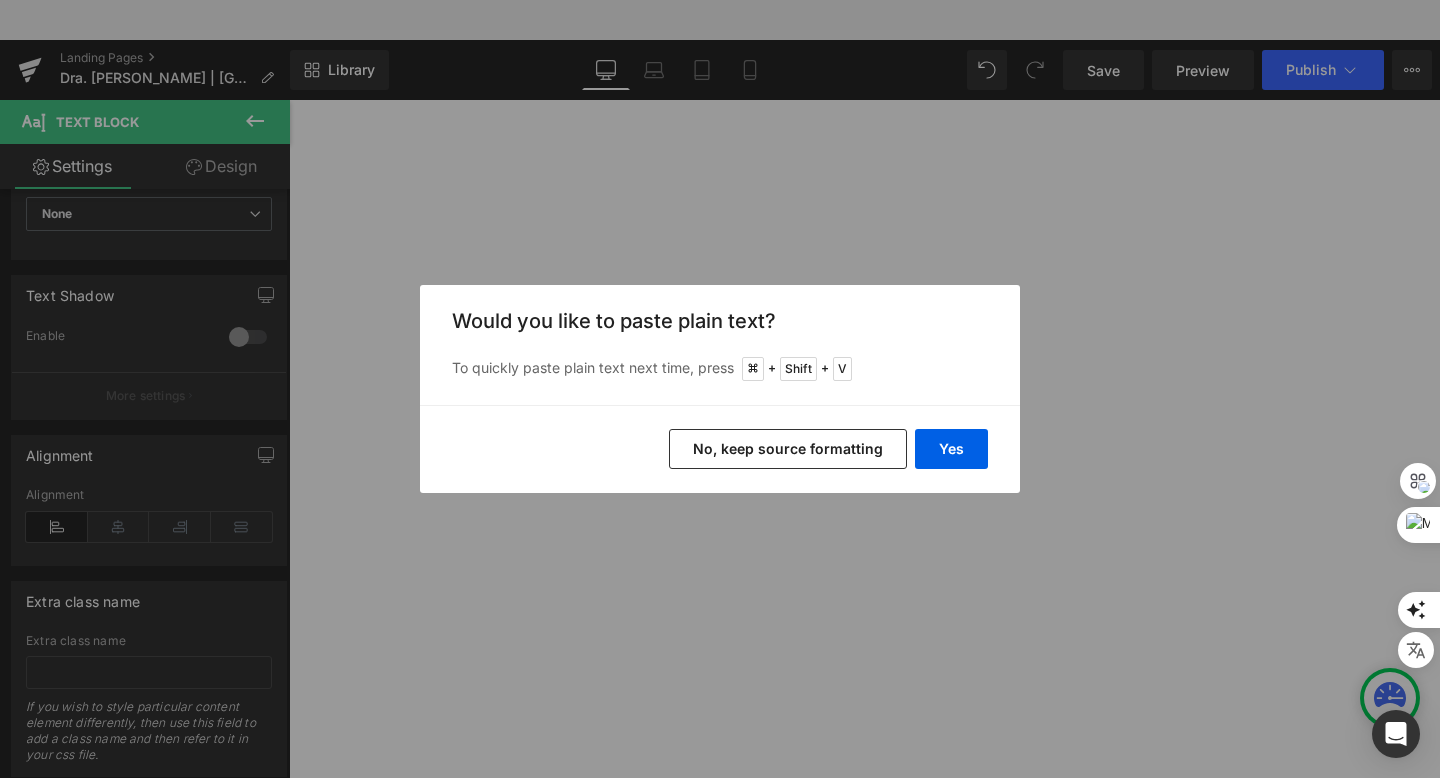 click on "No, keep source formatting" at bounding box center (788, 449) 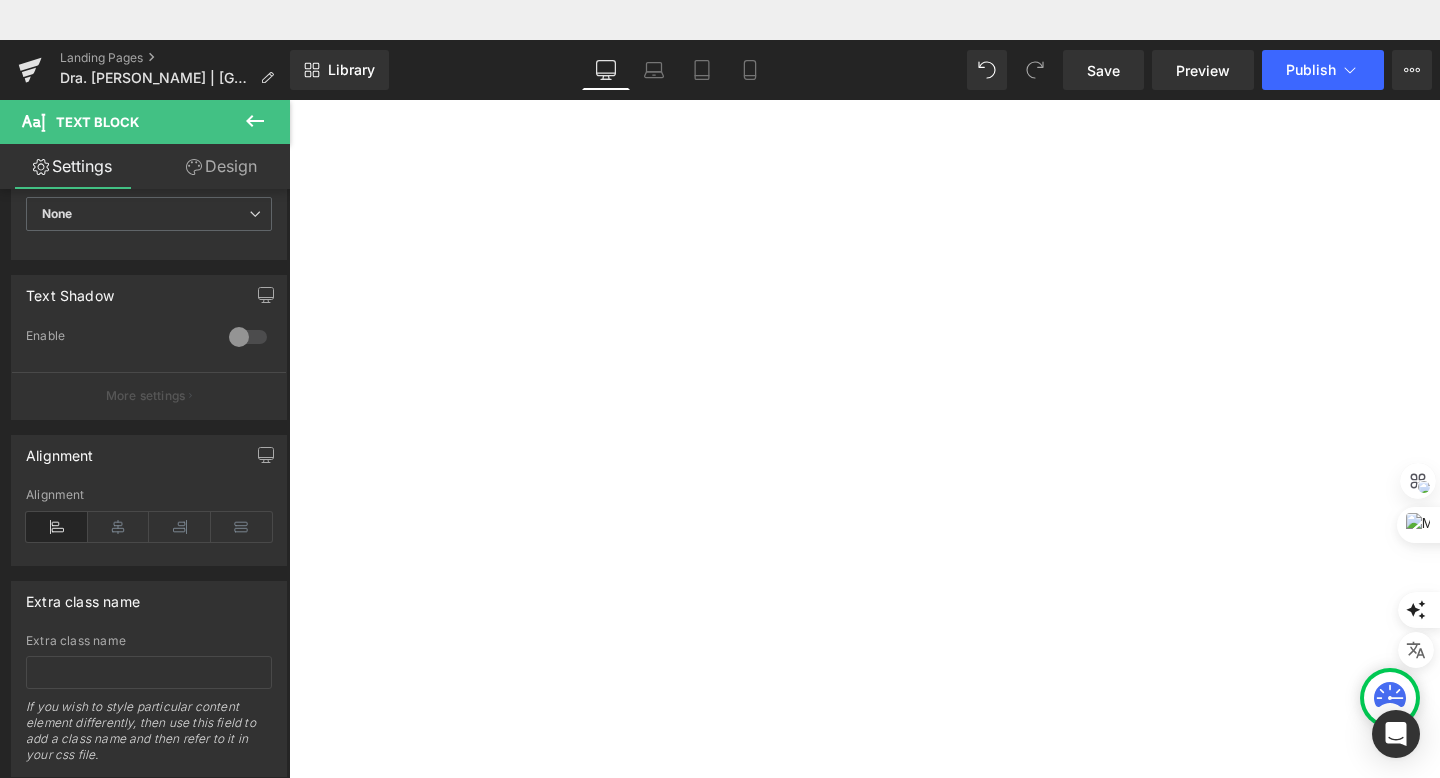 click at bounding box center [289, 60] 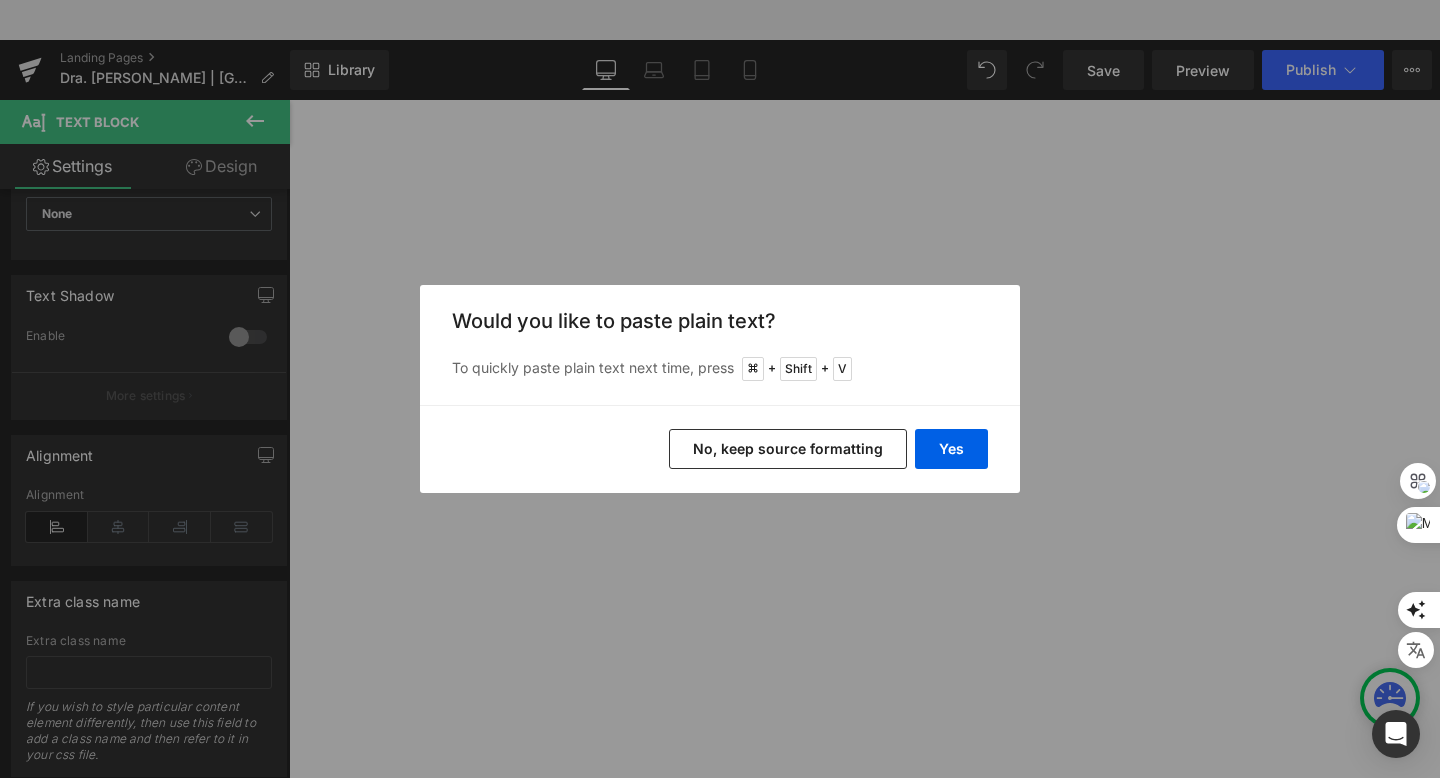 click on "No, keep source formatting" at bounding box center [788, 449] 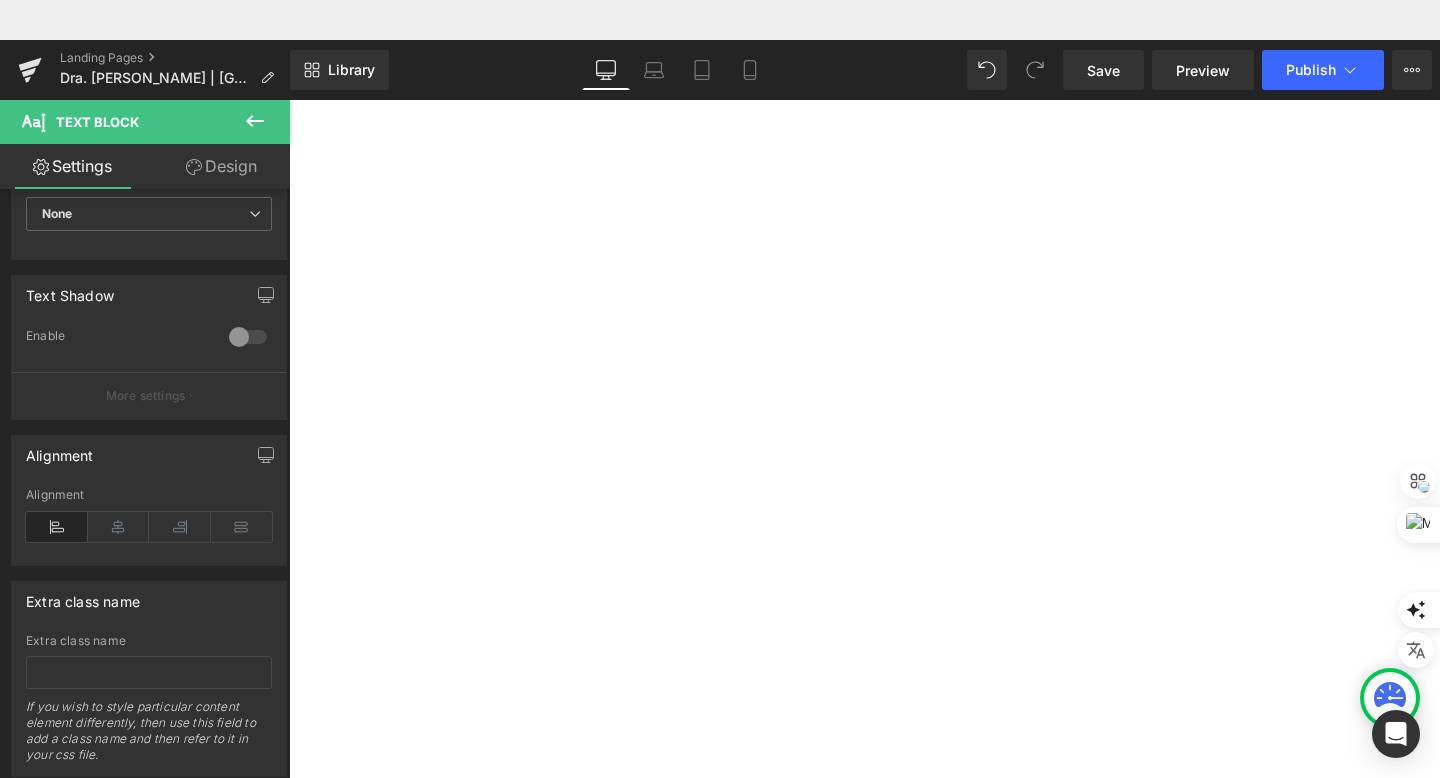 click on "✅ Biopsias [PERSON_NAME]" at bounding box center [289, 60] 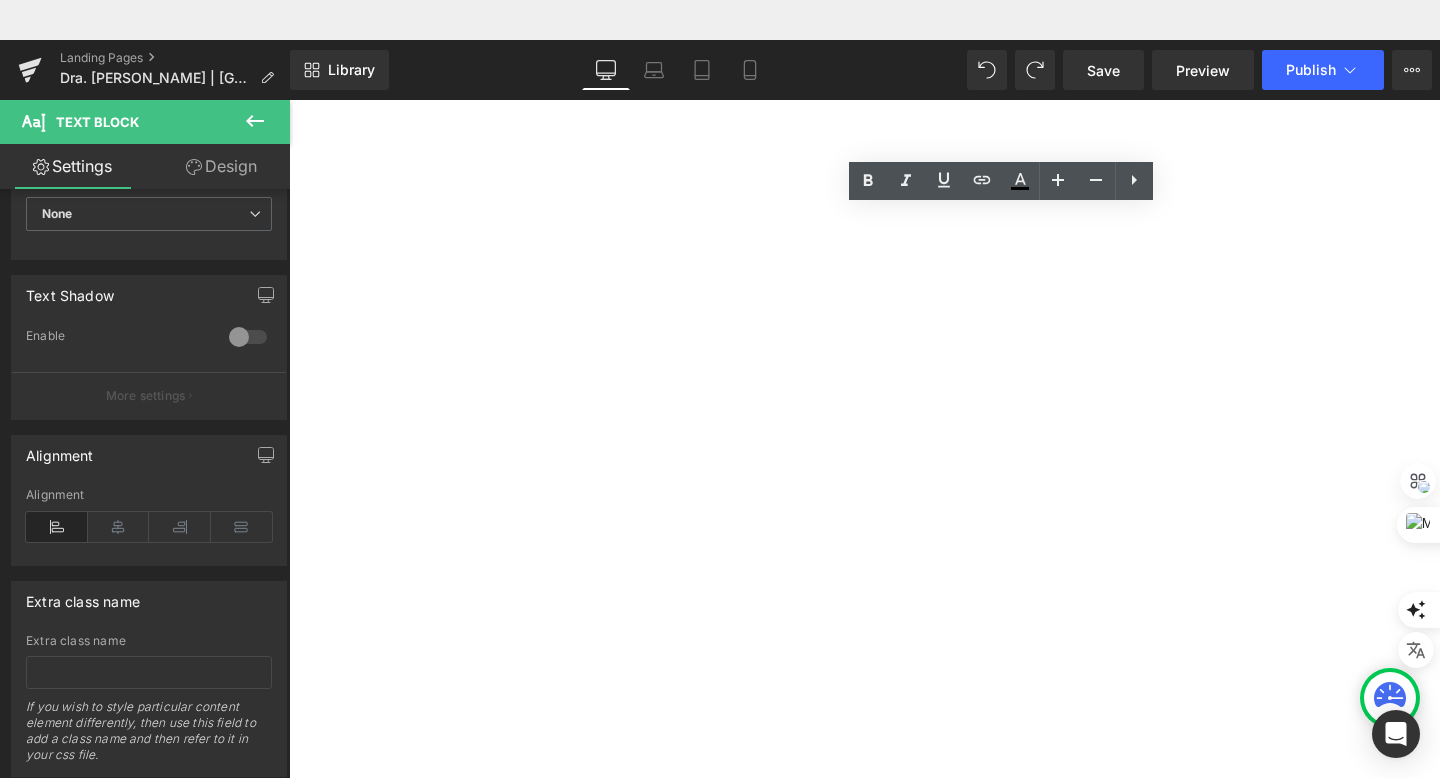 scroll, scrollTop: 202, scrollLeft: 0, axis: vertical 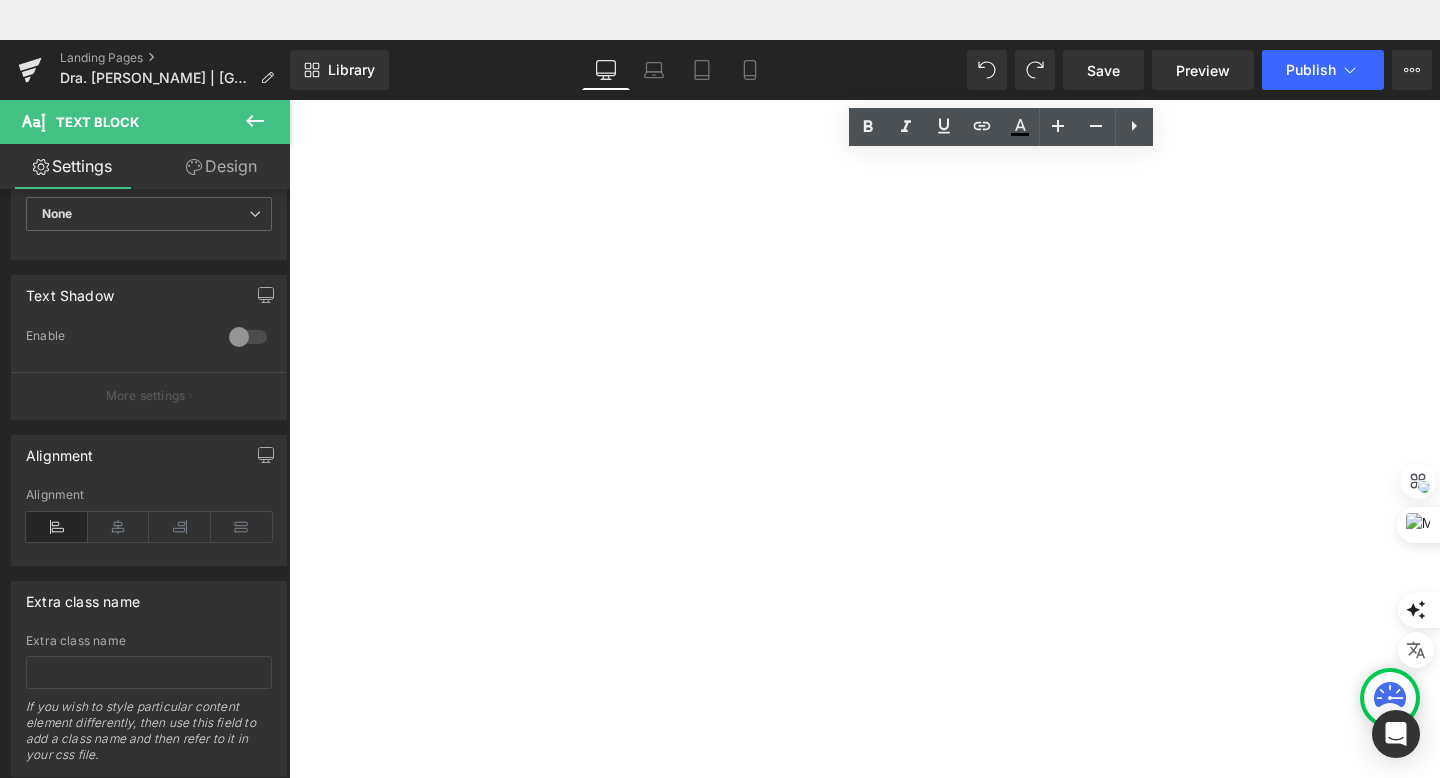 click on "cné y cicatrices, u" at bounding box center [289, 60] 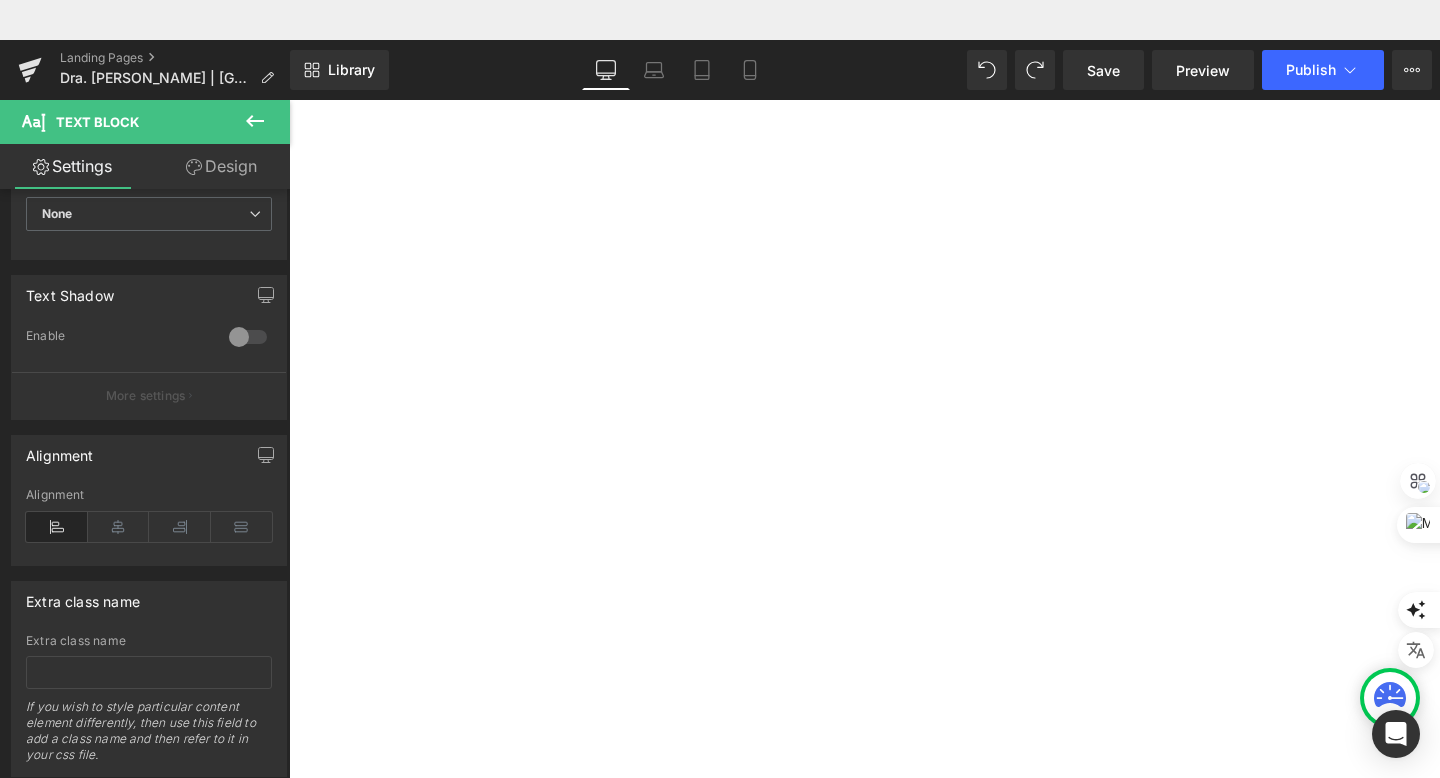 click on "lceras, Cá" at bounding box center (289, 60) 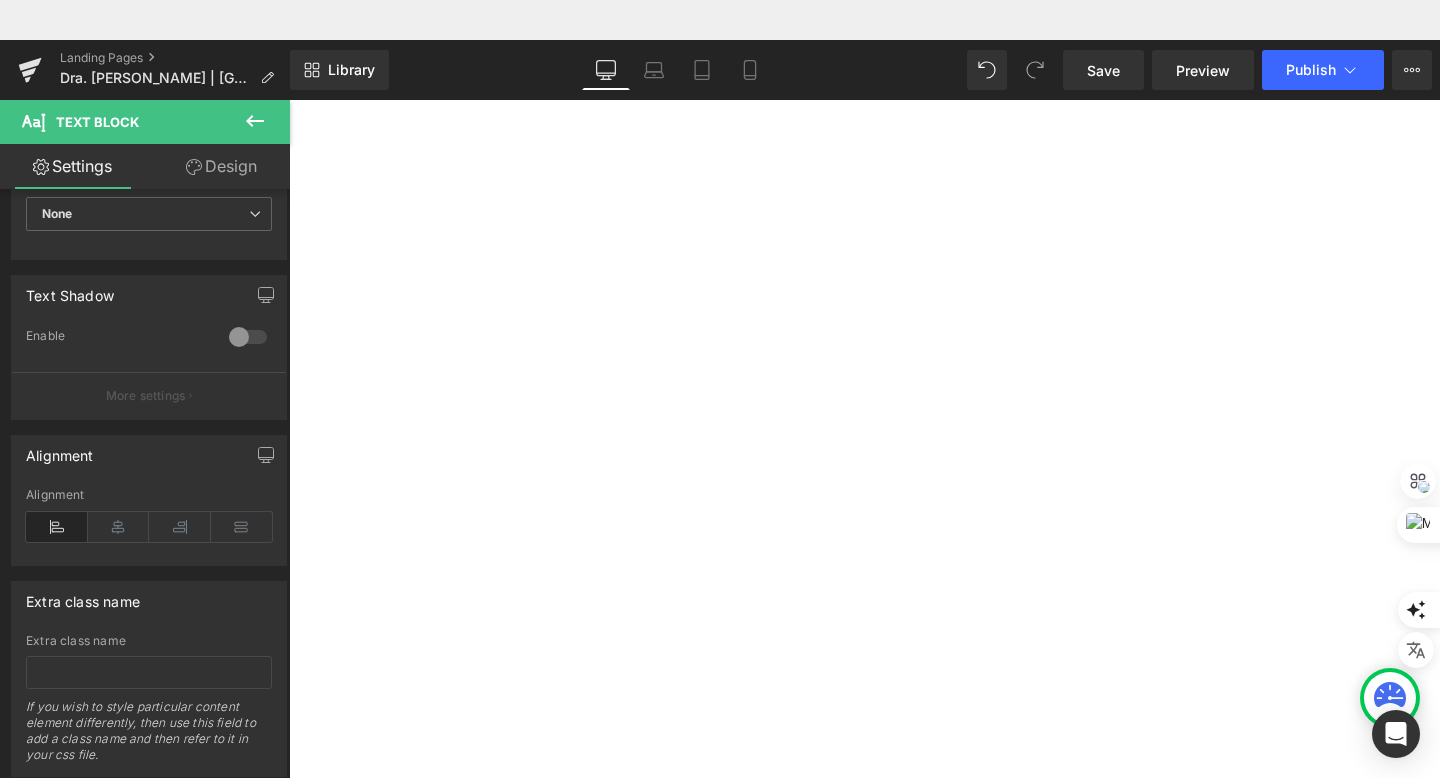click on "Procedimientos :" at bounding box center (289, 60) 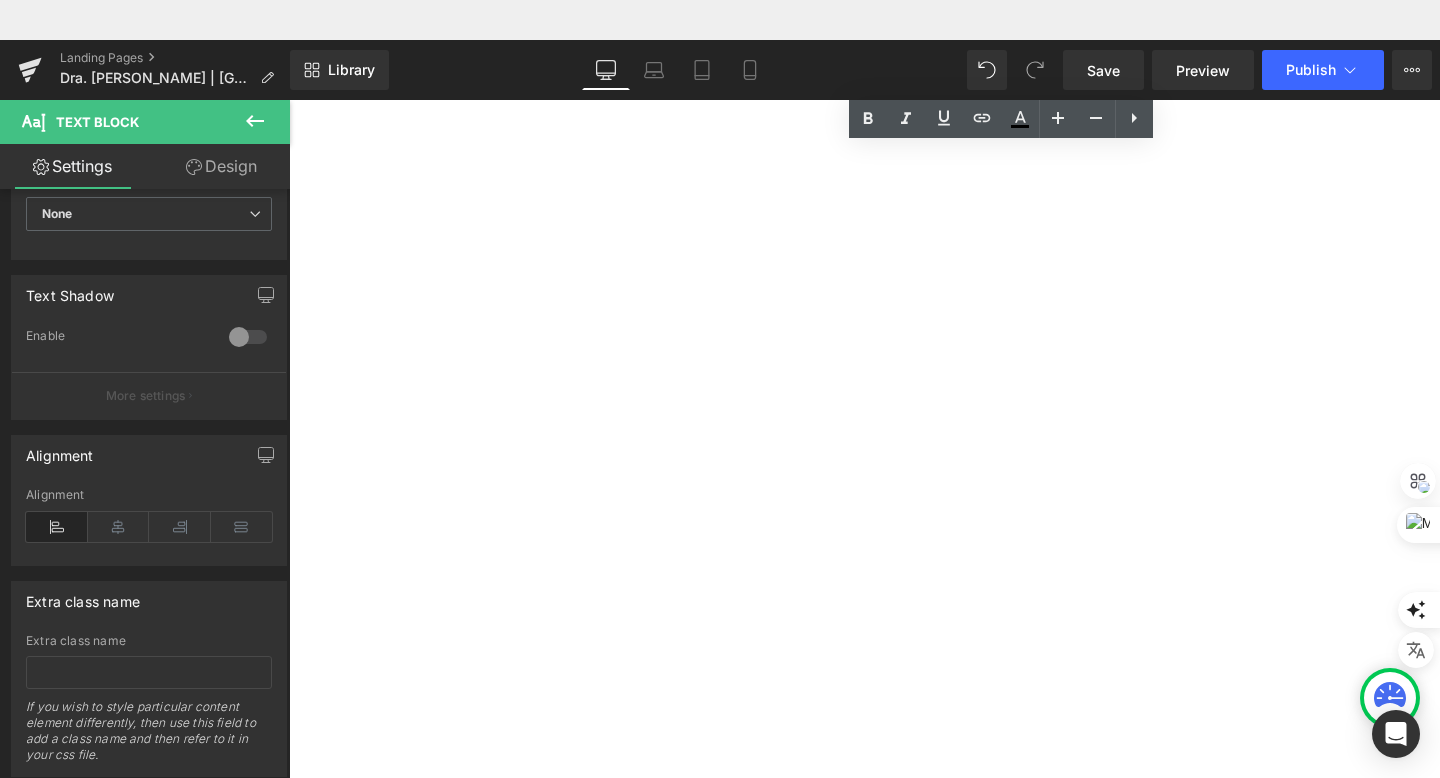 scroll, scrollTop: 801, scrollLeft: 0, axis: vertical 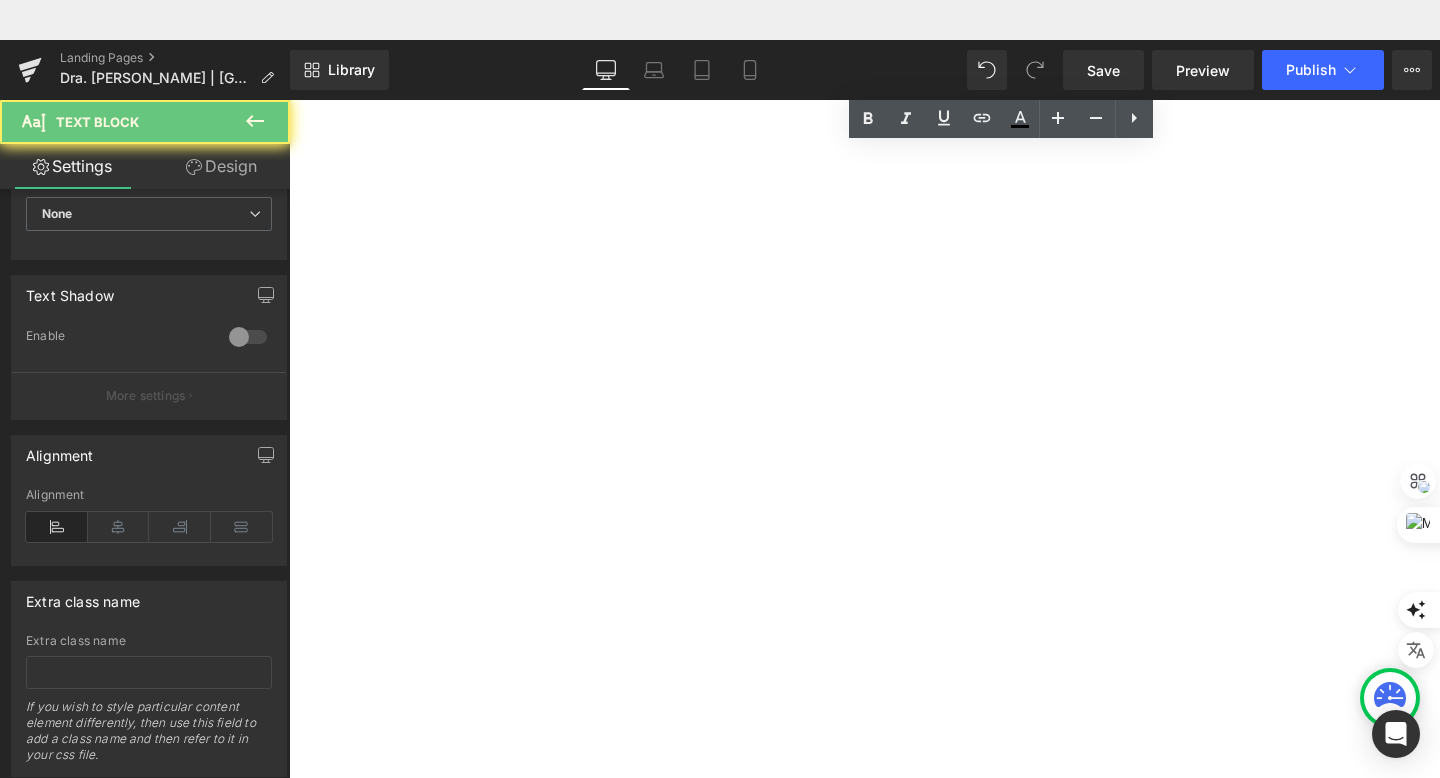drag, startPoint x: 825, startPoint y: 377, endPoint x: 650, endPoint y: 382, distance: 175.07141 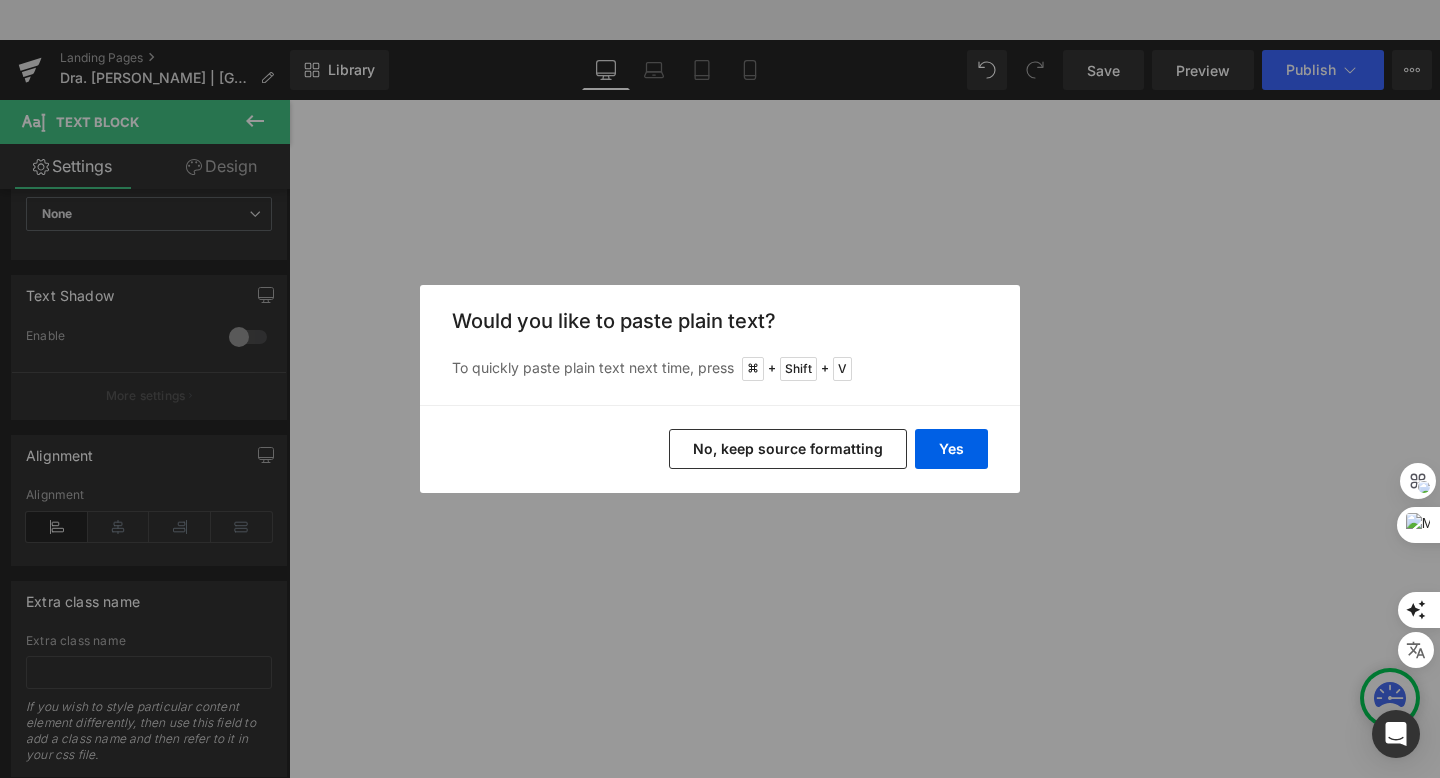 click on "No, keep source formatting" at bounding box center (788, 449) 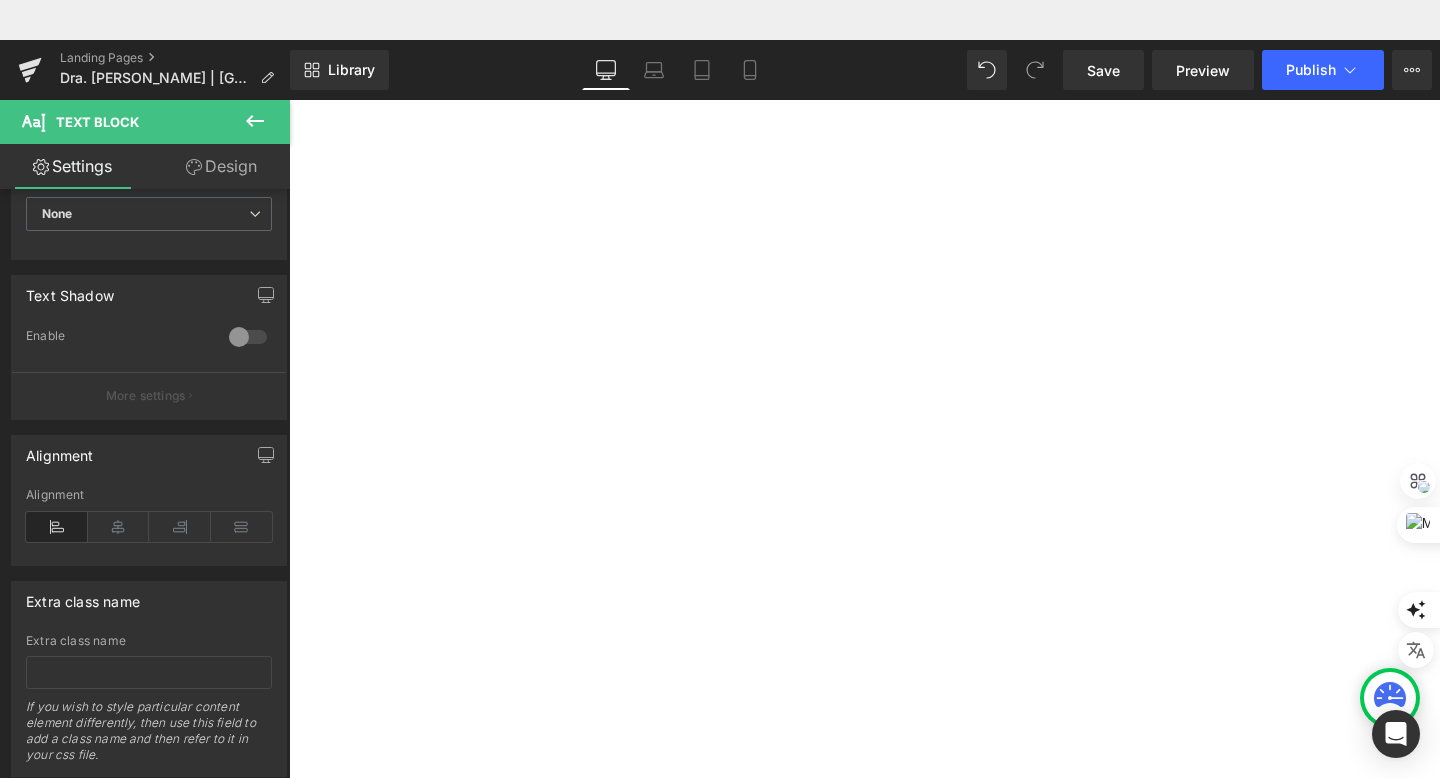 click on "Recién Nacidos (desde el nacimiento hasta los 28 días de vida)" at bounding box center [289, 60] 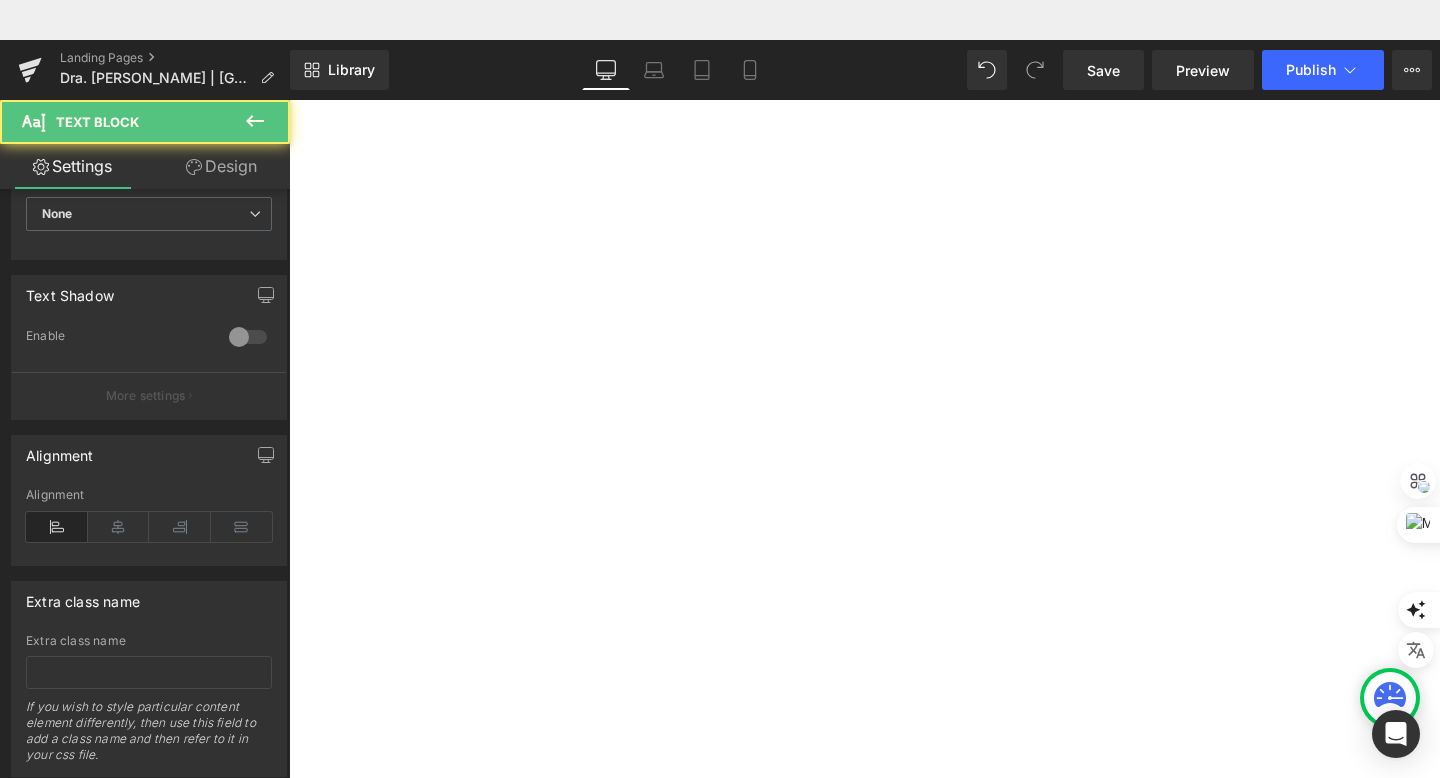click on "-Lactantes Menores (29 días a 12 meses de vida)" at bounding box center [289, 60] 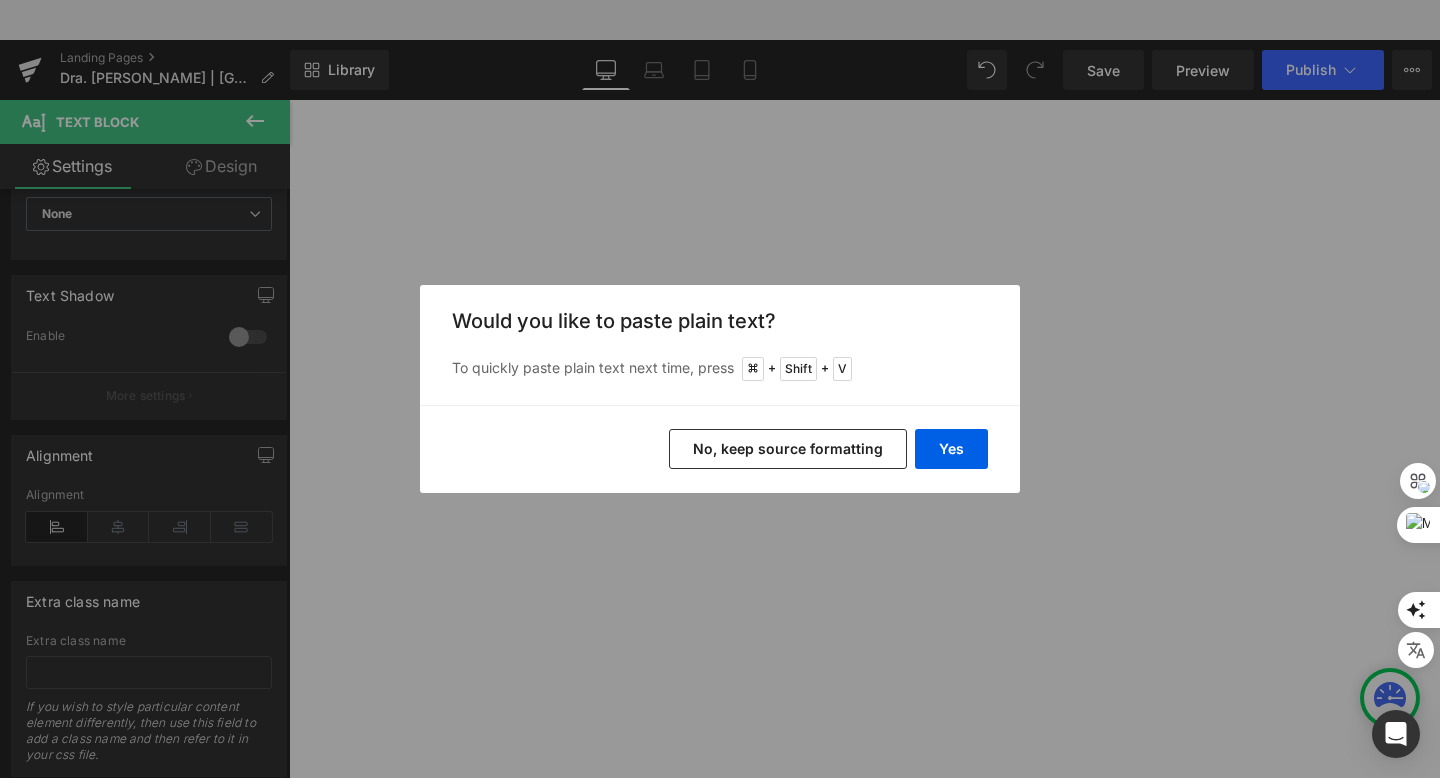 click on "No, keep source formatting" at bounding box center (788, 449) 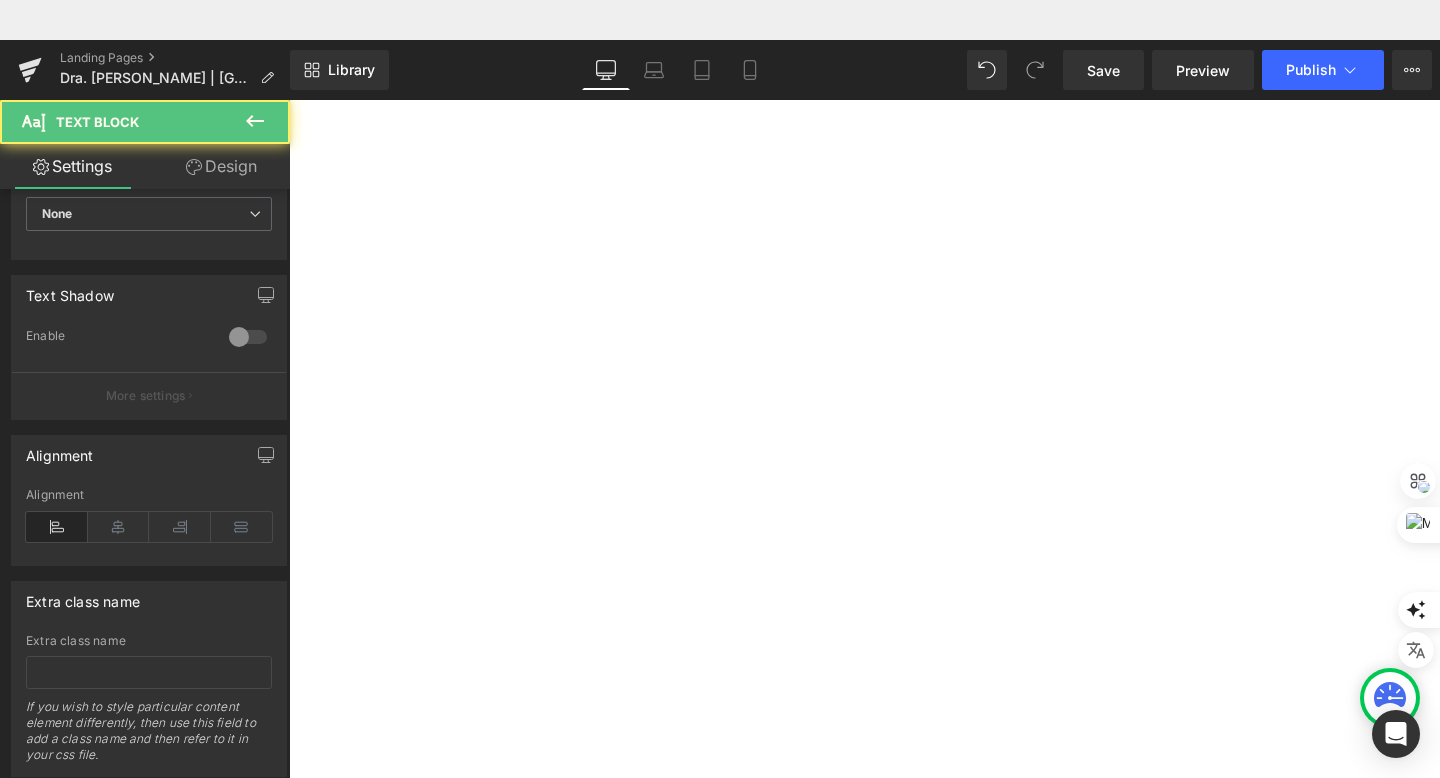 click on "Lactantes Menores (29 días a 12 meses de vida)" at bounding box center [289, 60] 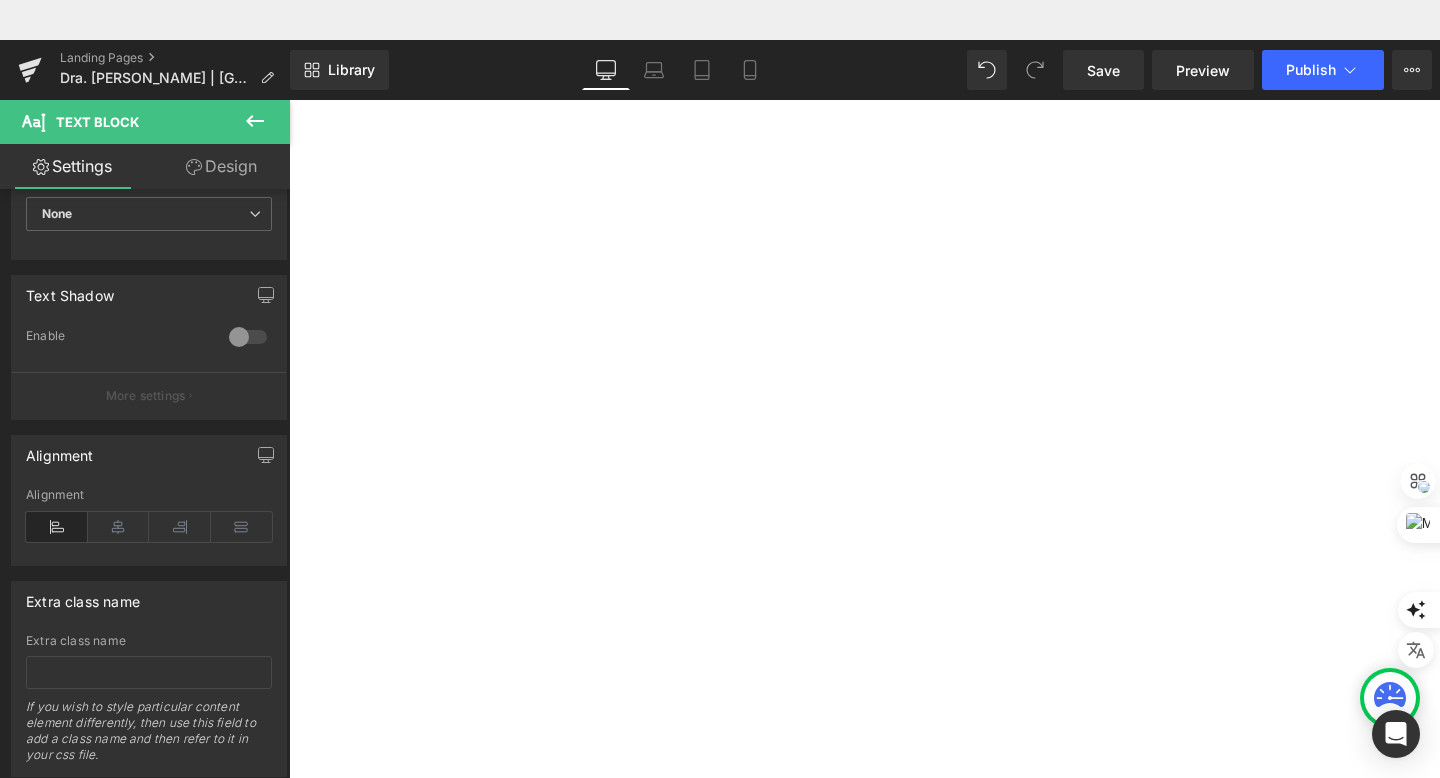 click on "-Lactantes Mayores (1 año a 2 años de vida)" at bounding box center [289, 60] 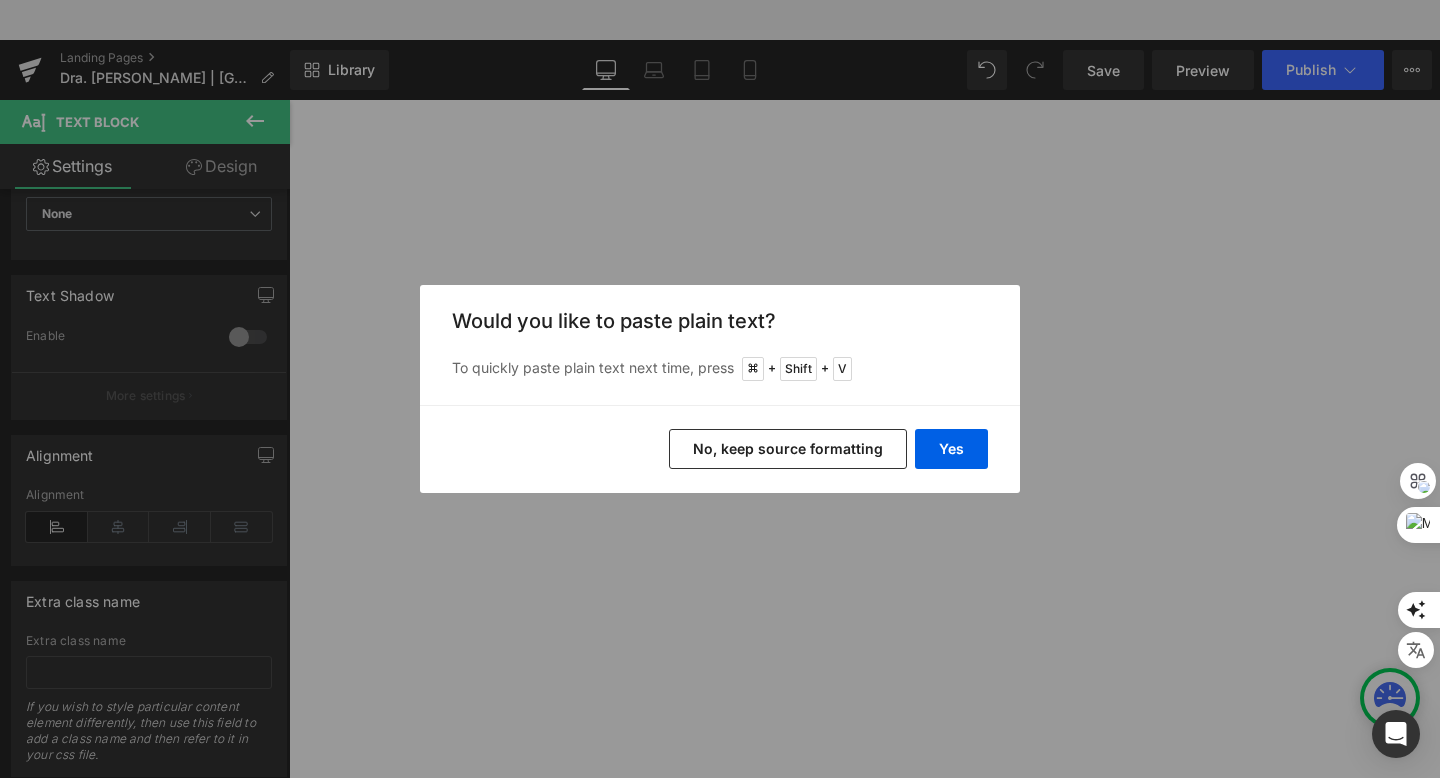 click on "No, keep source formatting" at bounding box center [788, 449] 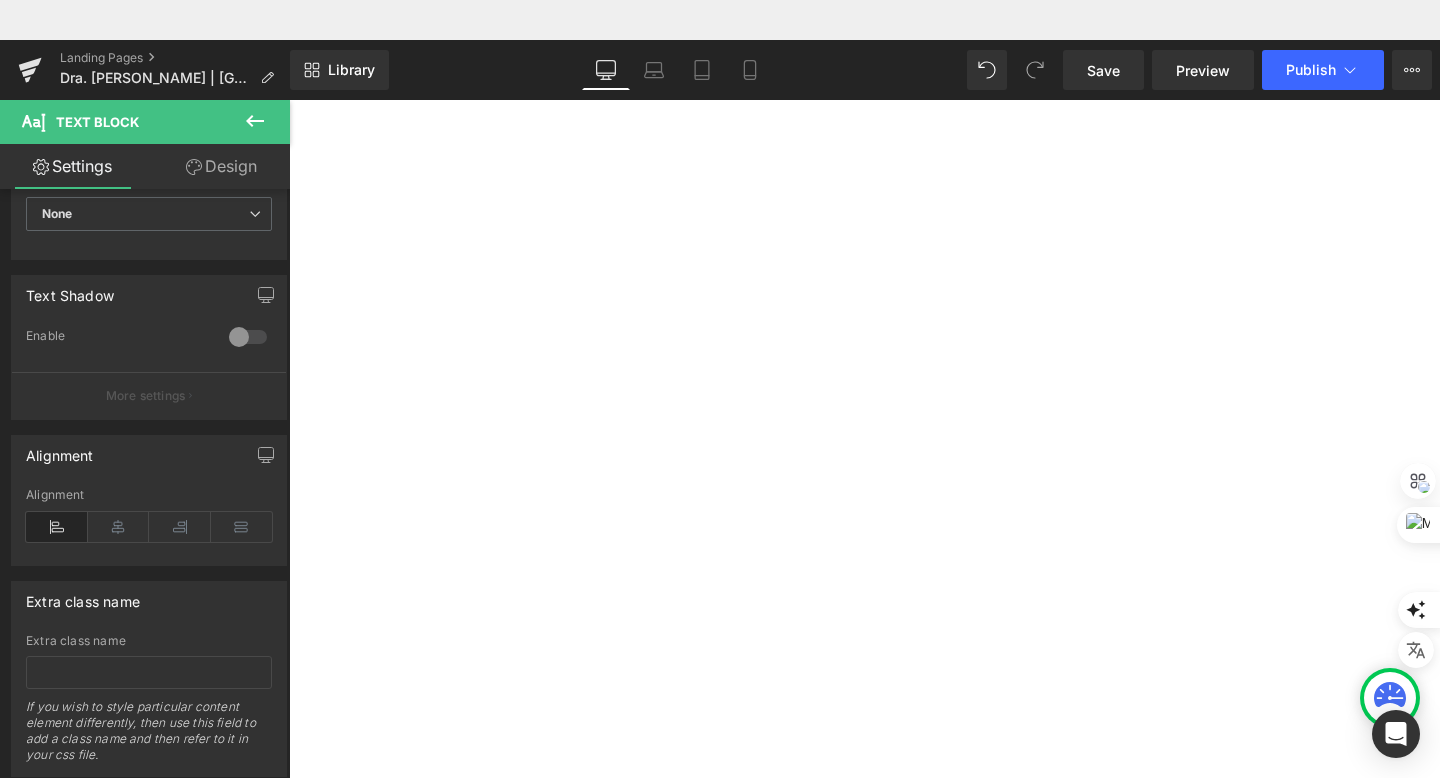 click on "Lactantes Mayores (1 año a 2 años de vida)" at bounding box center [289, 60] 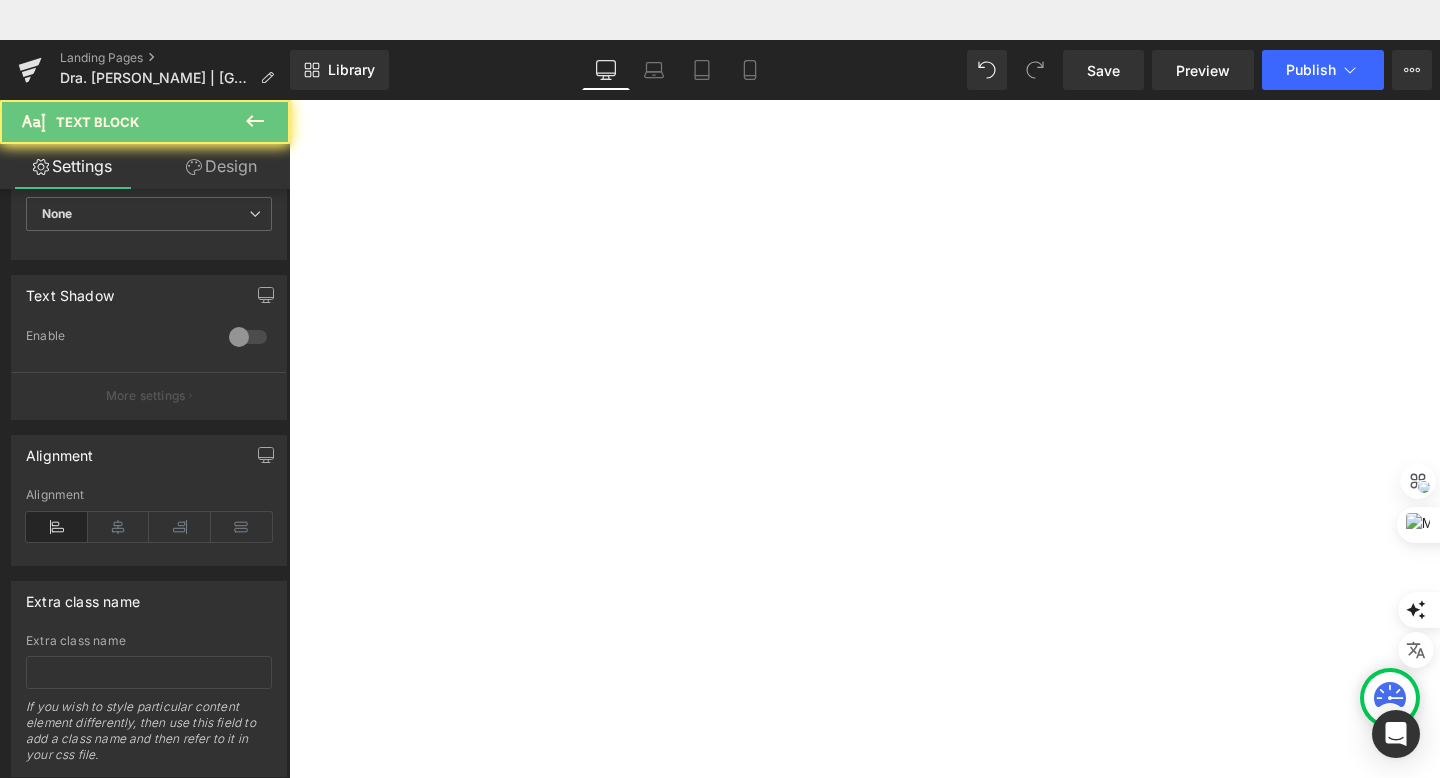 click on "-Preescolares, Escolares y Adolescentes hasta 18 años" at bounding box center (289, 60) 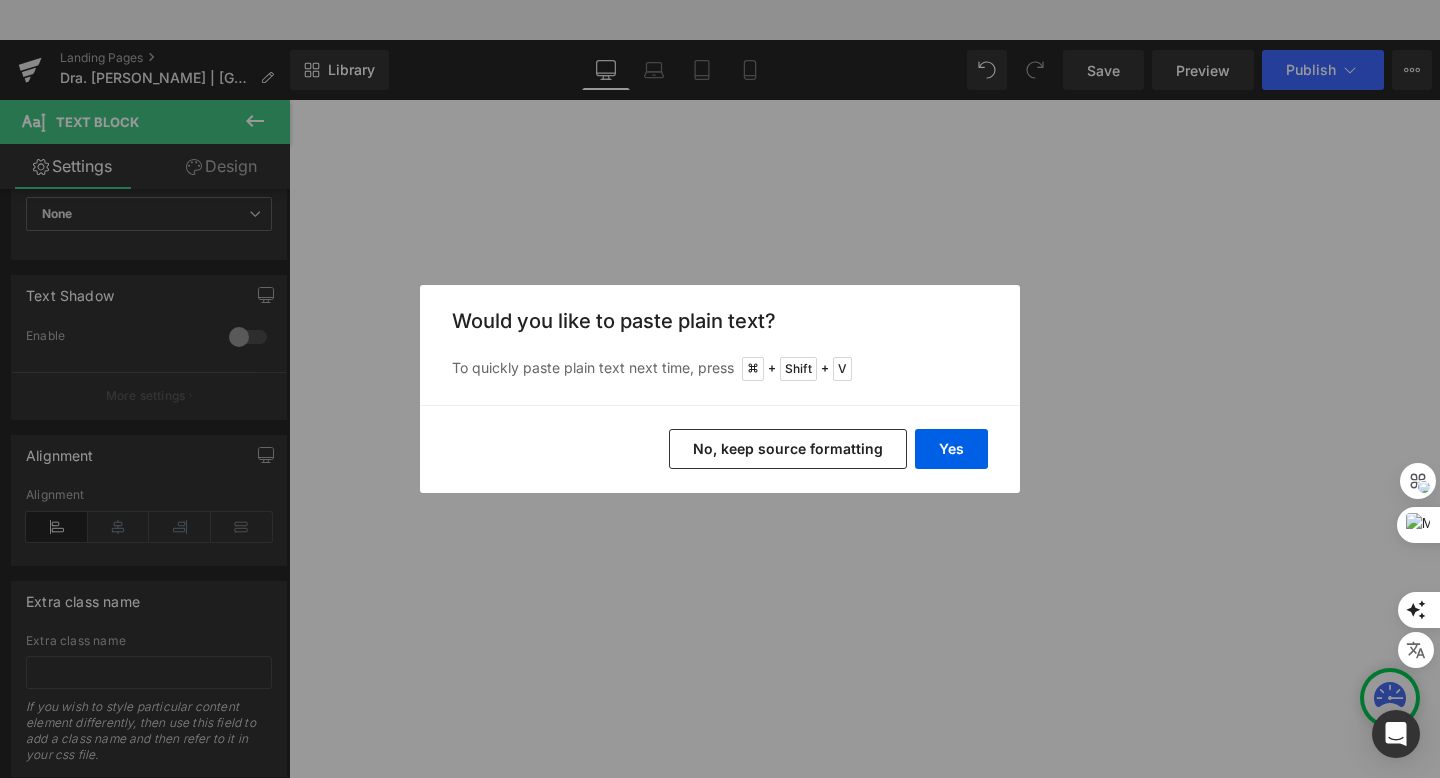 click on "No, keep source formatting" at bounding box center (788, 449) 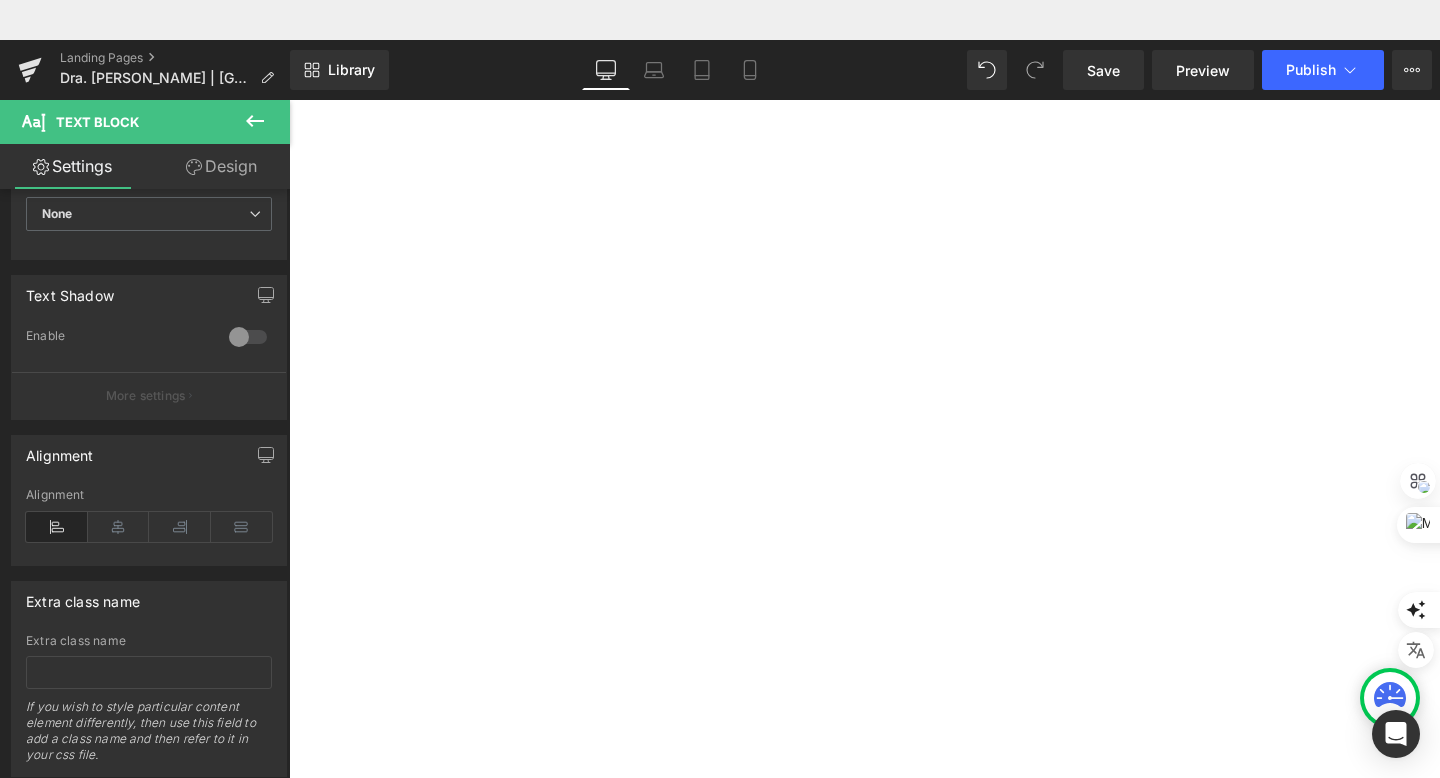 click on "Preescolares, Escolares y Adolescentes hasta 18 años" at bounding box center [289, 60] 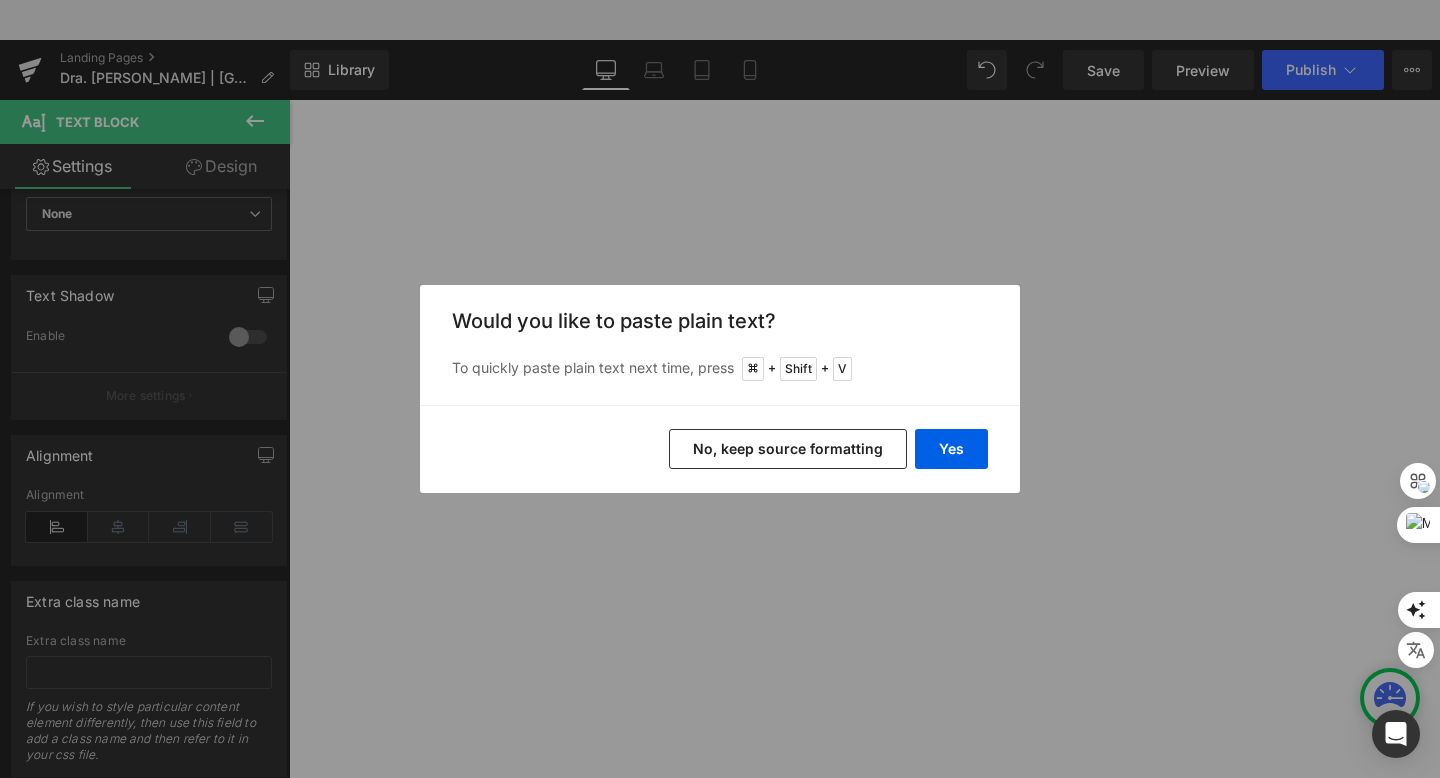 drag, startPoint x: 445, startPoint y: 420, endPoint x: 712, endPoint y: 467, distance: 271.10513 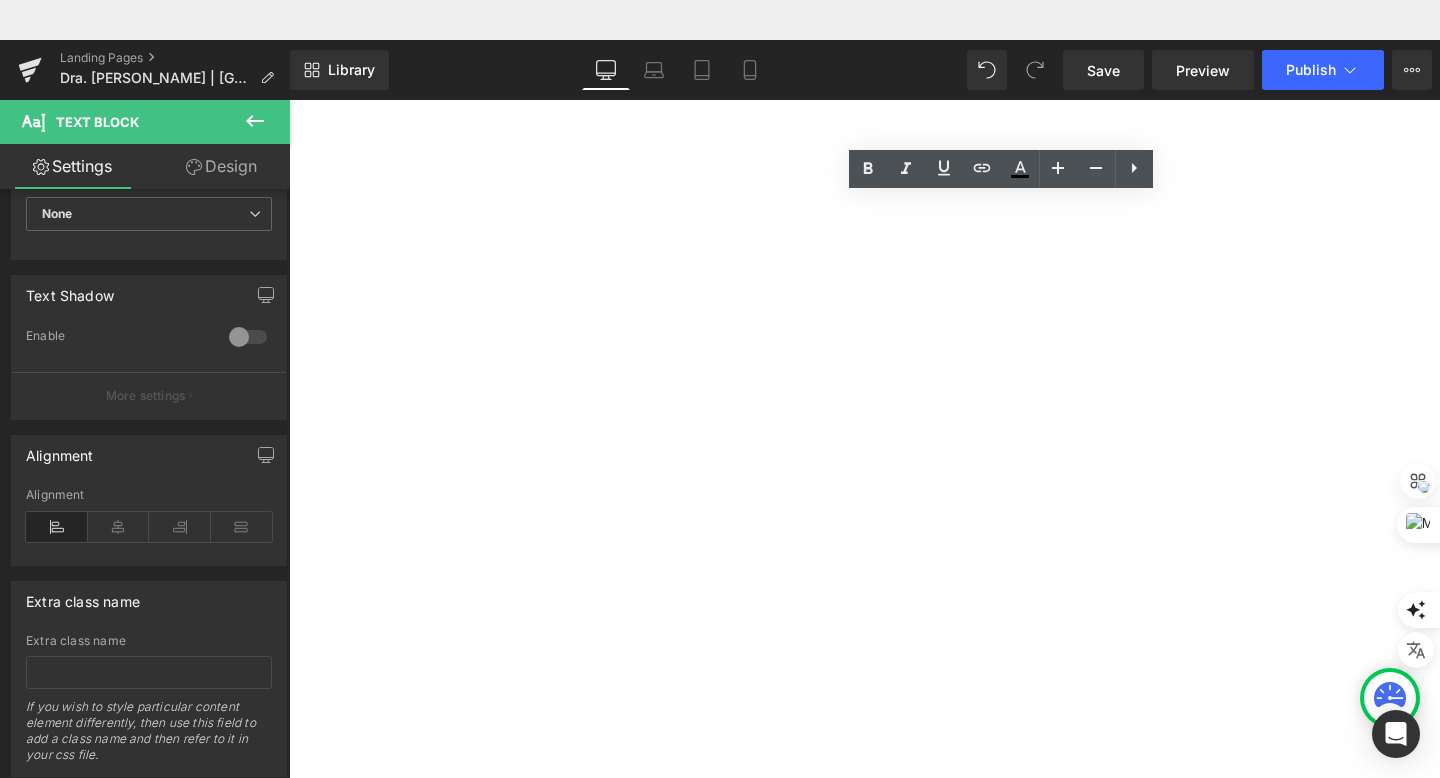 click on "Evaluación, diagnóstico y tratamiento [PERSON_NAME], i" at bounding box center (289, 60) 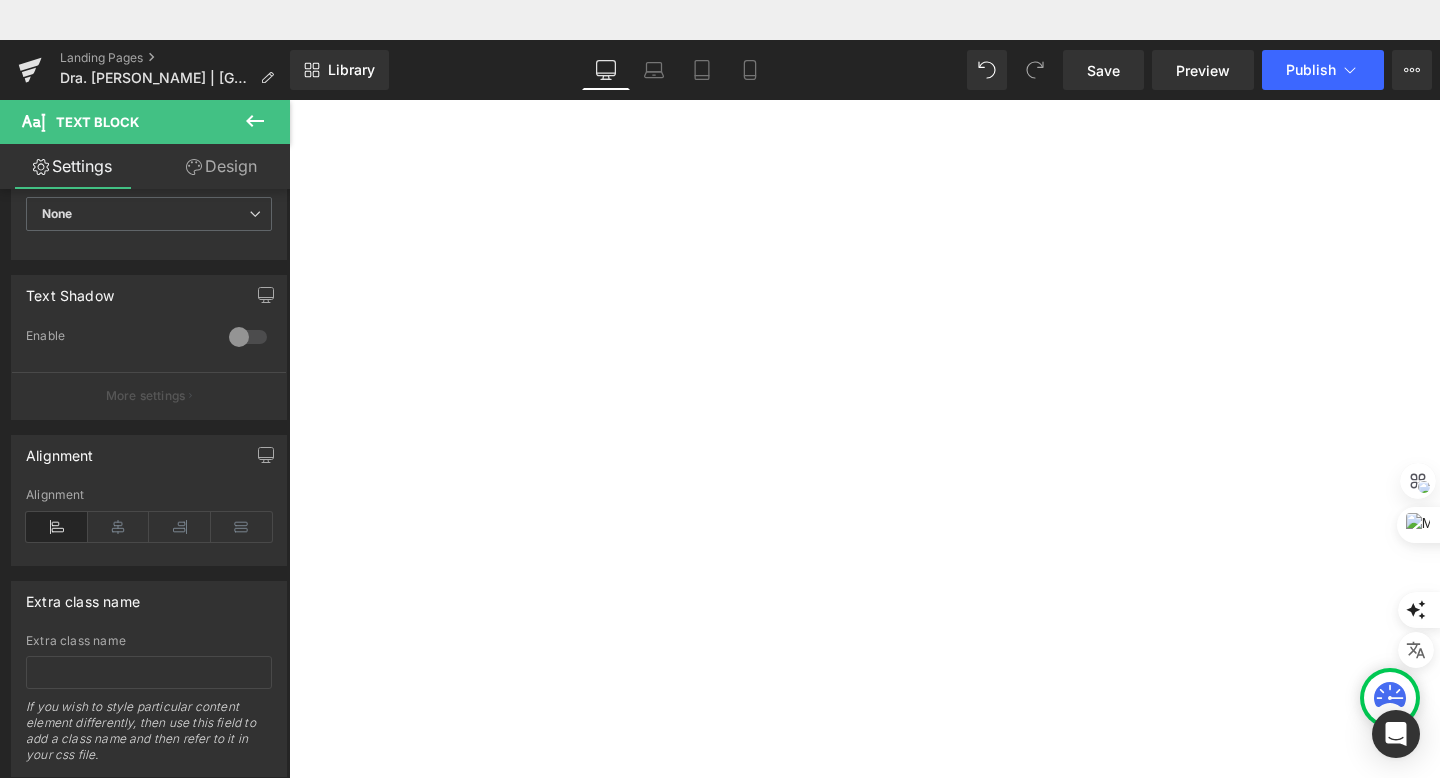 scroll, scrollTop: 634, scrollLeft: 0, axis: vertical 